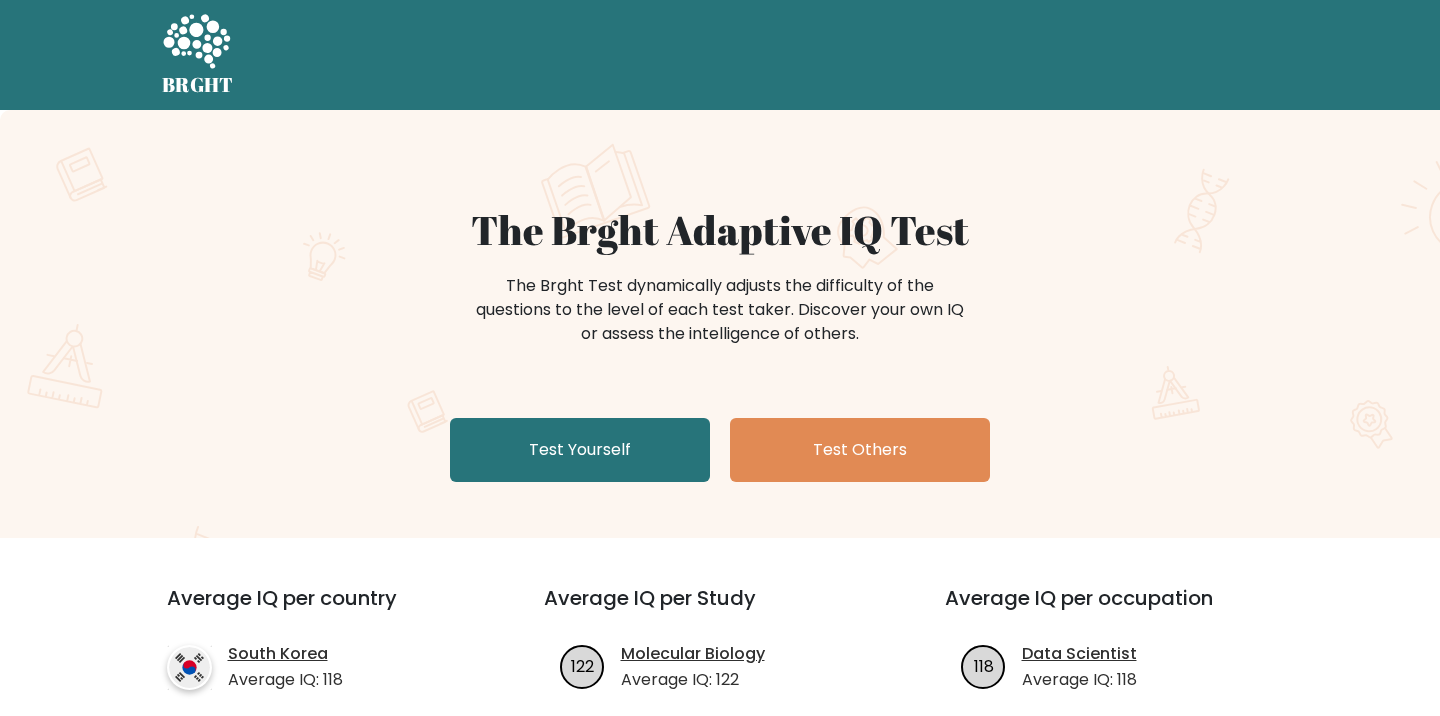scroll, scrollTop: 0, scrollLeft: 0, axis: both 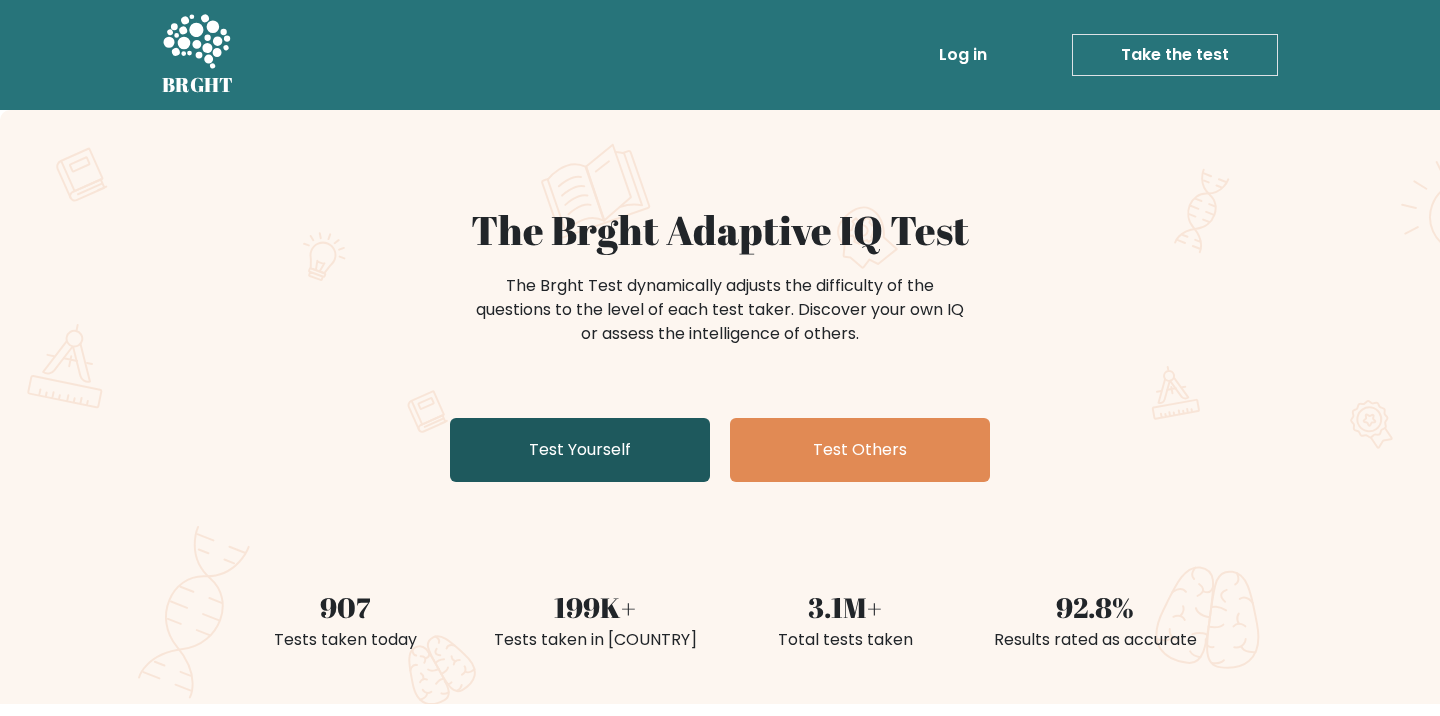 click on "Test Yourself" at bounding box center (580, 450) 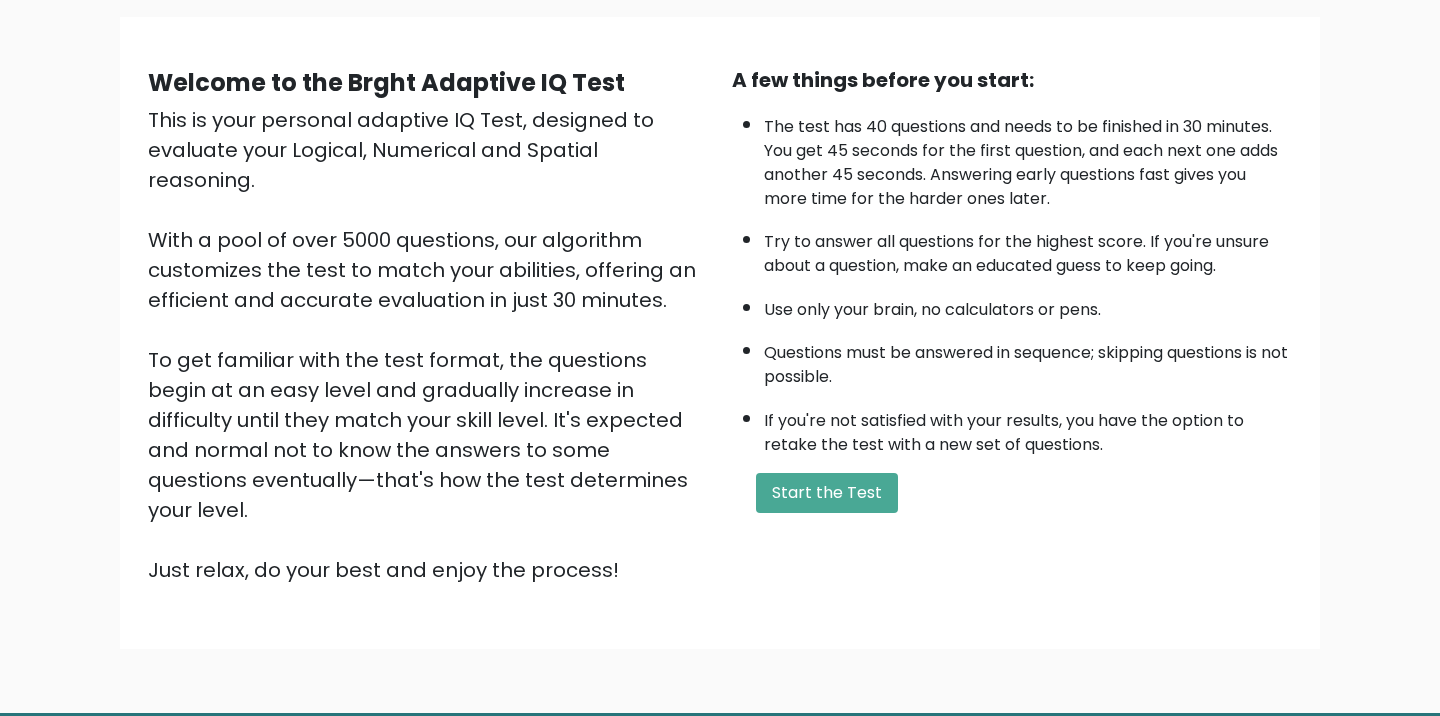scroll, scrollTop: 200, scrollLeft: 0, axis: vertical 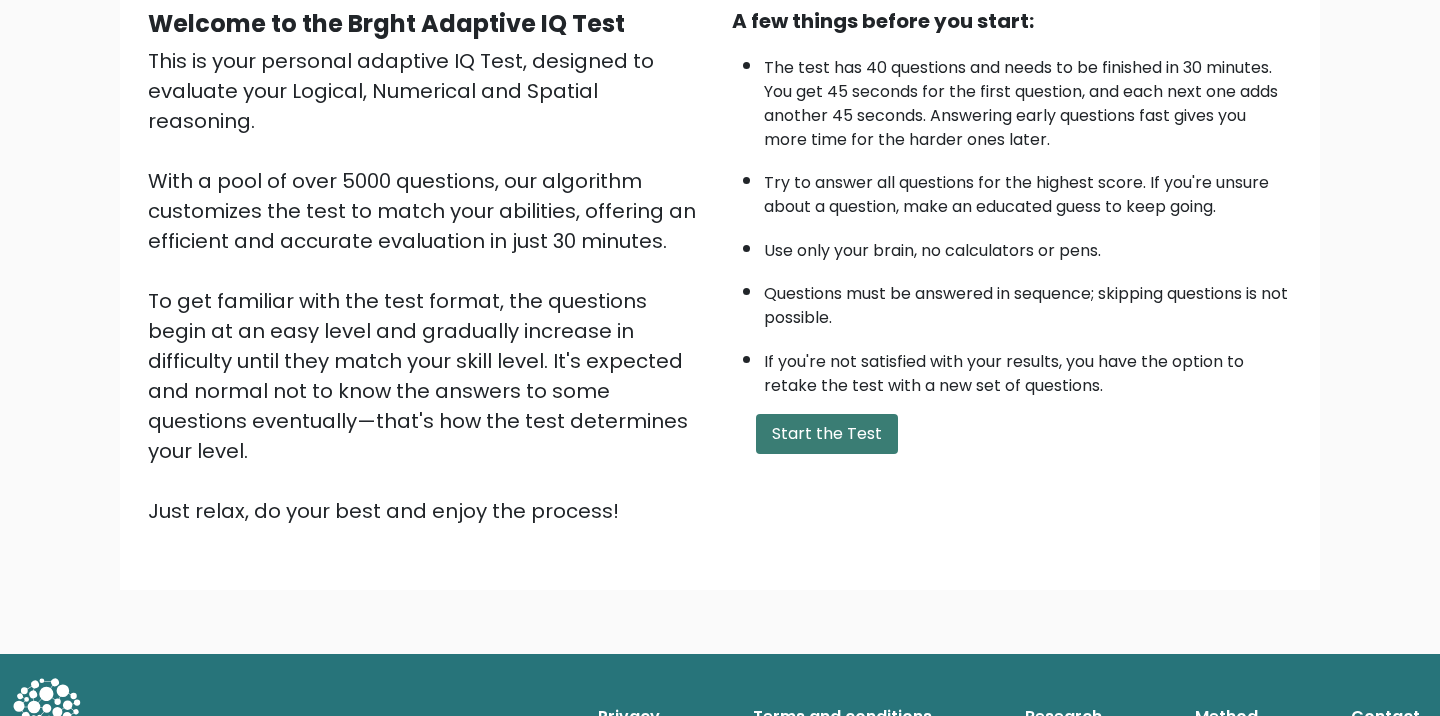 click on "Start the Test" at bounding box center [827, 434] 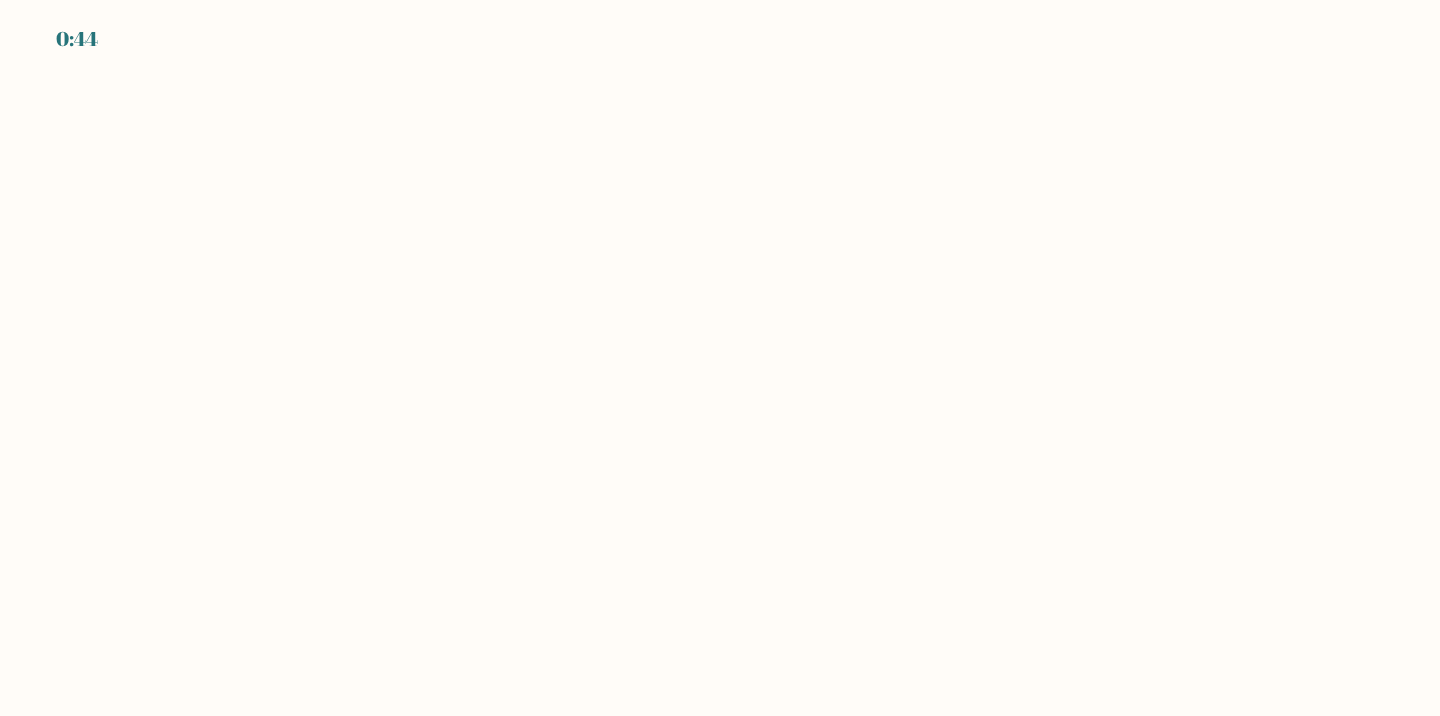 scroll, scrollTop: 0, scrollLeft: 0, axis: both 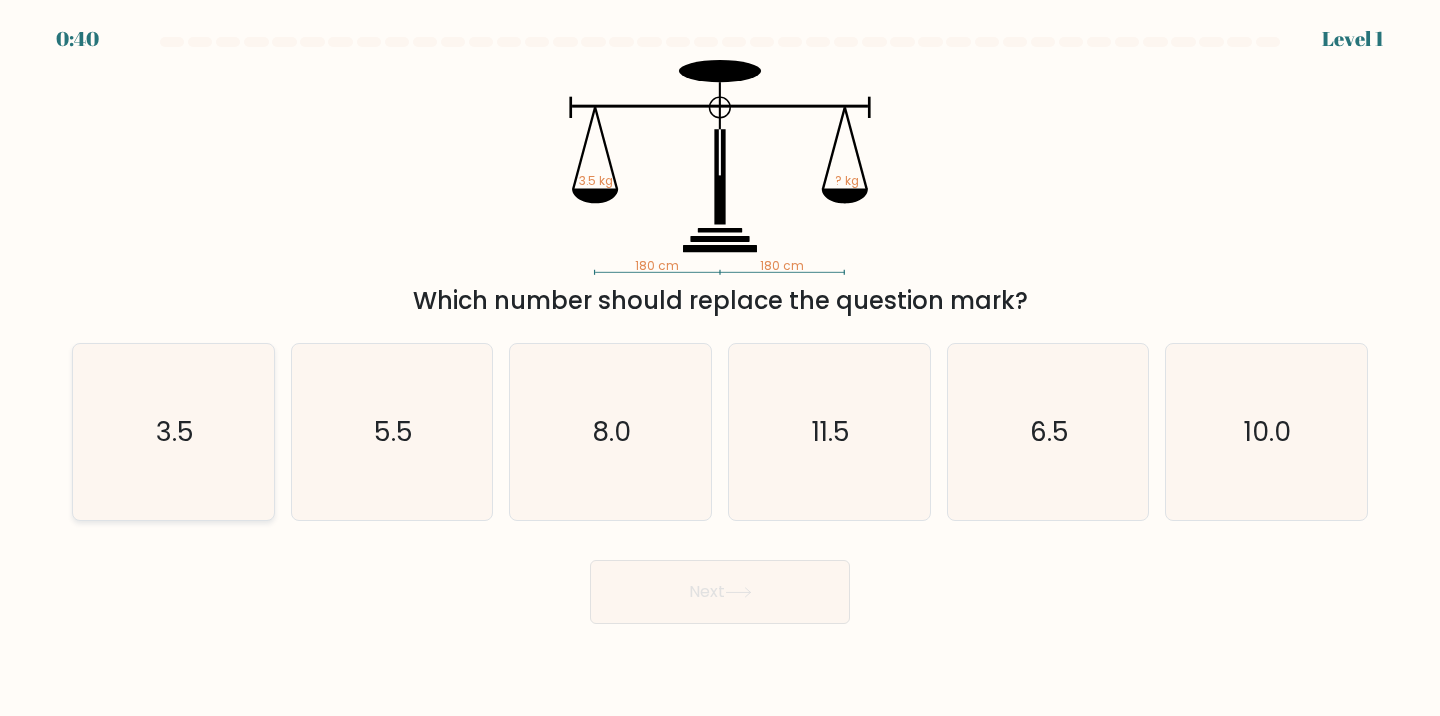 click on "3.5" 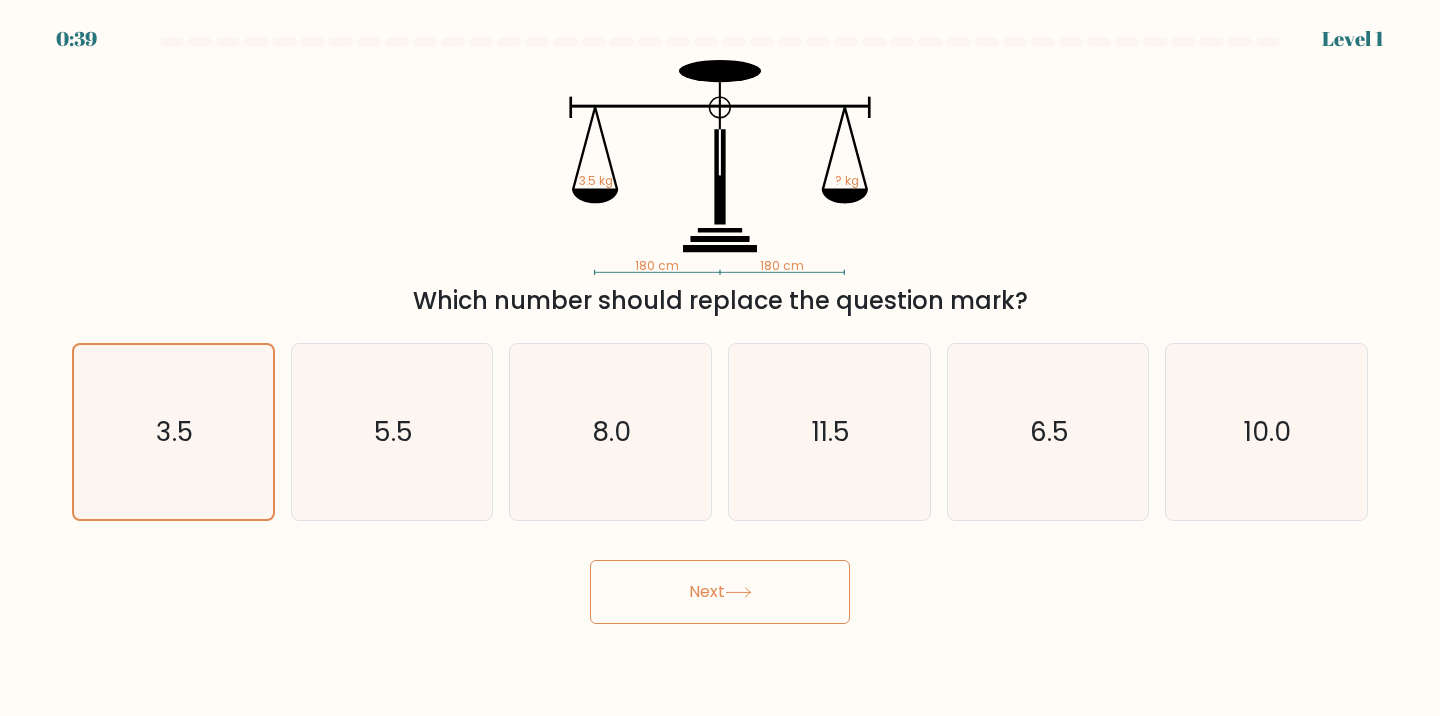 click on "Next" at bounding box center [720, 592] 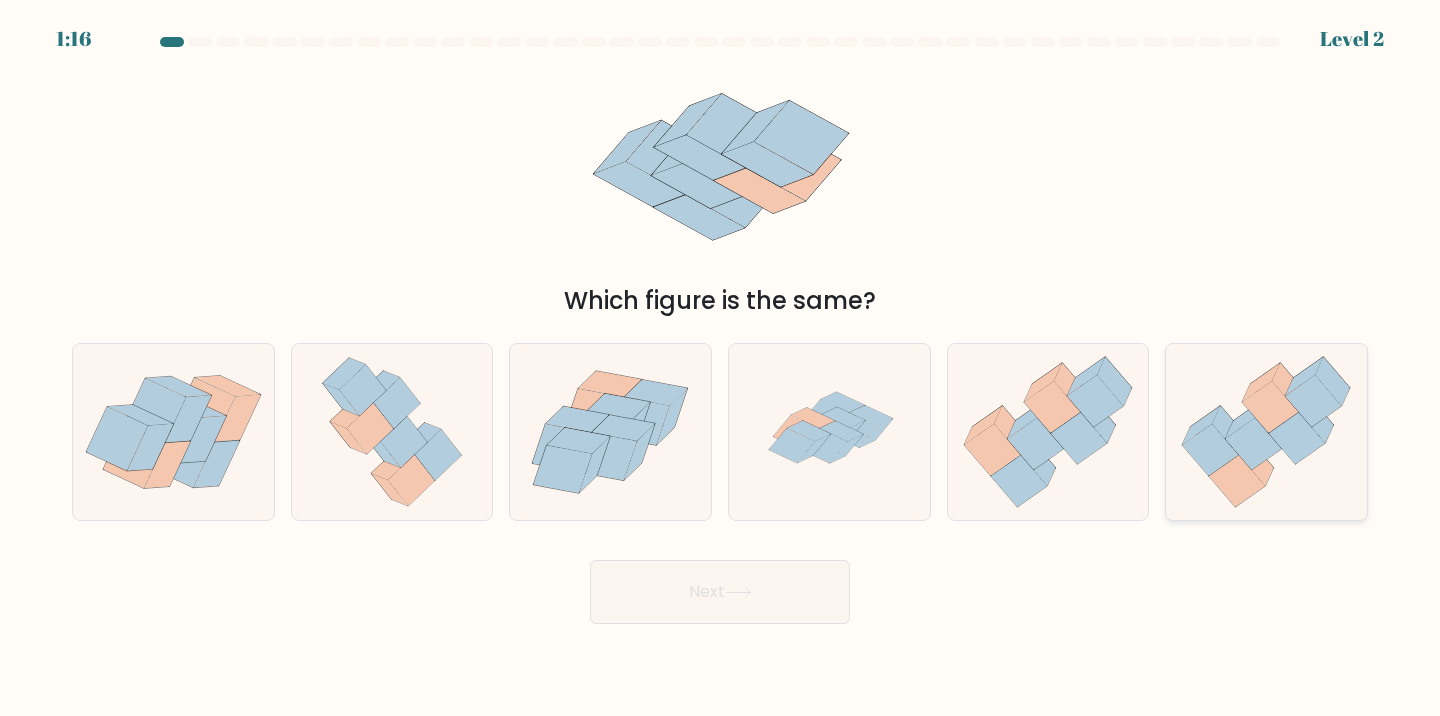 click 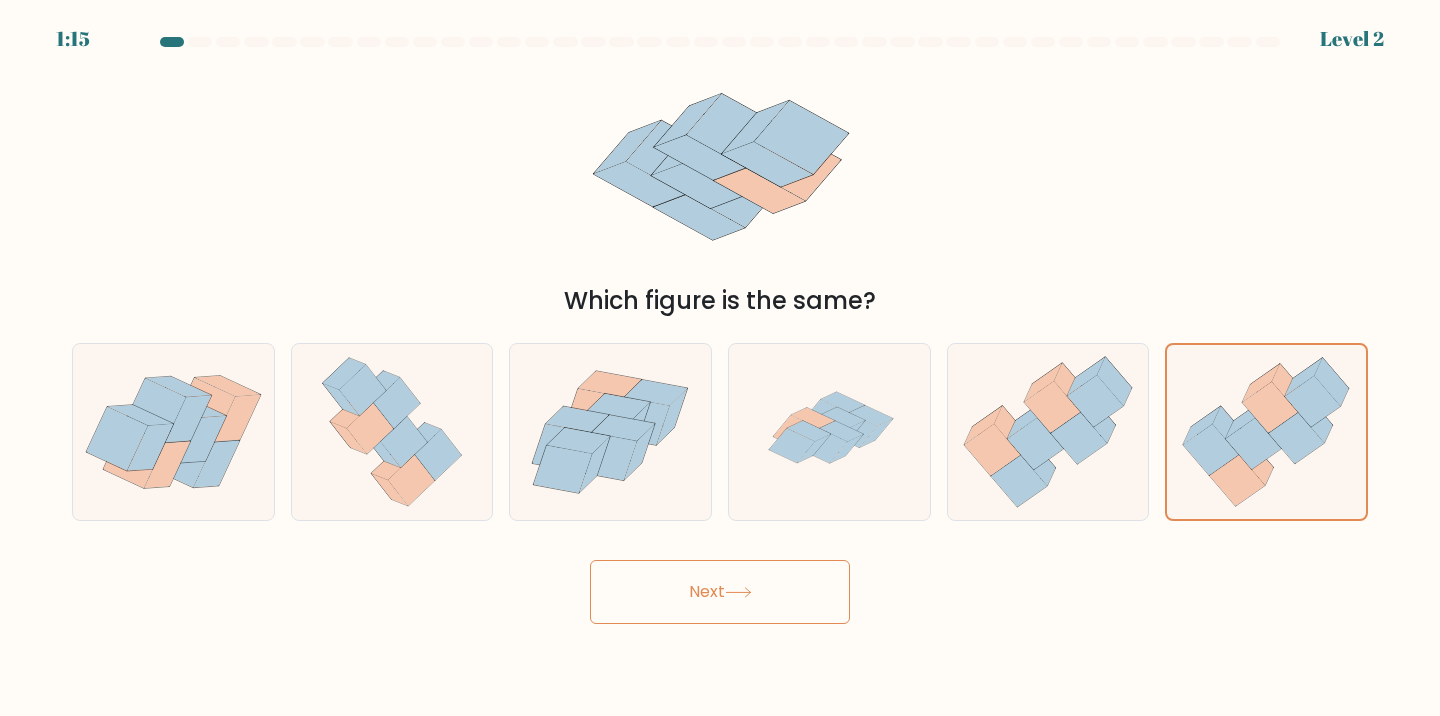 click on "Next" at bounding box center (720, 592) 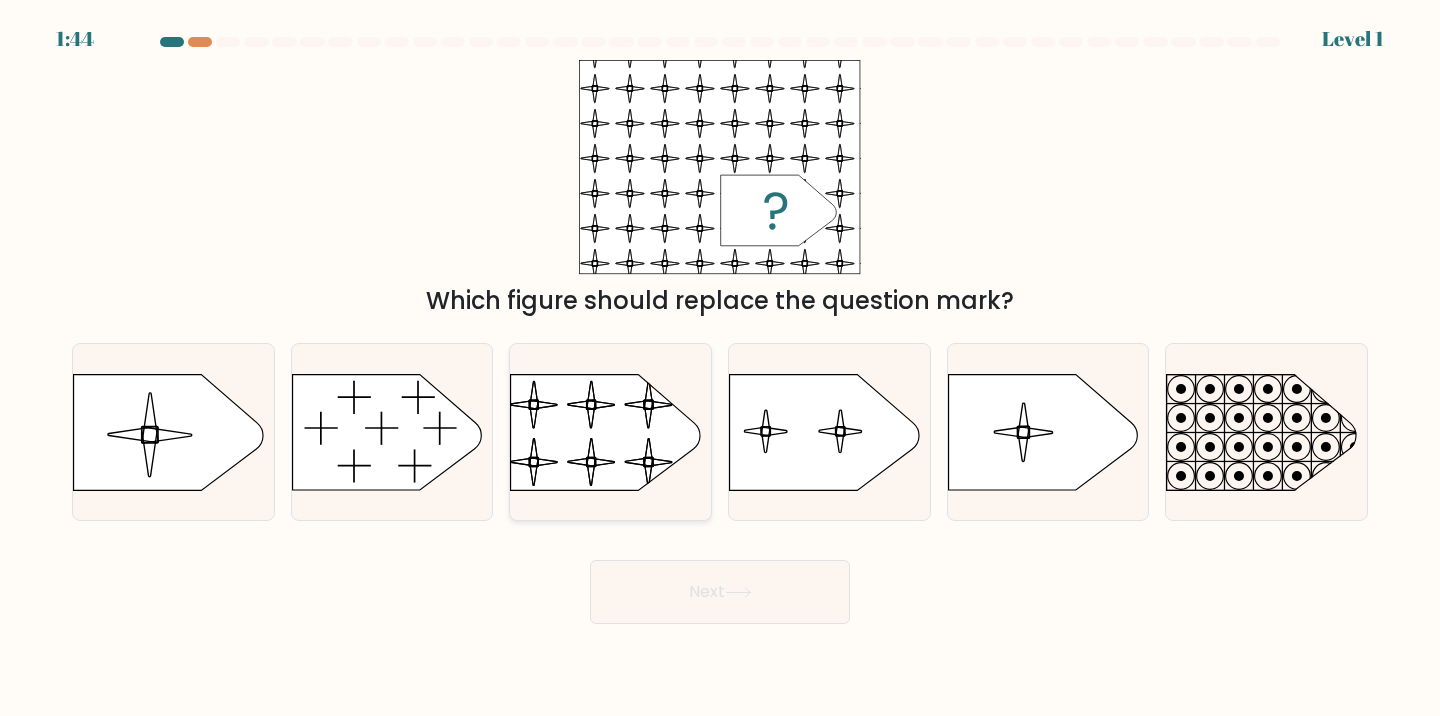 click 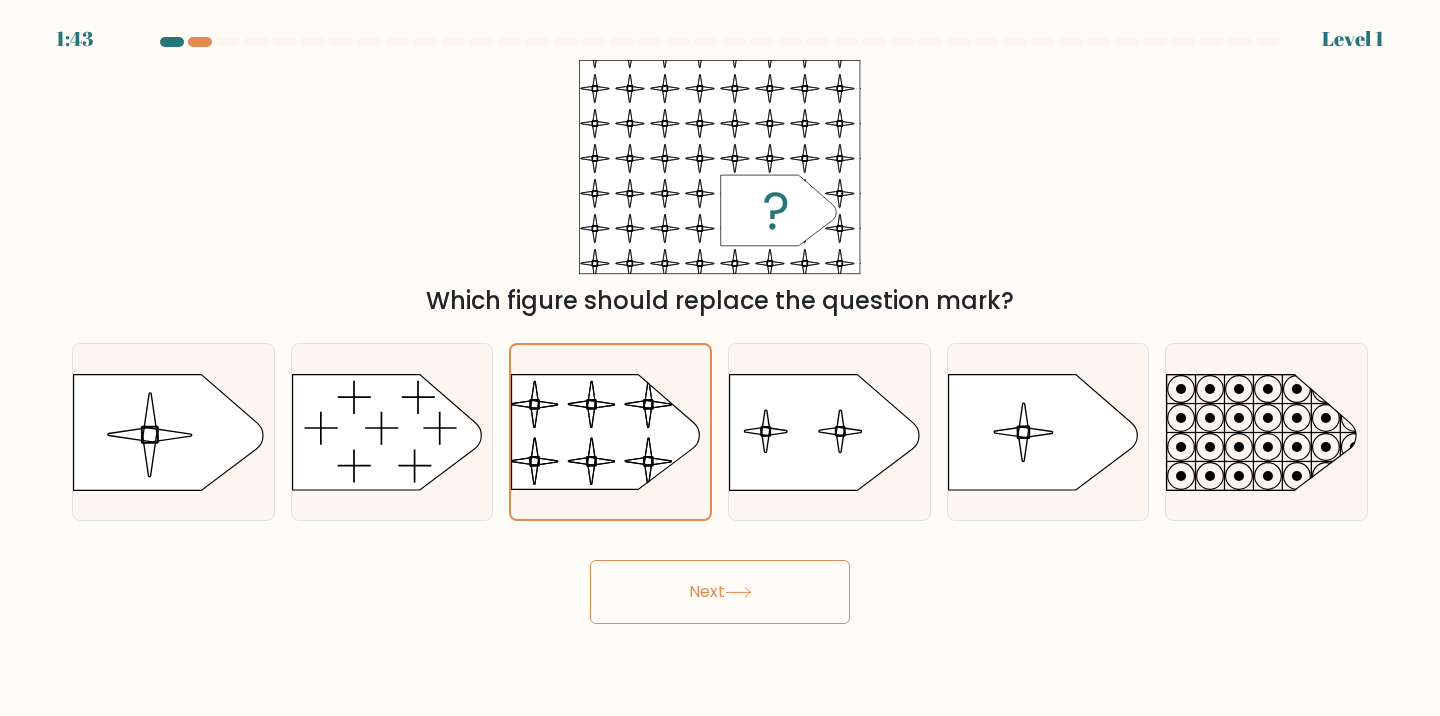 click on "Next" at bounding box center [720, 592] 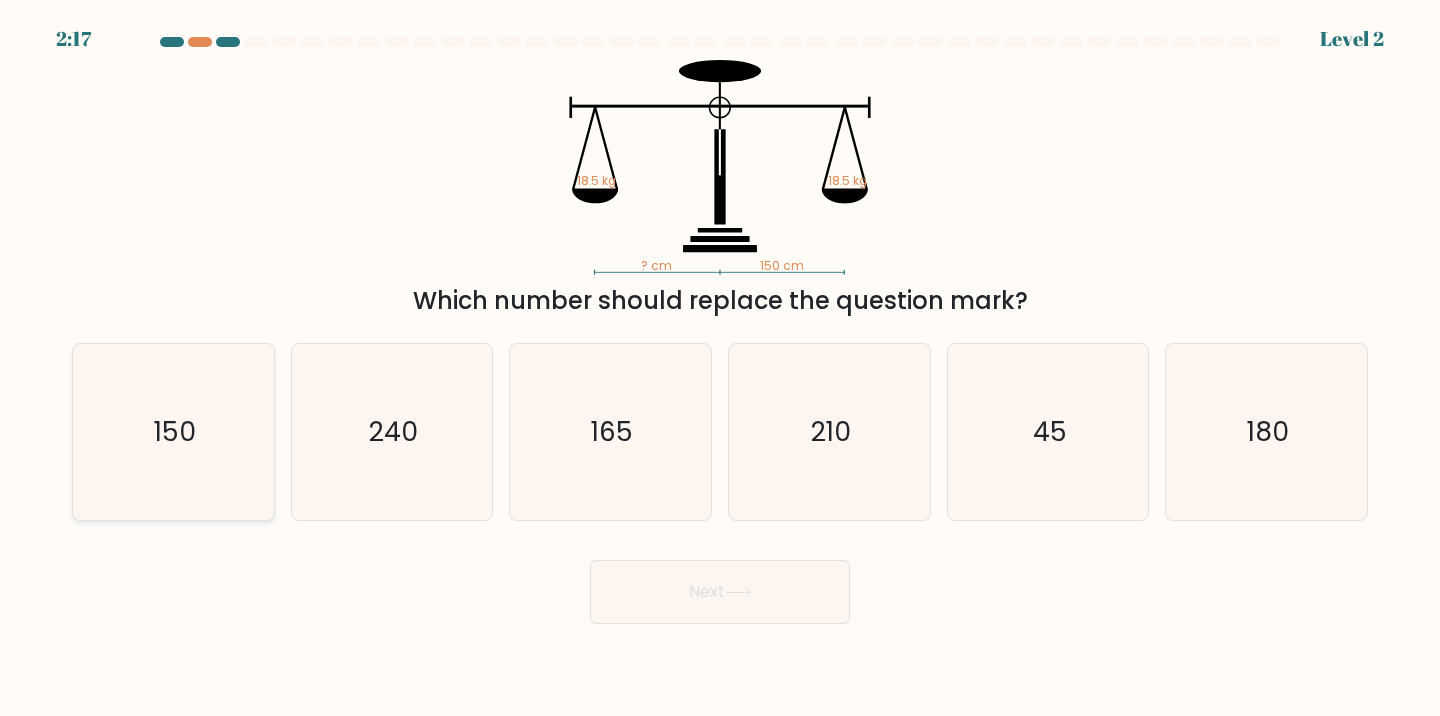 click on "150" 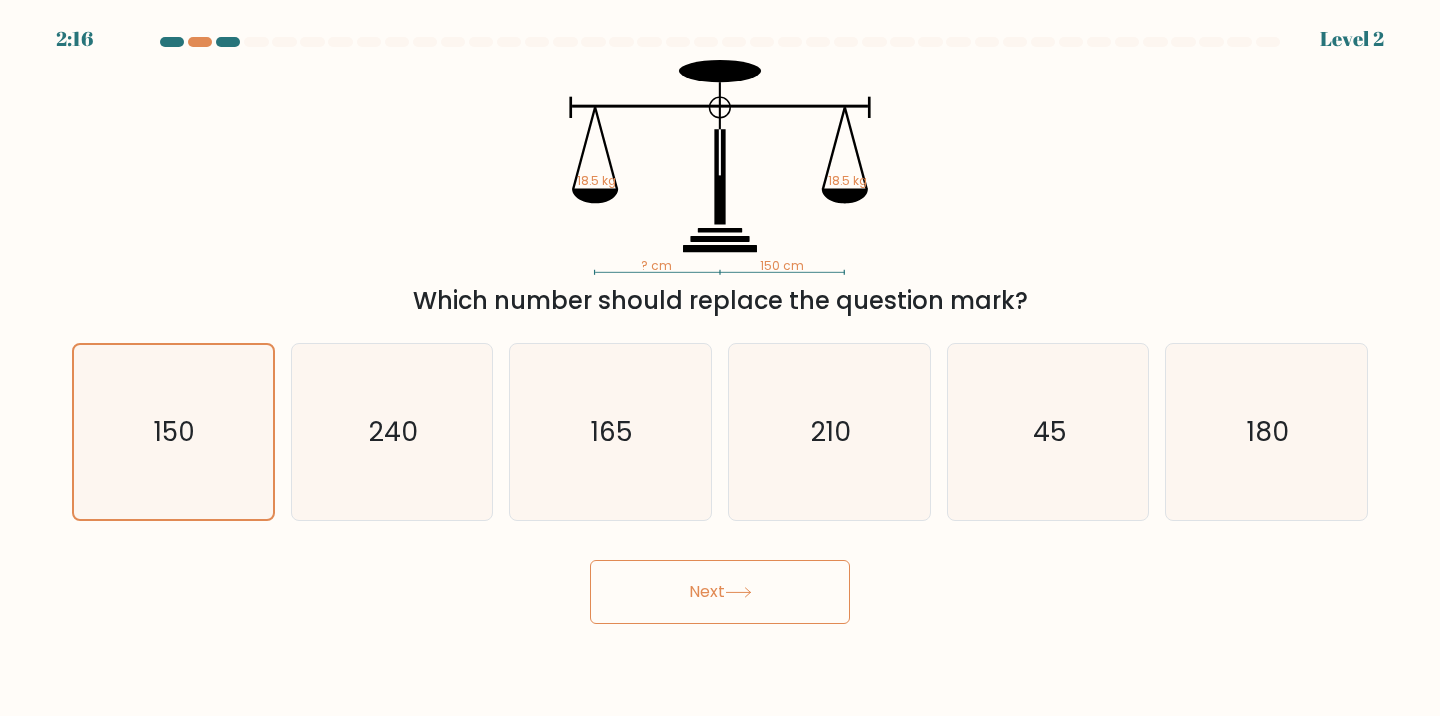 click on "Next" at bounding box center (720, 592) 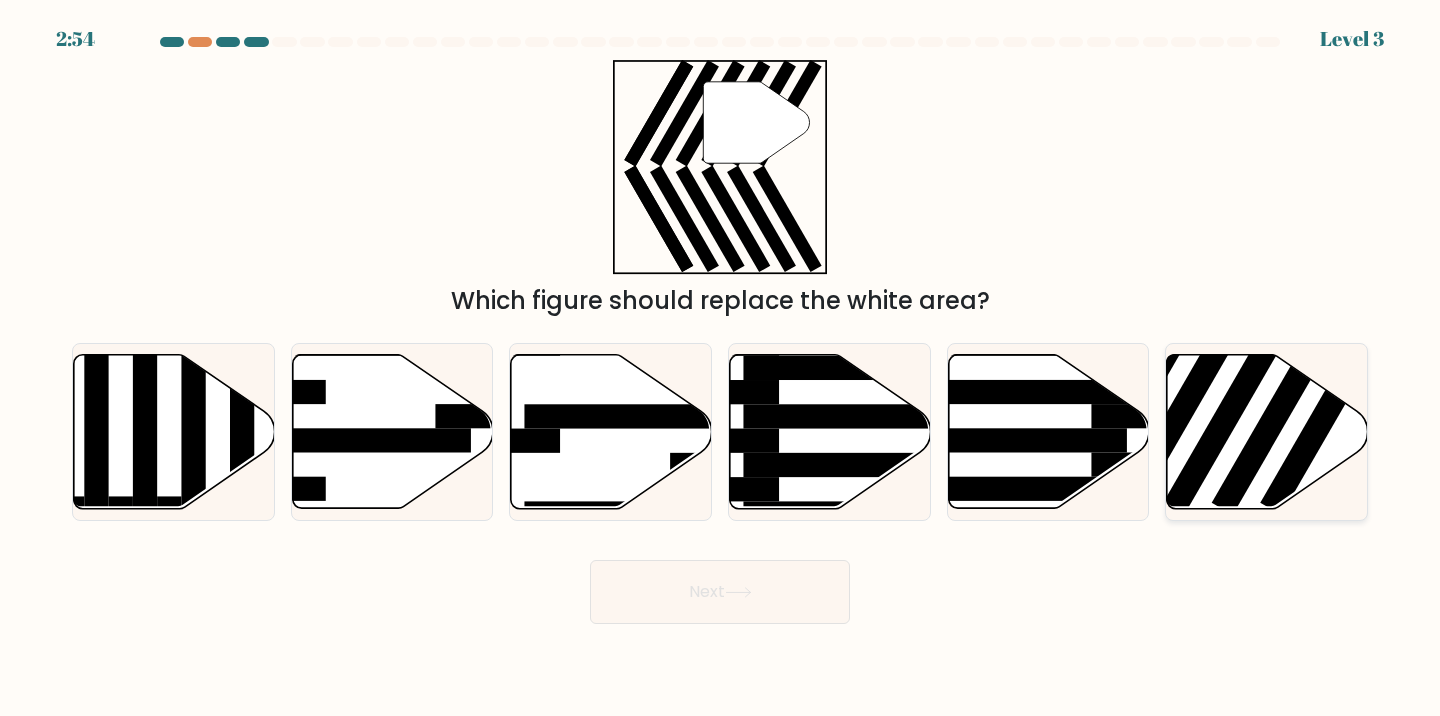 click 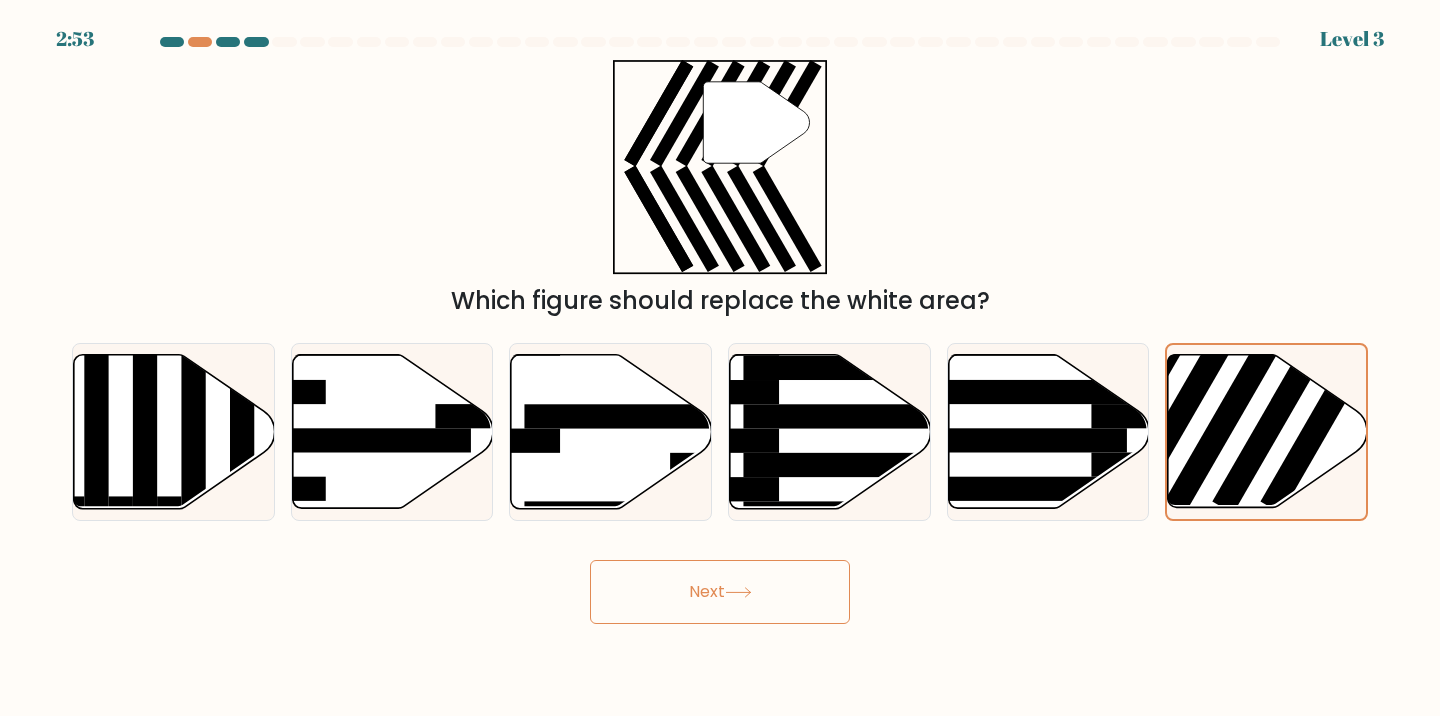 click on "Next" at bounding box center [720, 592] 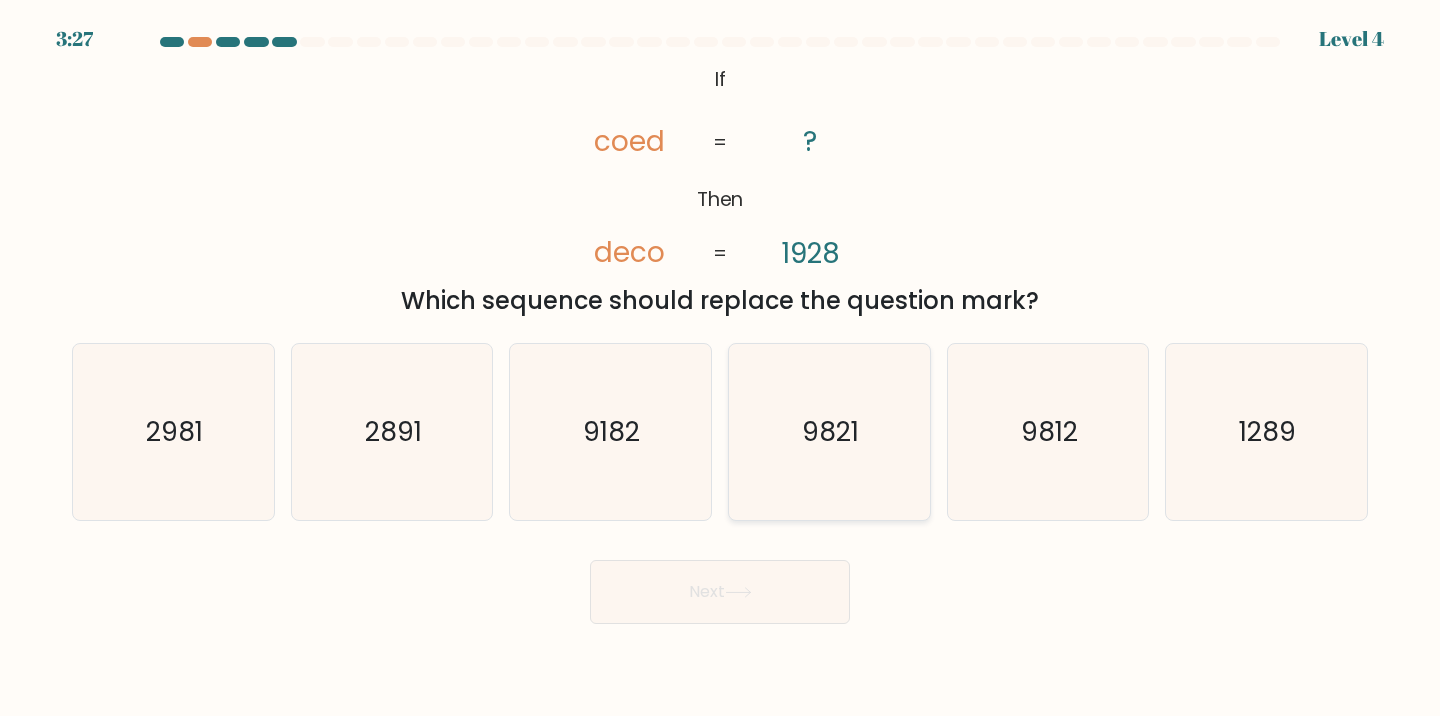 click on "9821" at bounding box center [829, 432] 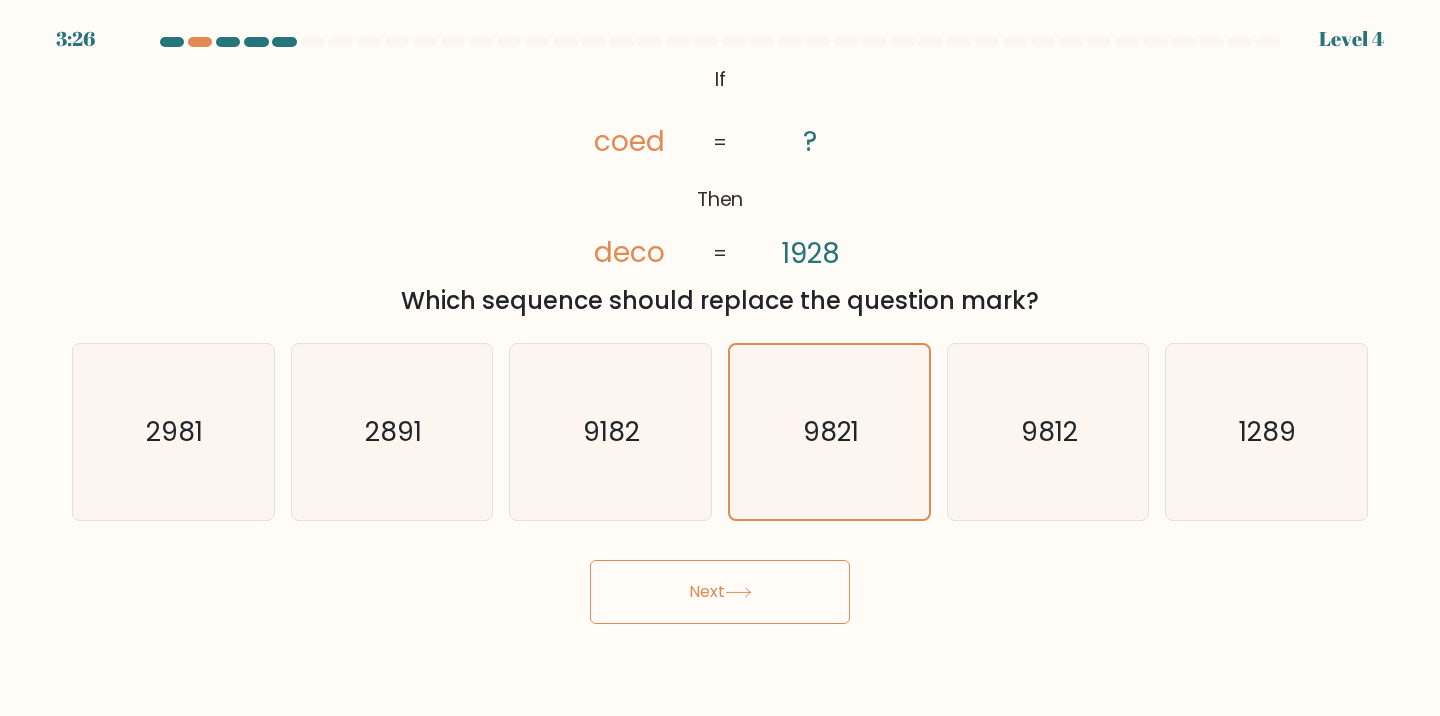 click 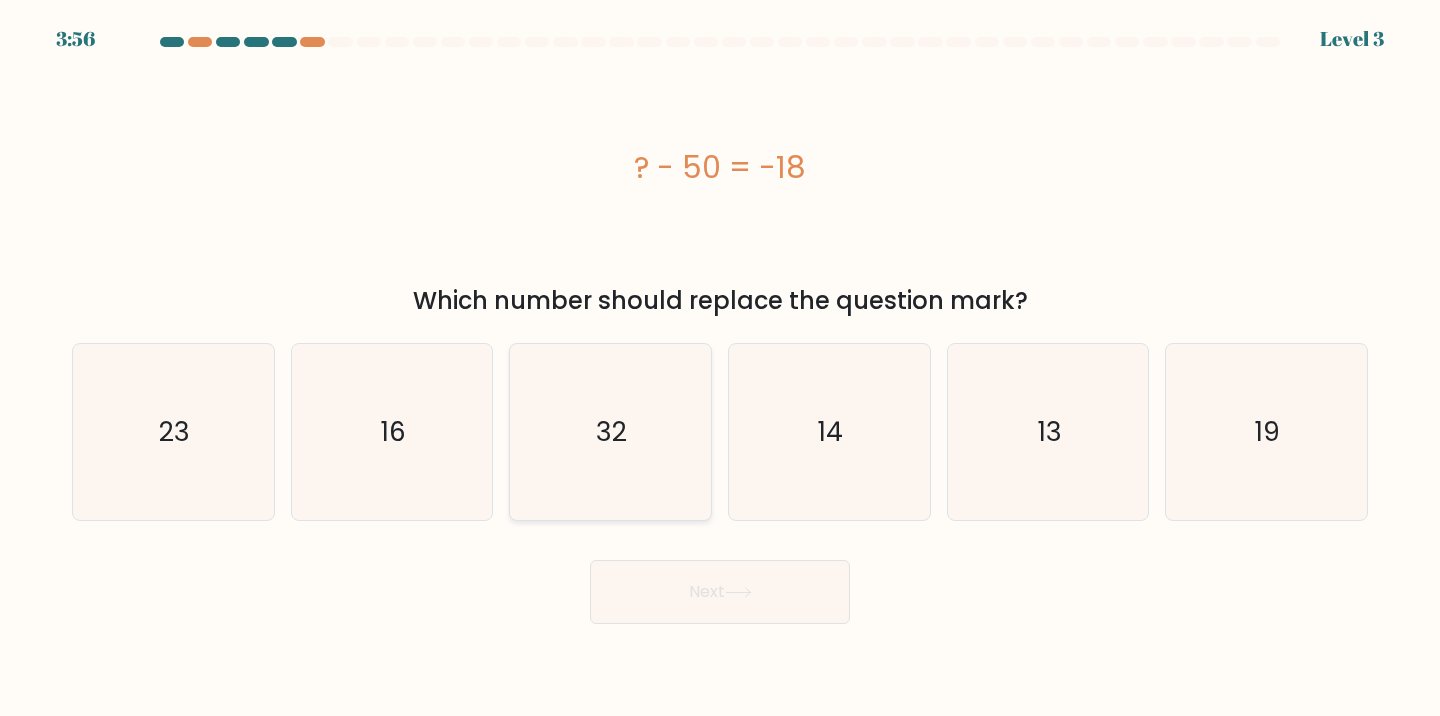 click on "32" 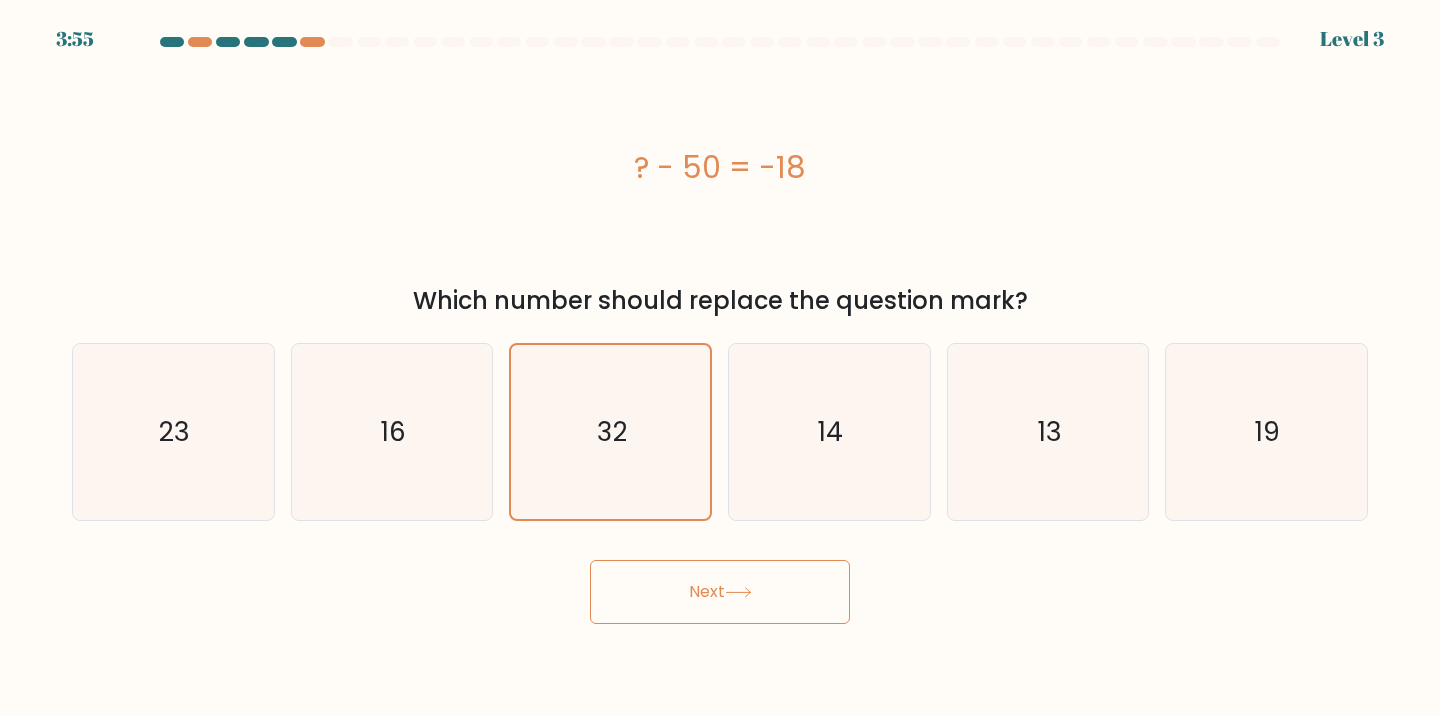click on "Next" at bounding box center [720, 592] 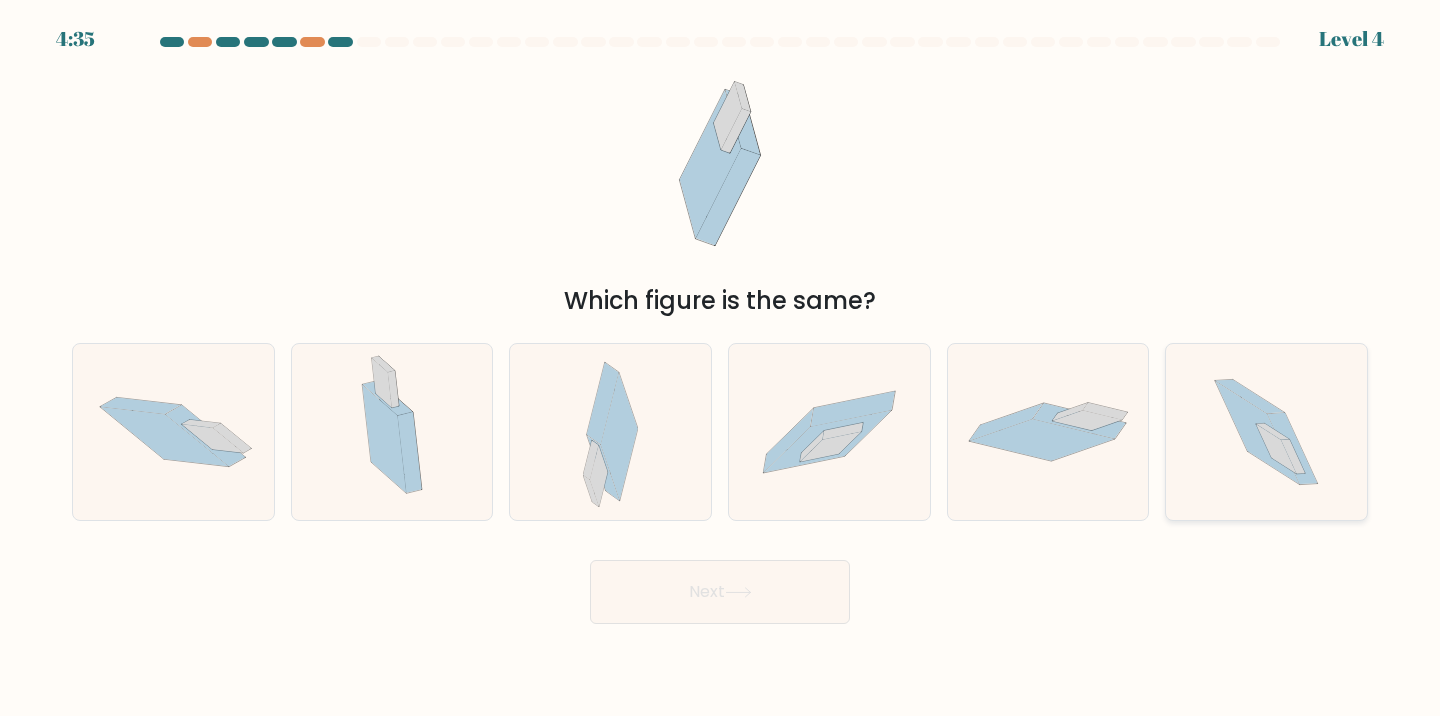 click 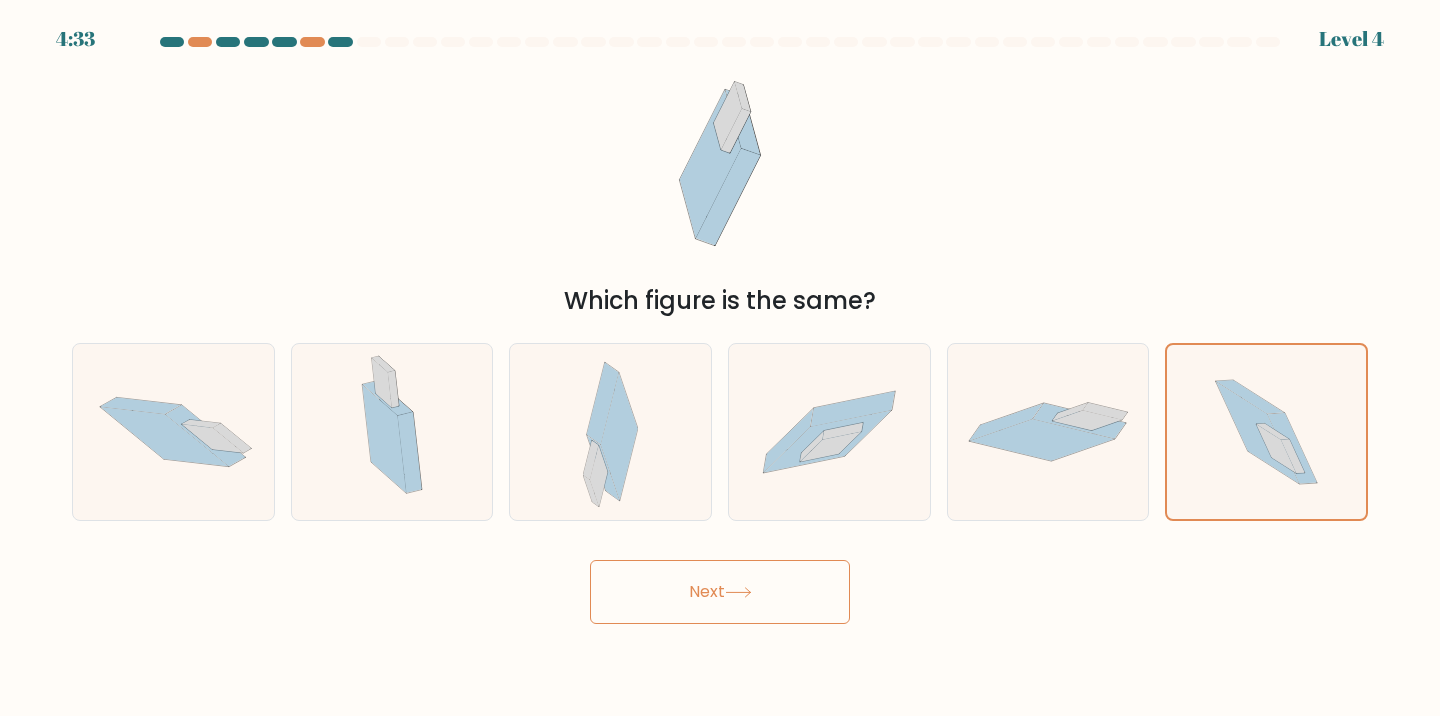 click on "Next" at bounding box center (720, 592) 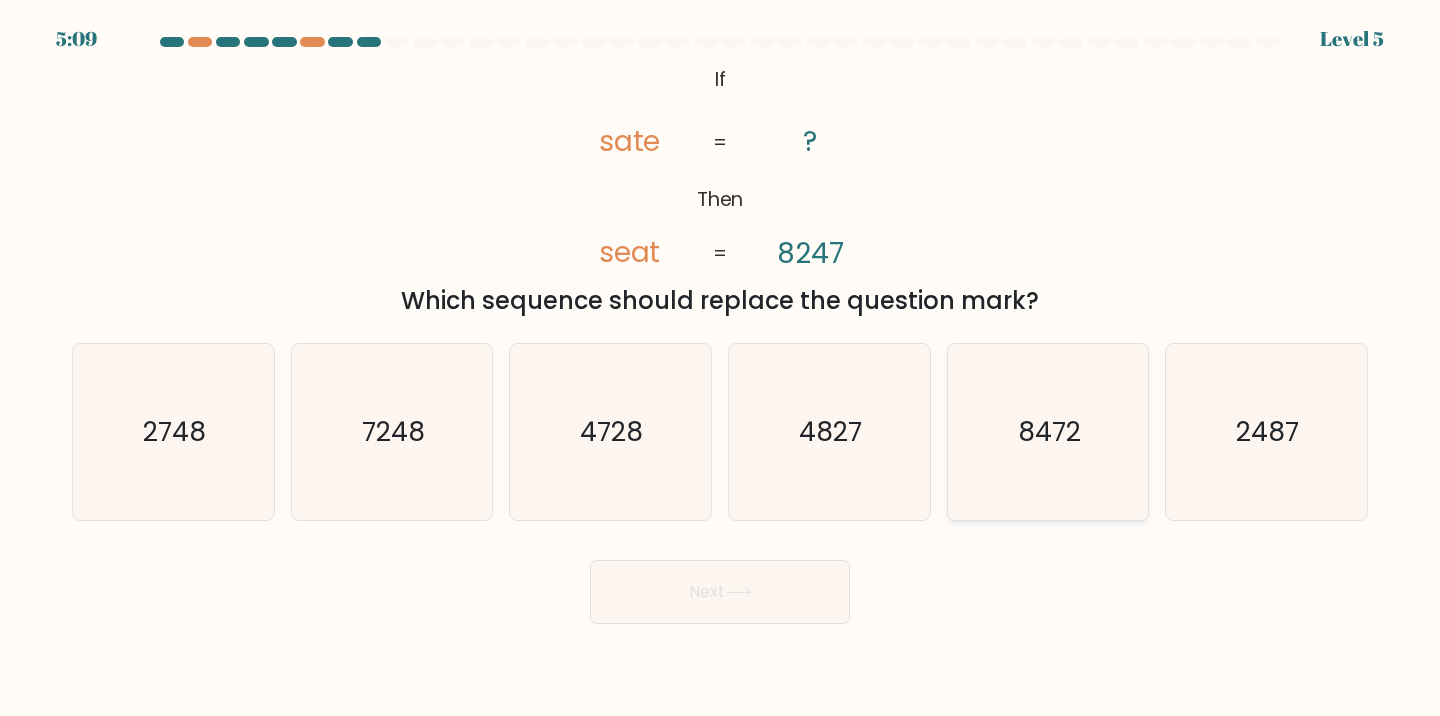 click on "8472" 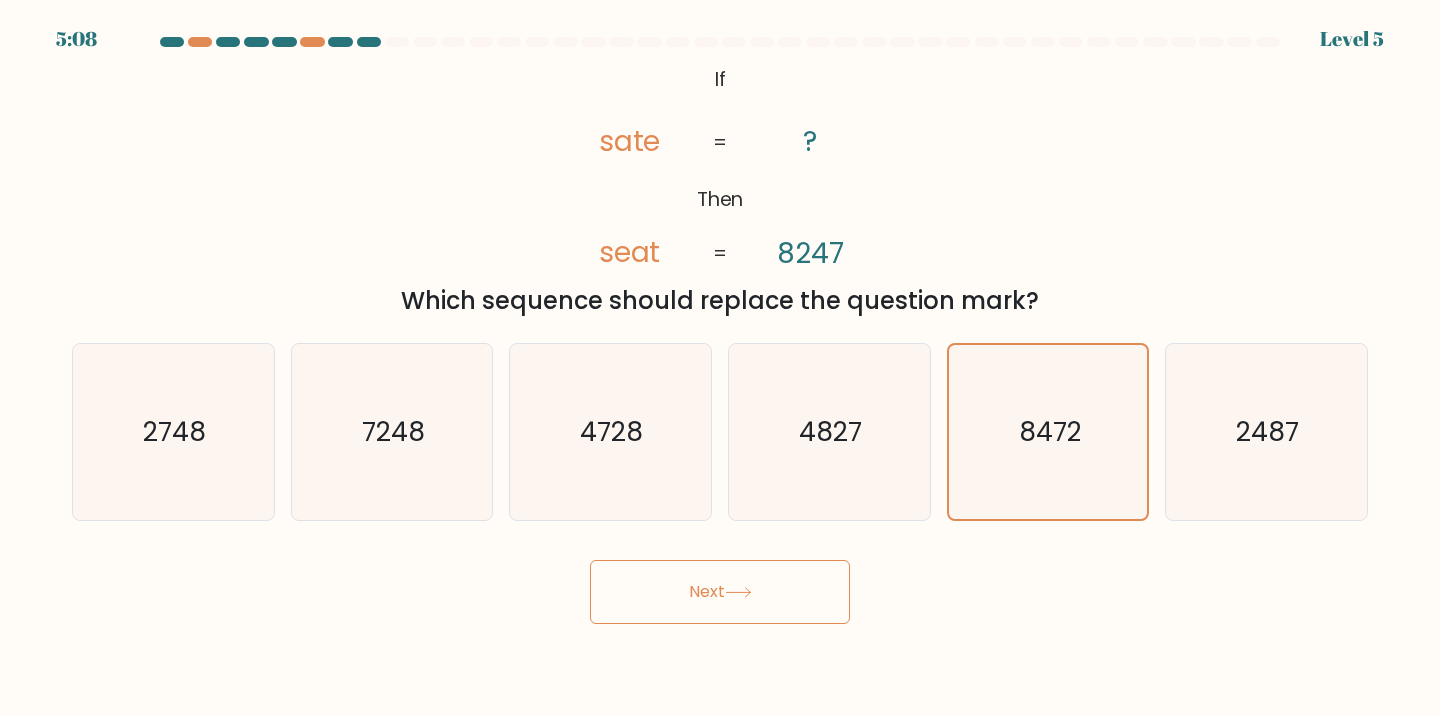 click on "Next" at bounding box center (720, 592) 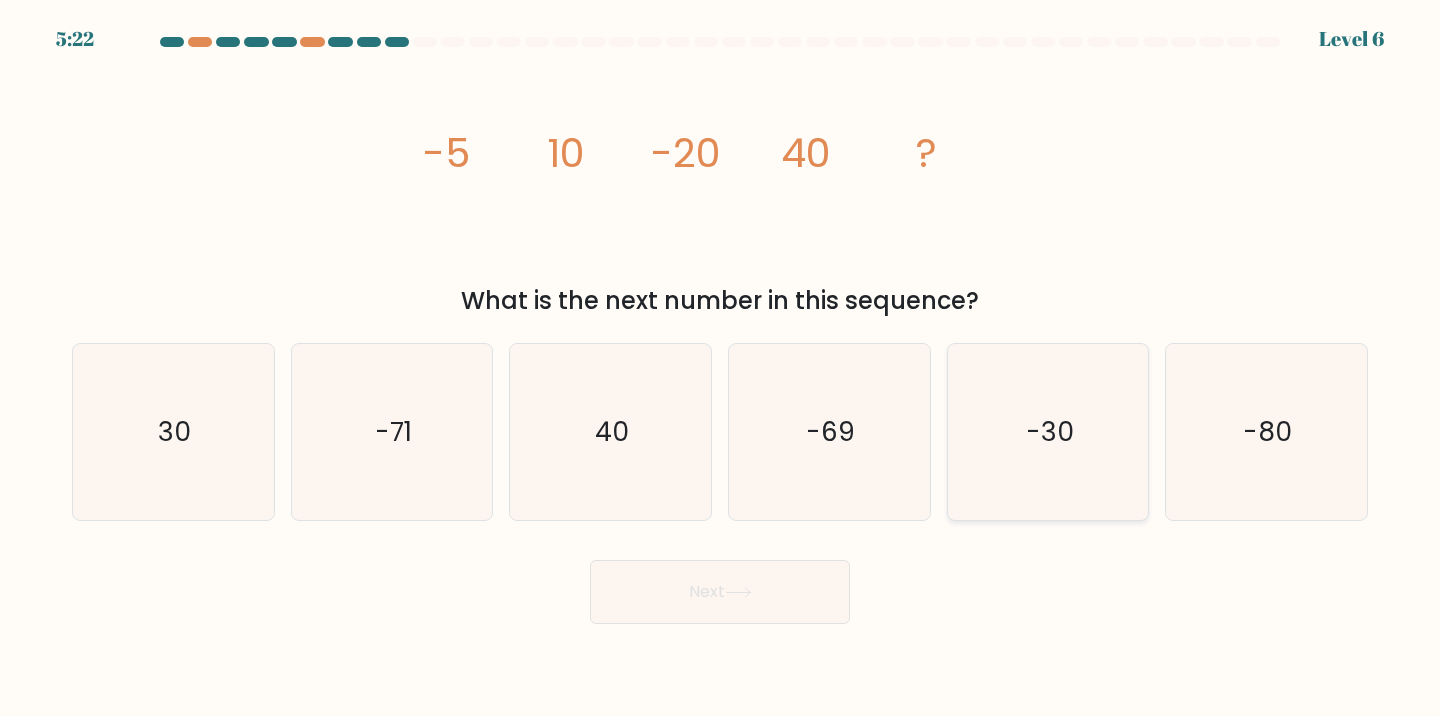 click on "-30" 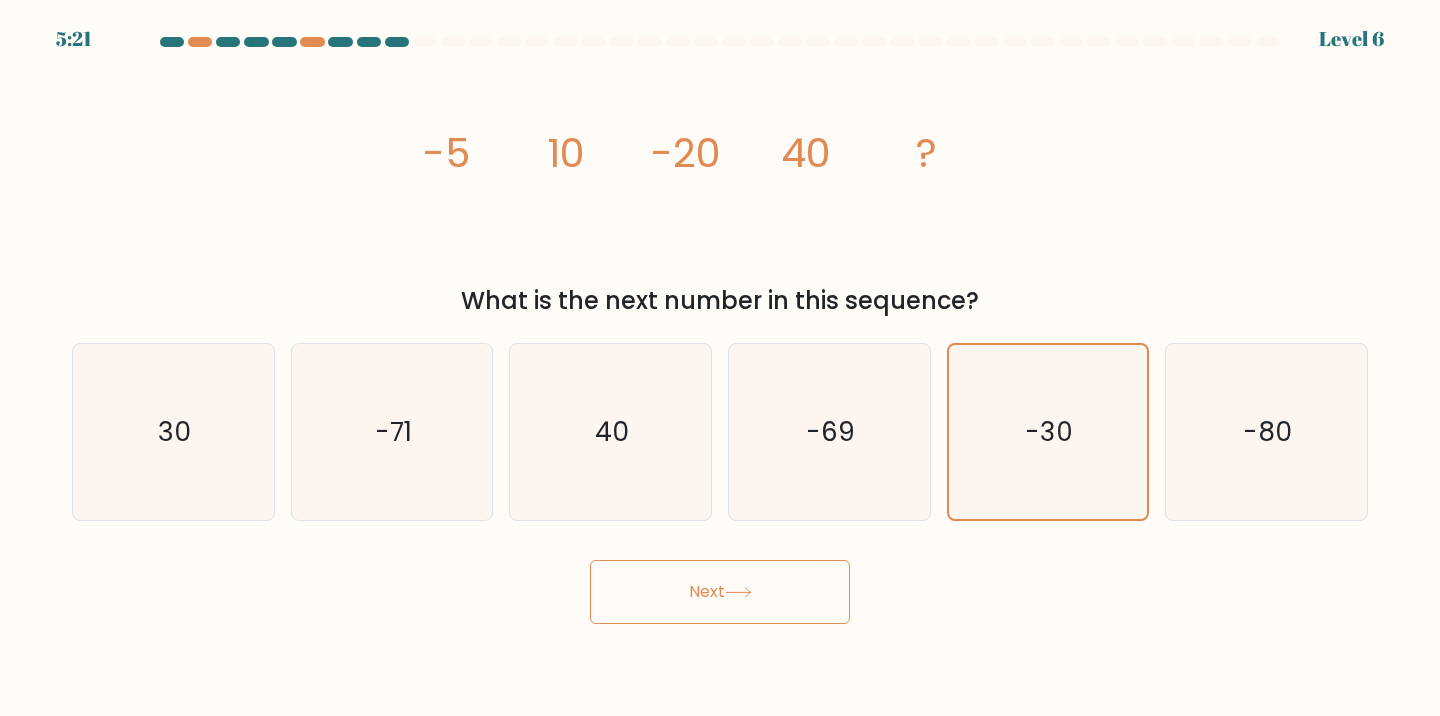 click on "Next" at bounding box center (720, 592) 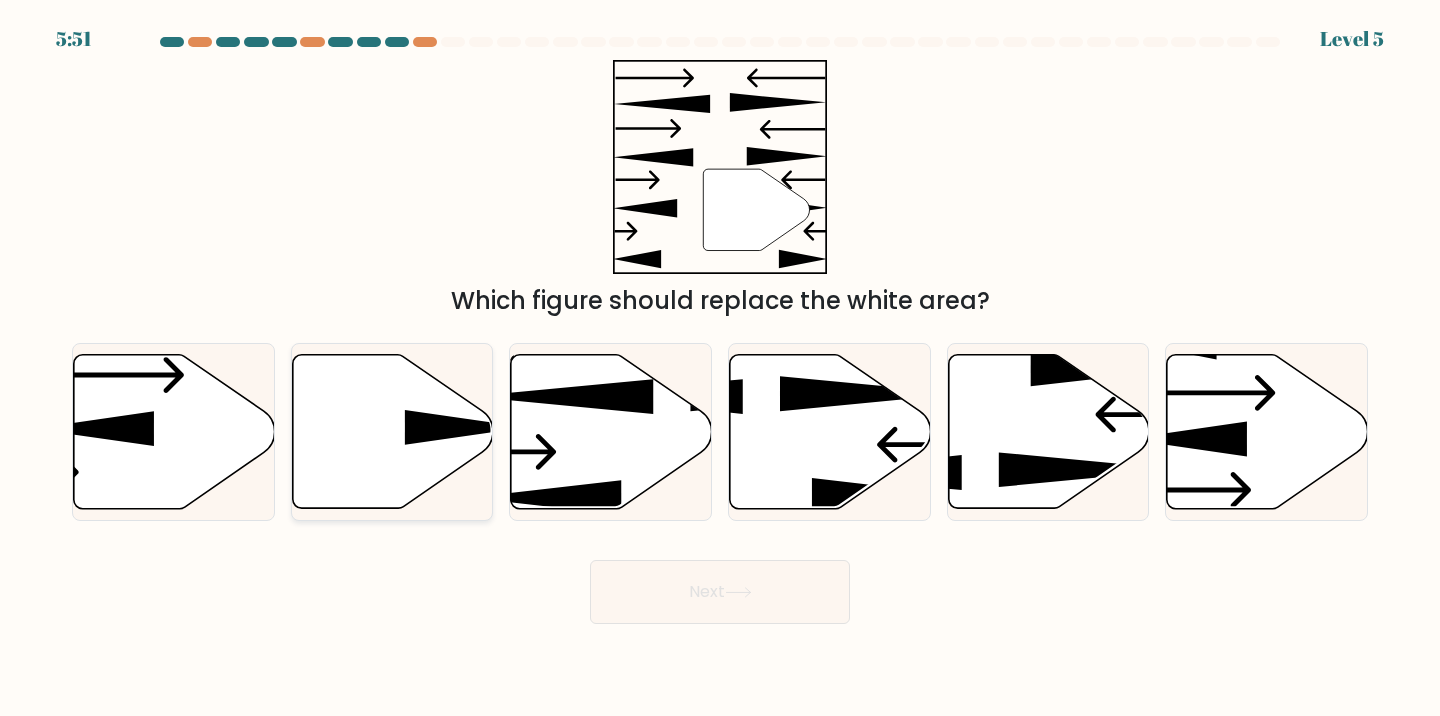 click 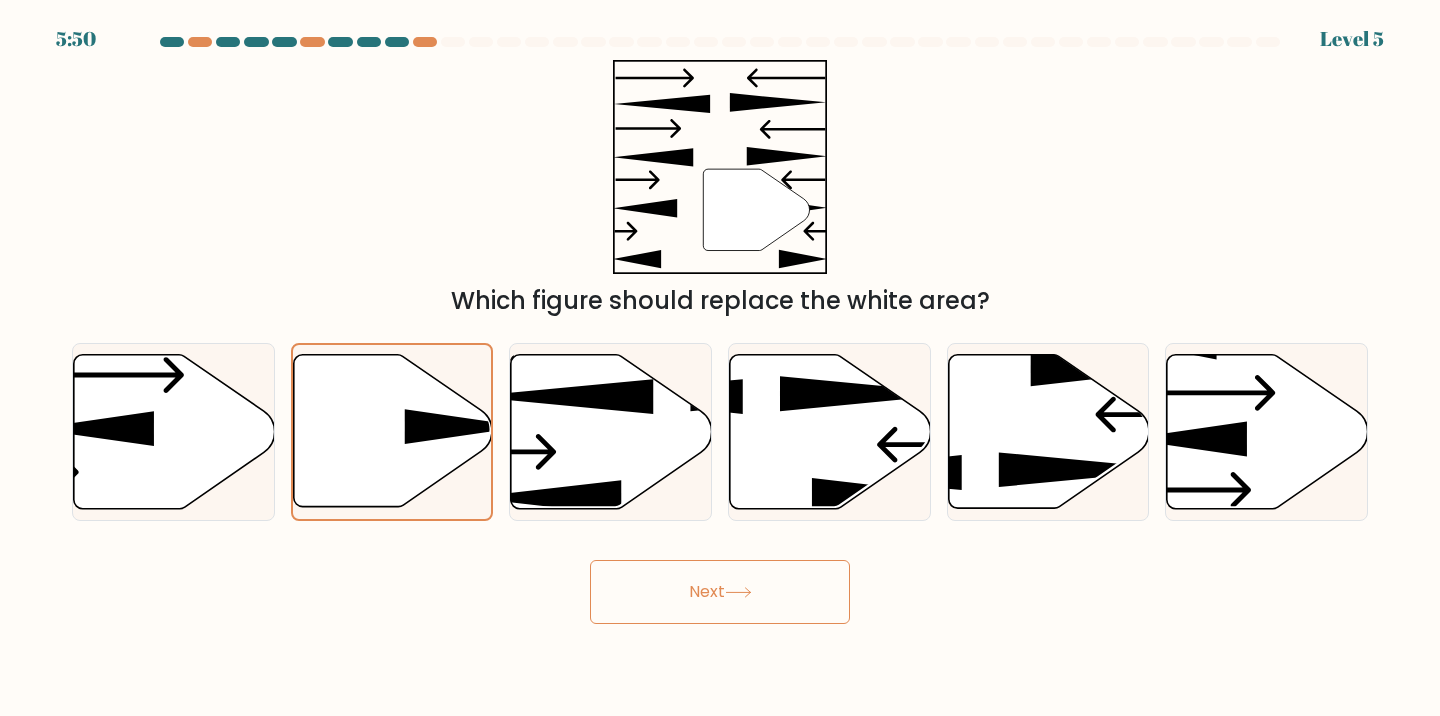 click 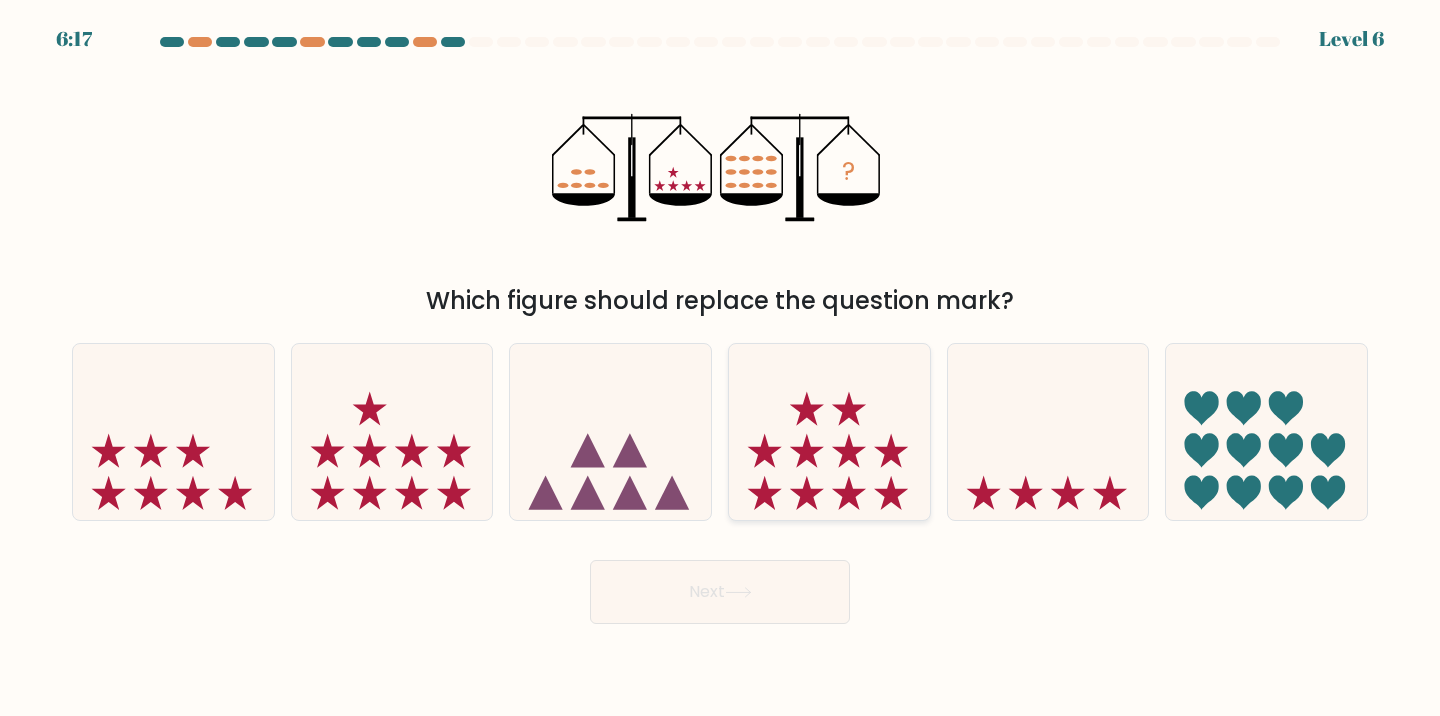 click 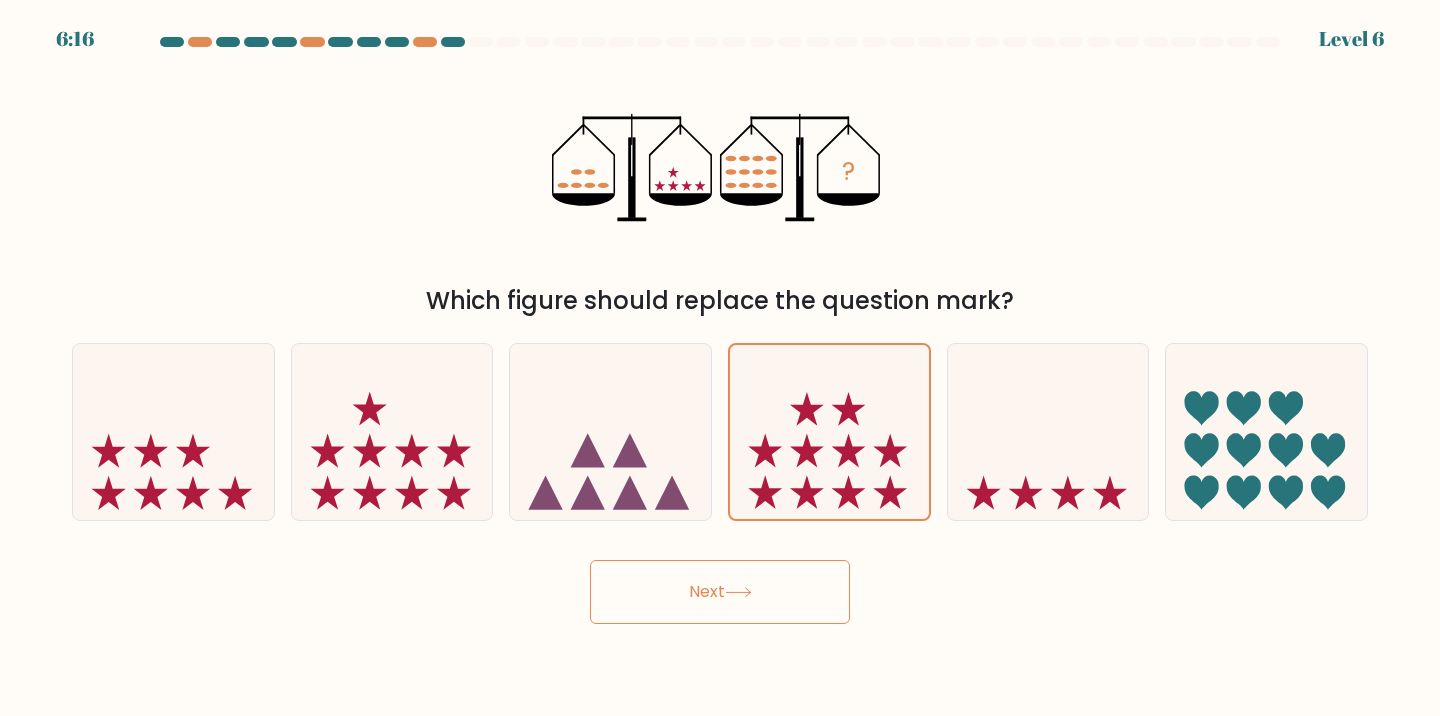 click on "Next" at bounding box center (720, 592) 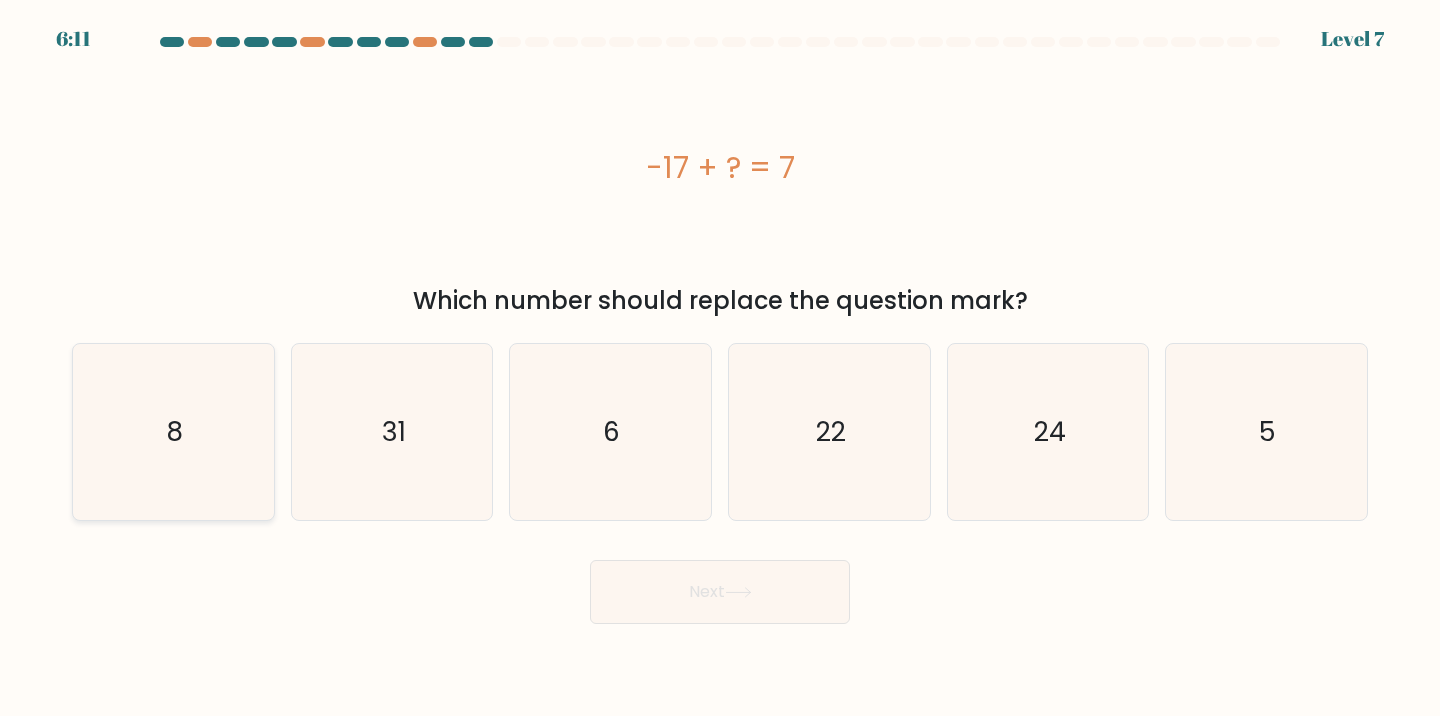 click on "8" 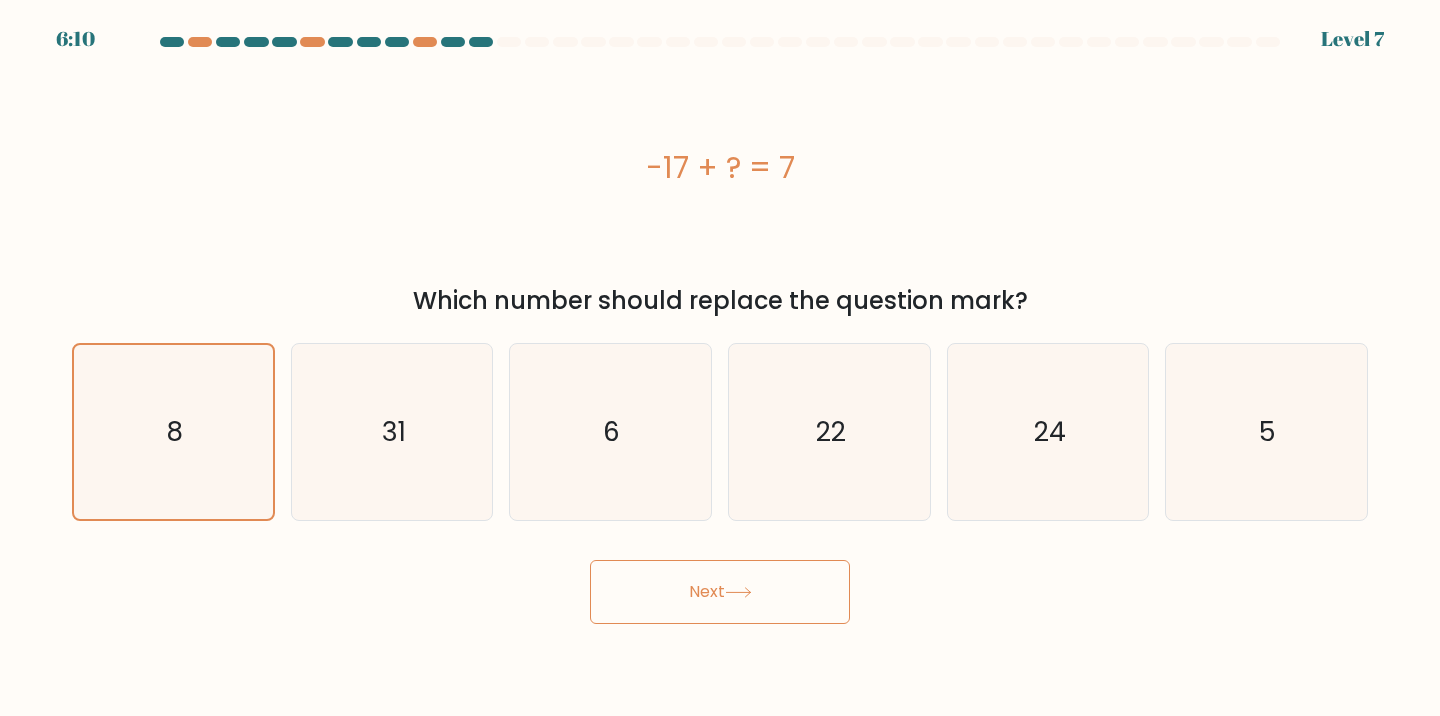 click on "Next" at bounding box center [720, 592] 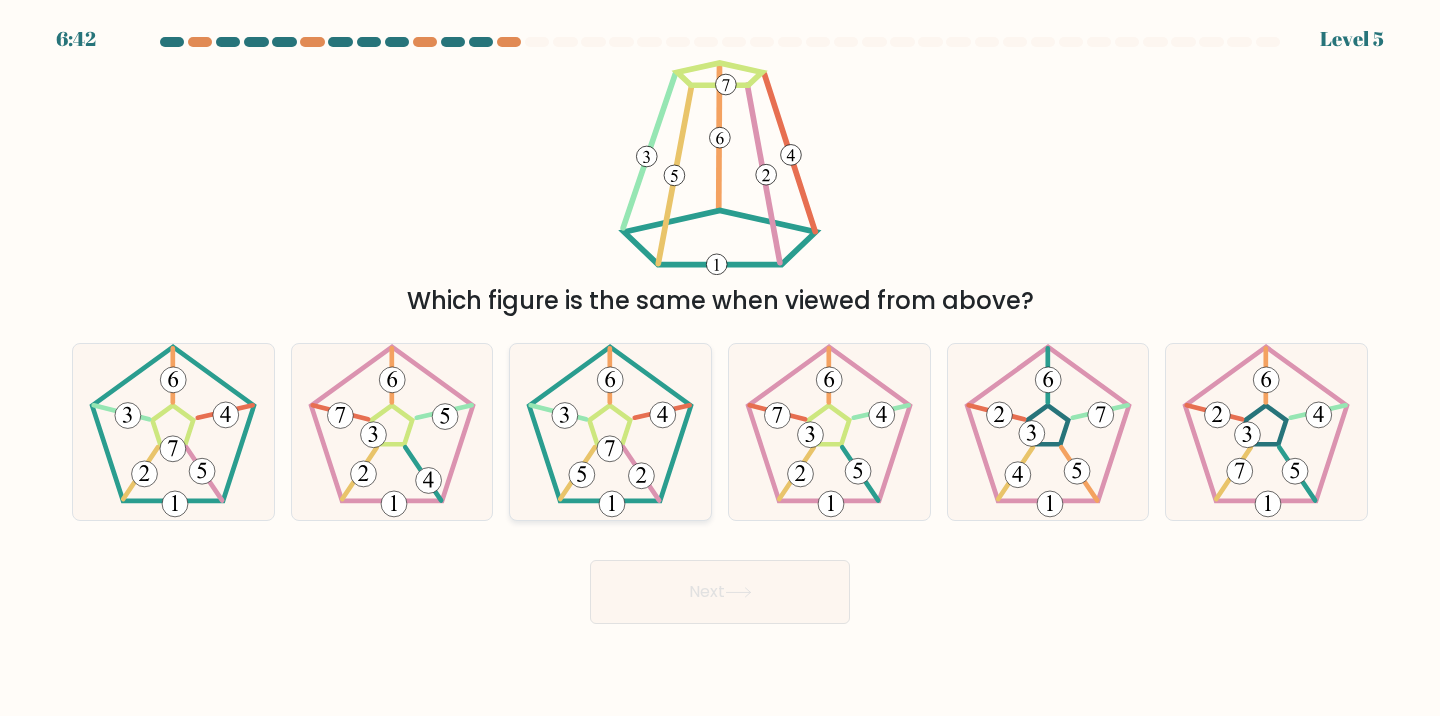 click 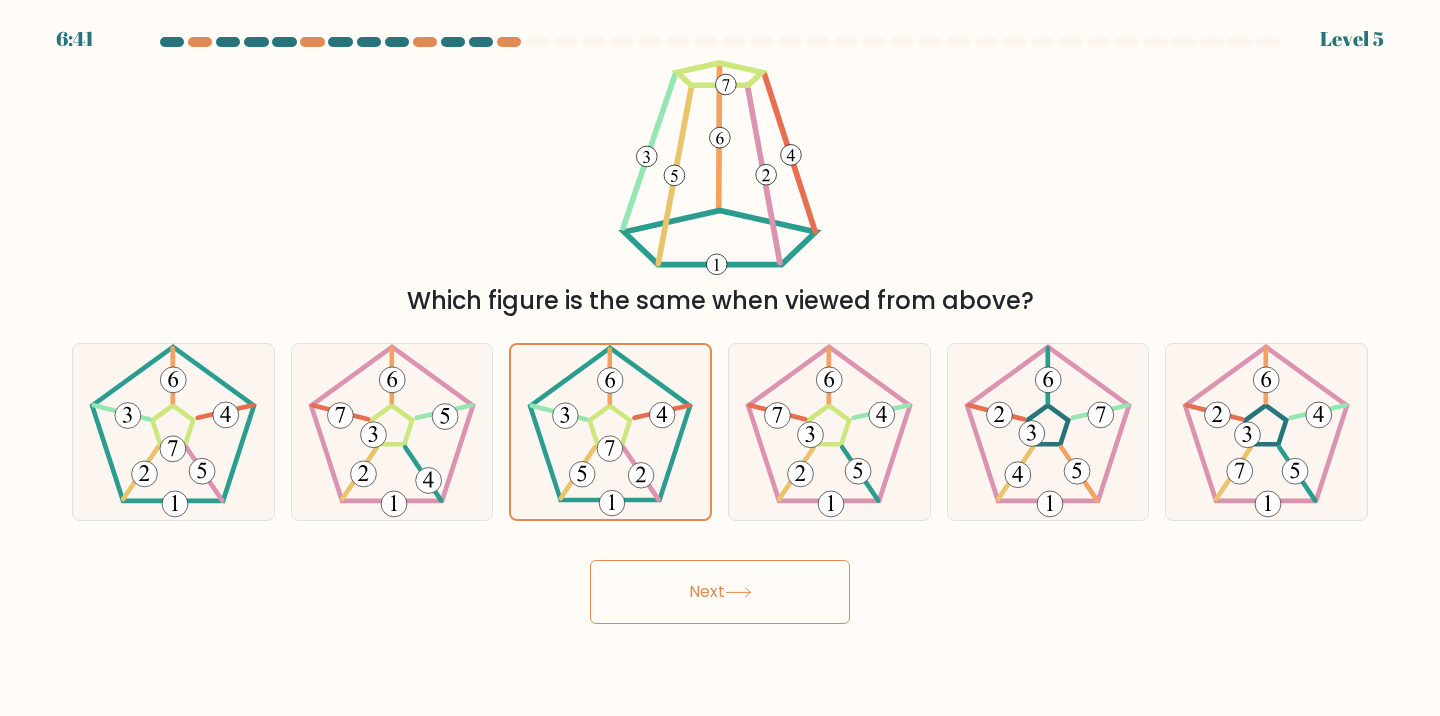 click on "Next" at bounding box center (720, 592) 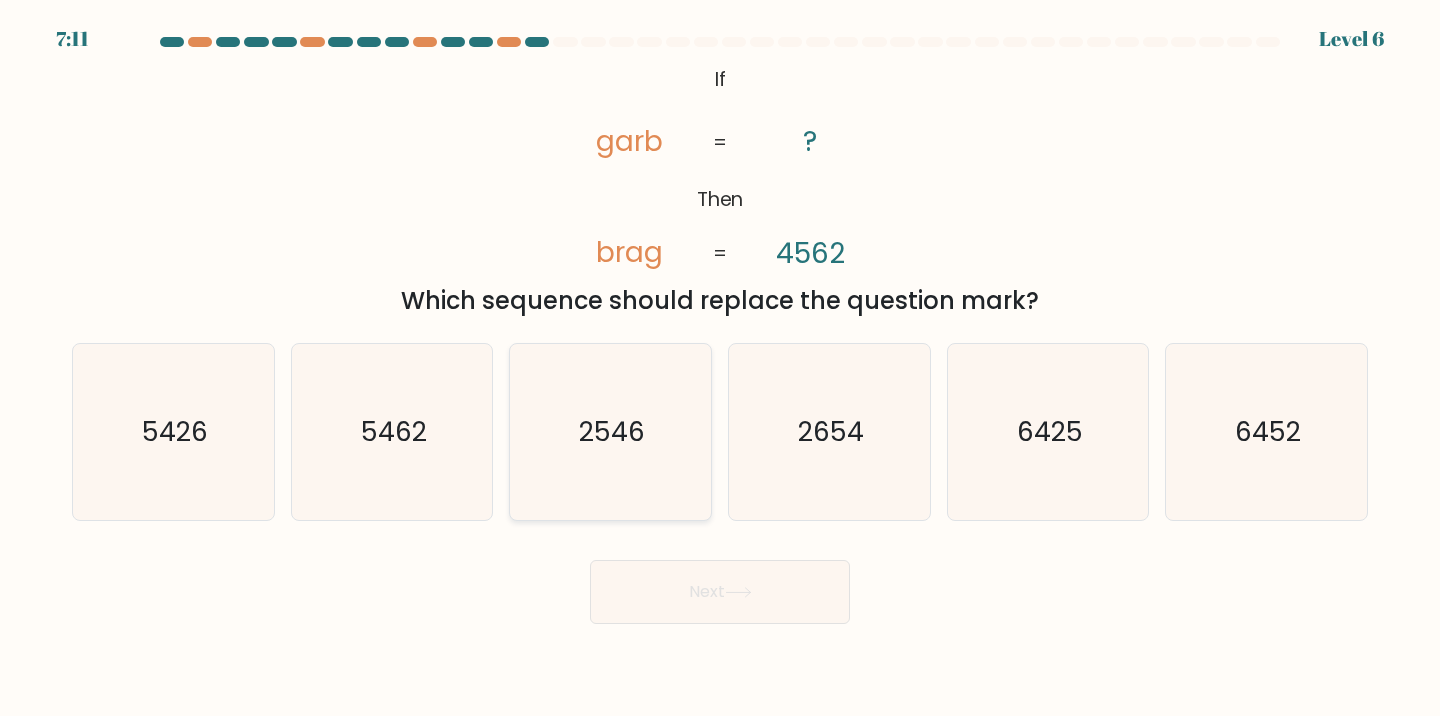 click on "2546" 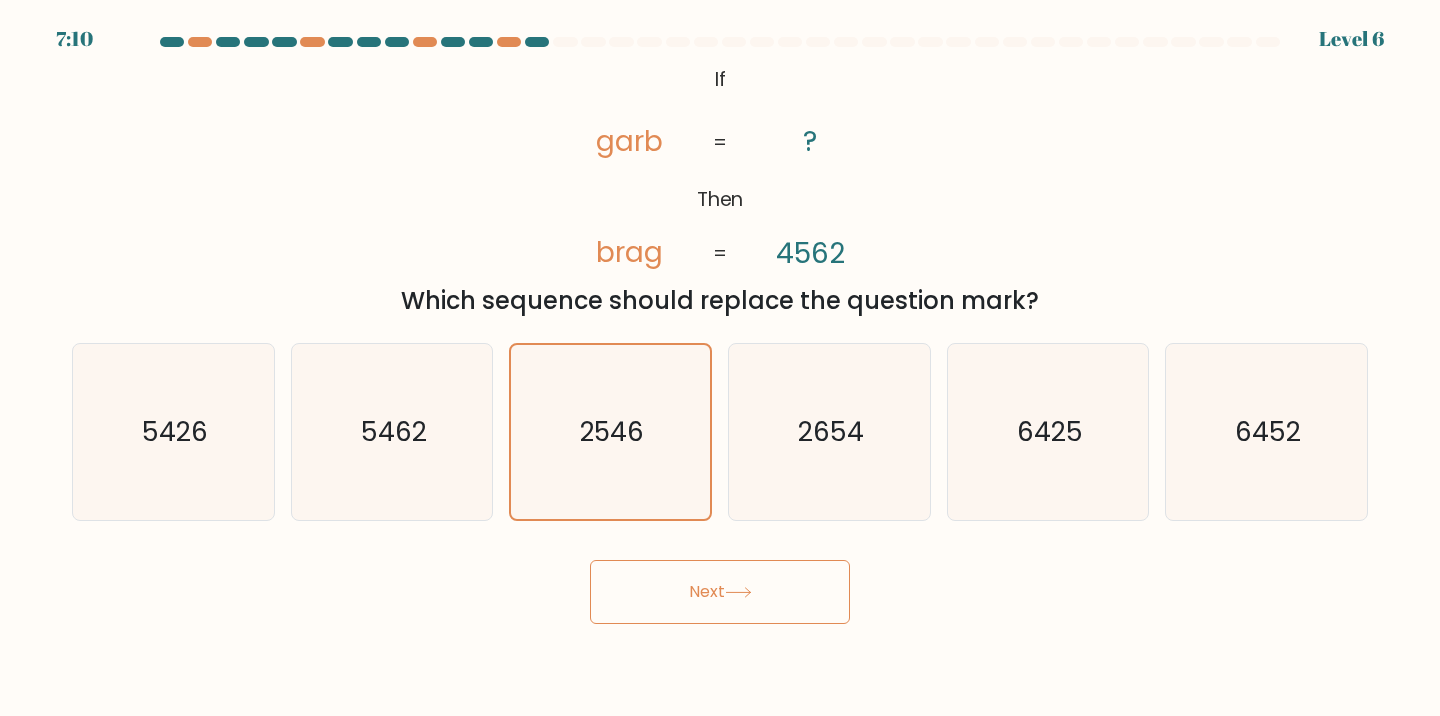 click on "Next" at bounding box center [720, 592] 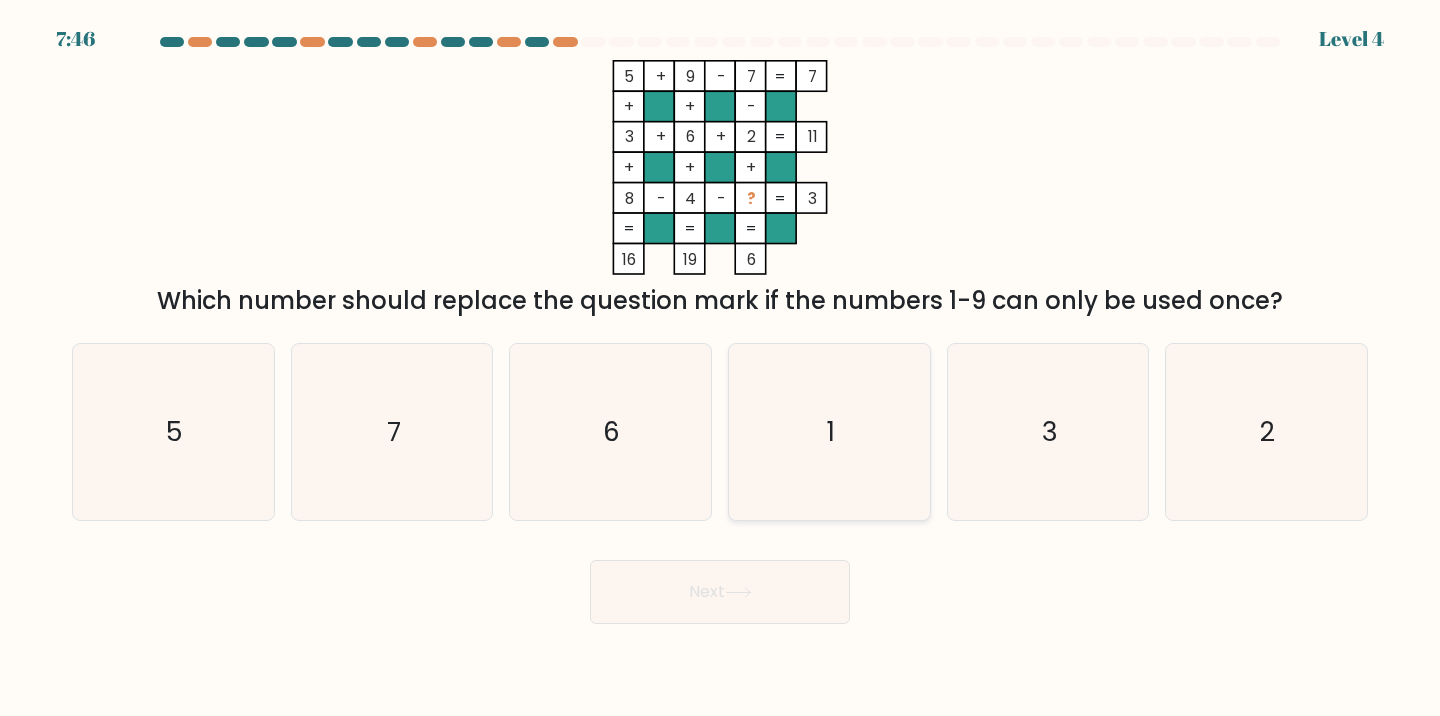 click on "1" 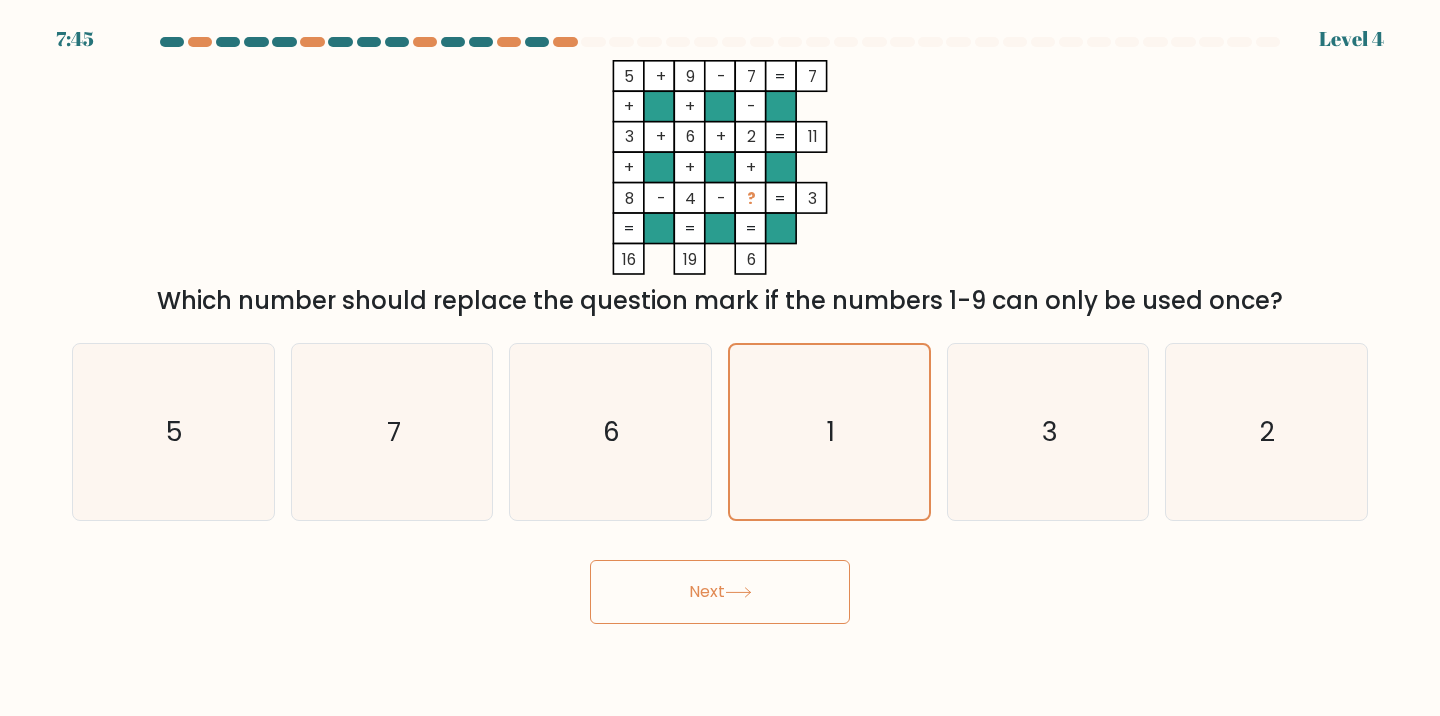 click on "Next" at bounding box center [720, 592] 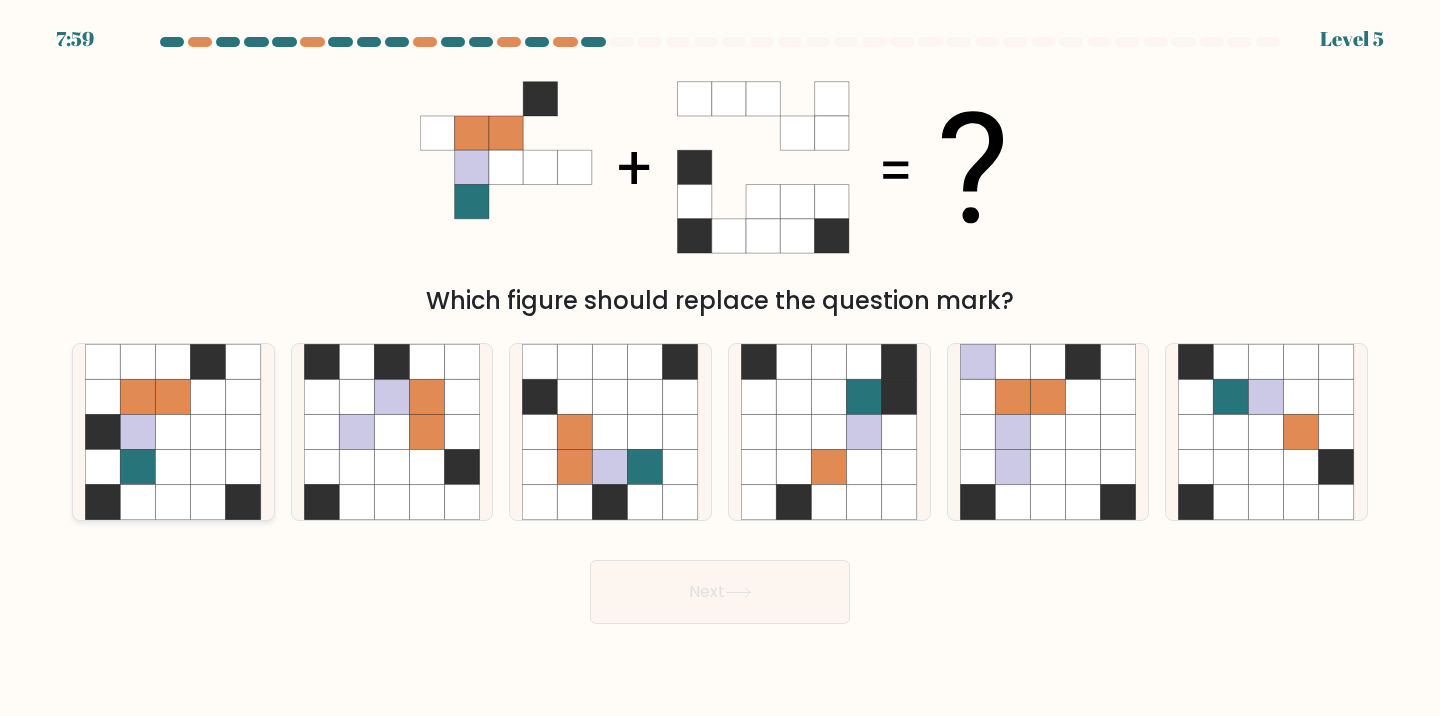 click 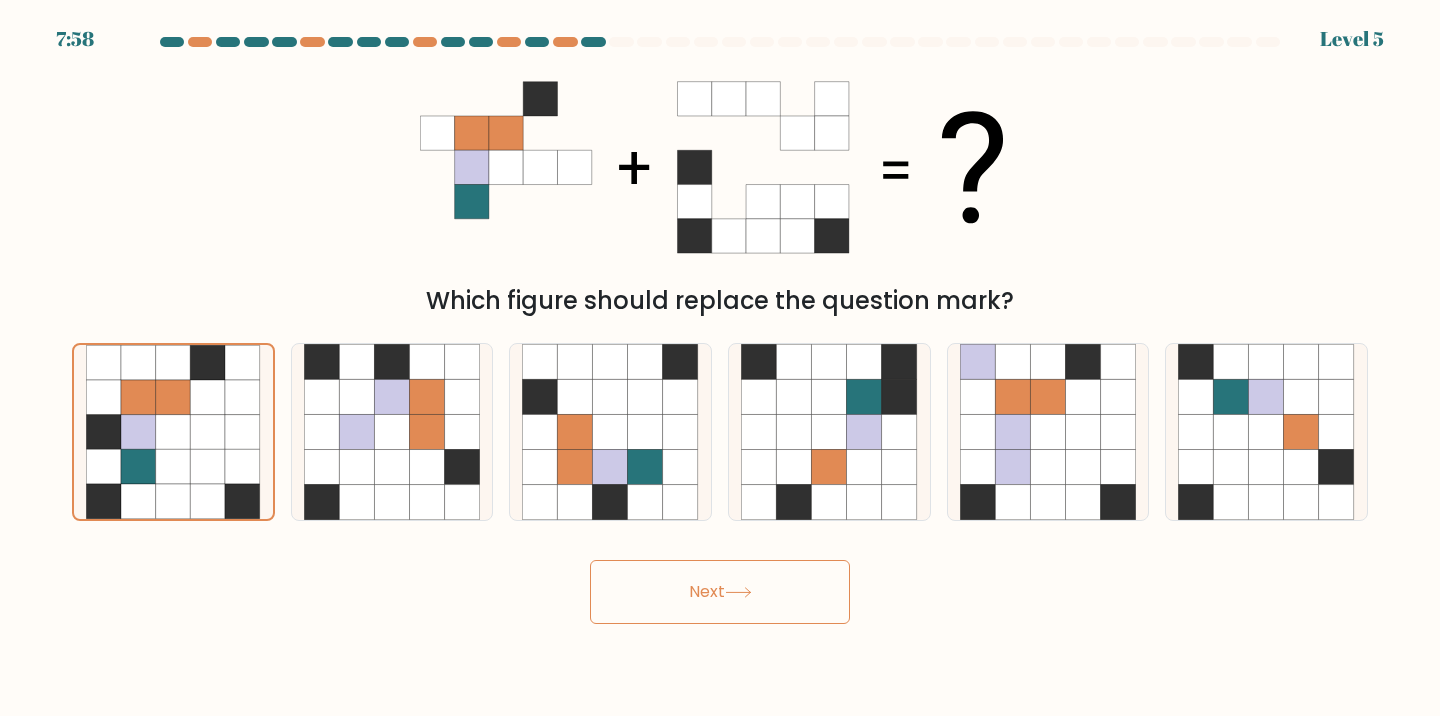 click on "Next" at bounding box center [720, 592] 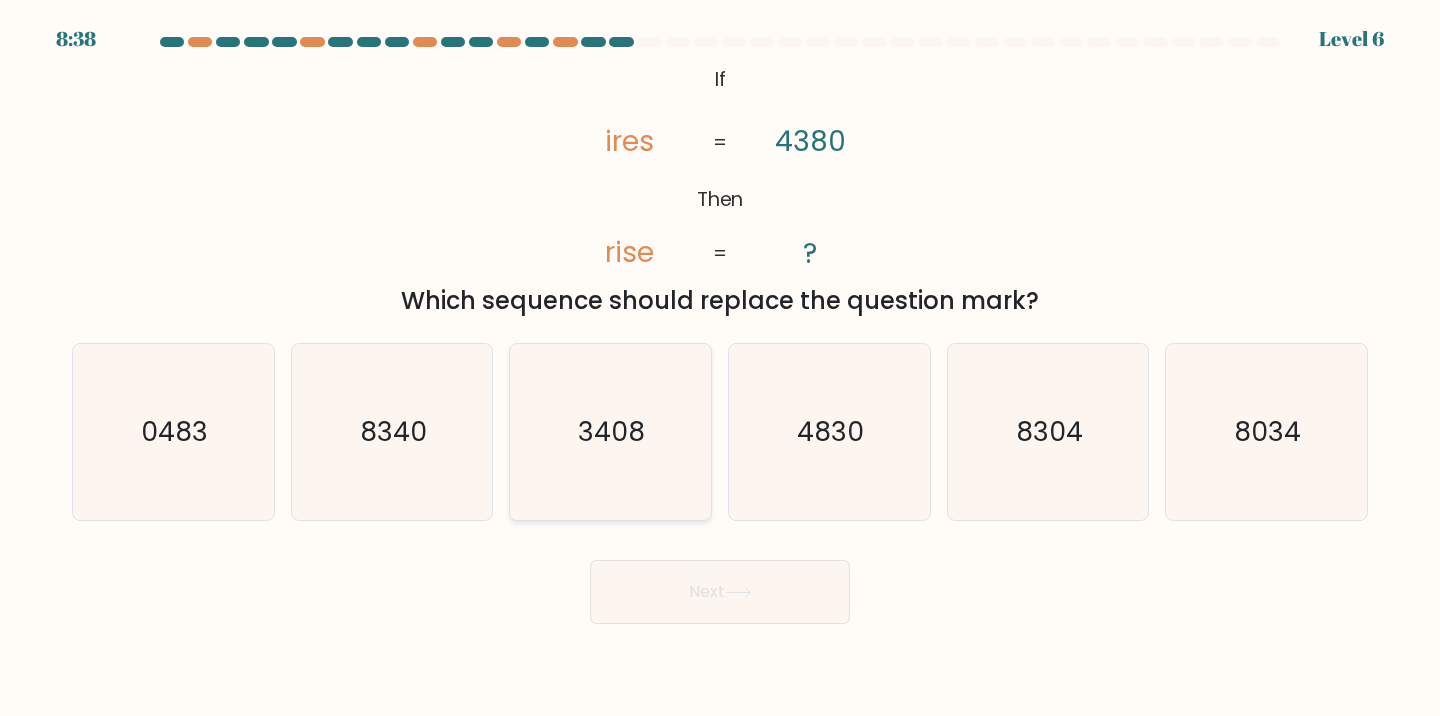 click on "3408" 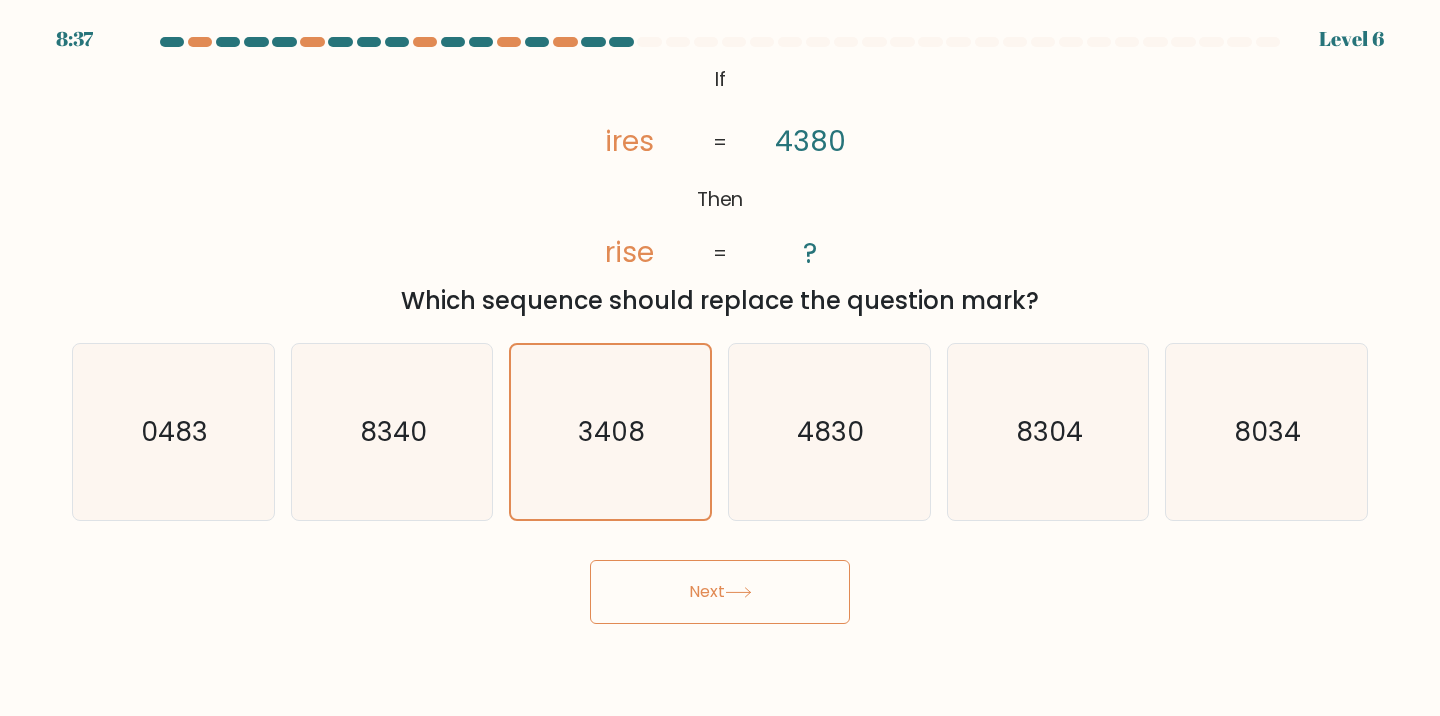 click on "Next" at bounding box center (720, 592) 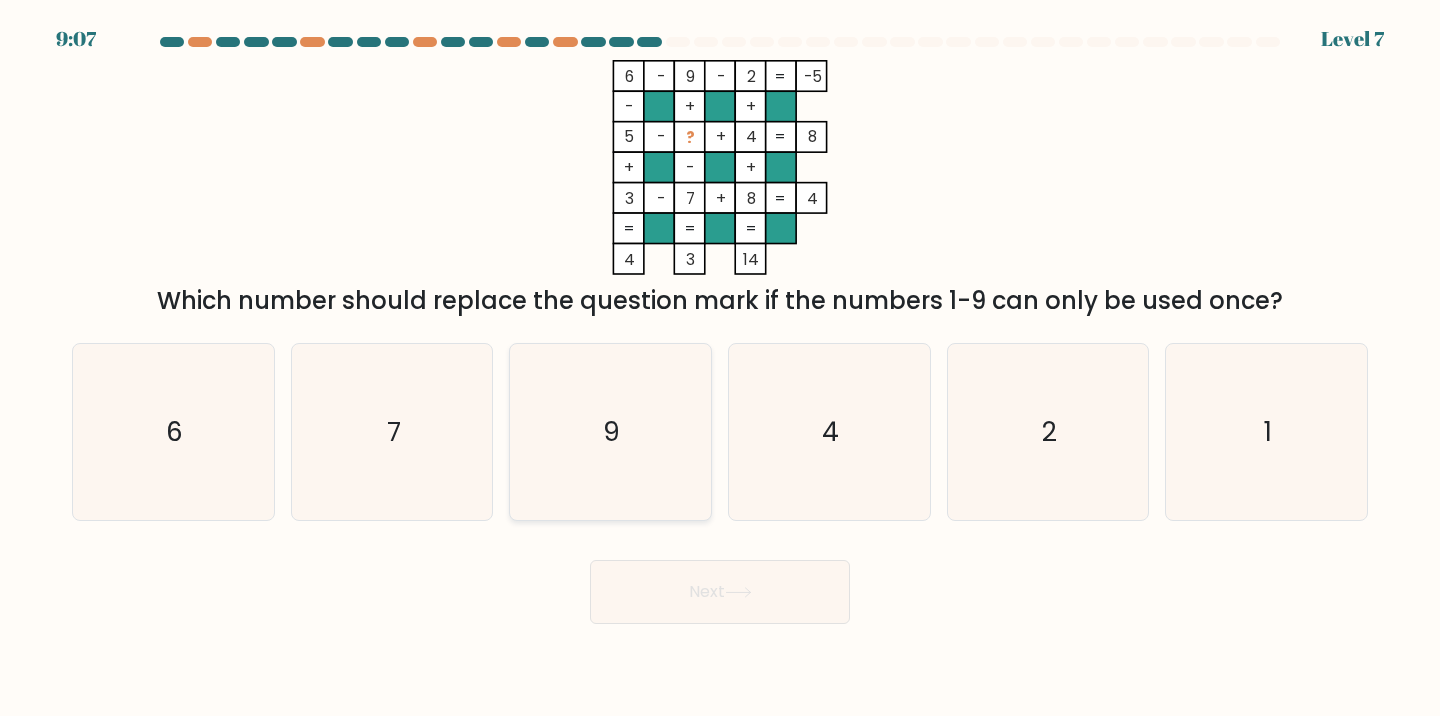 click on "9" 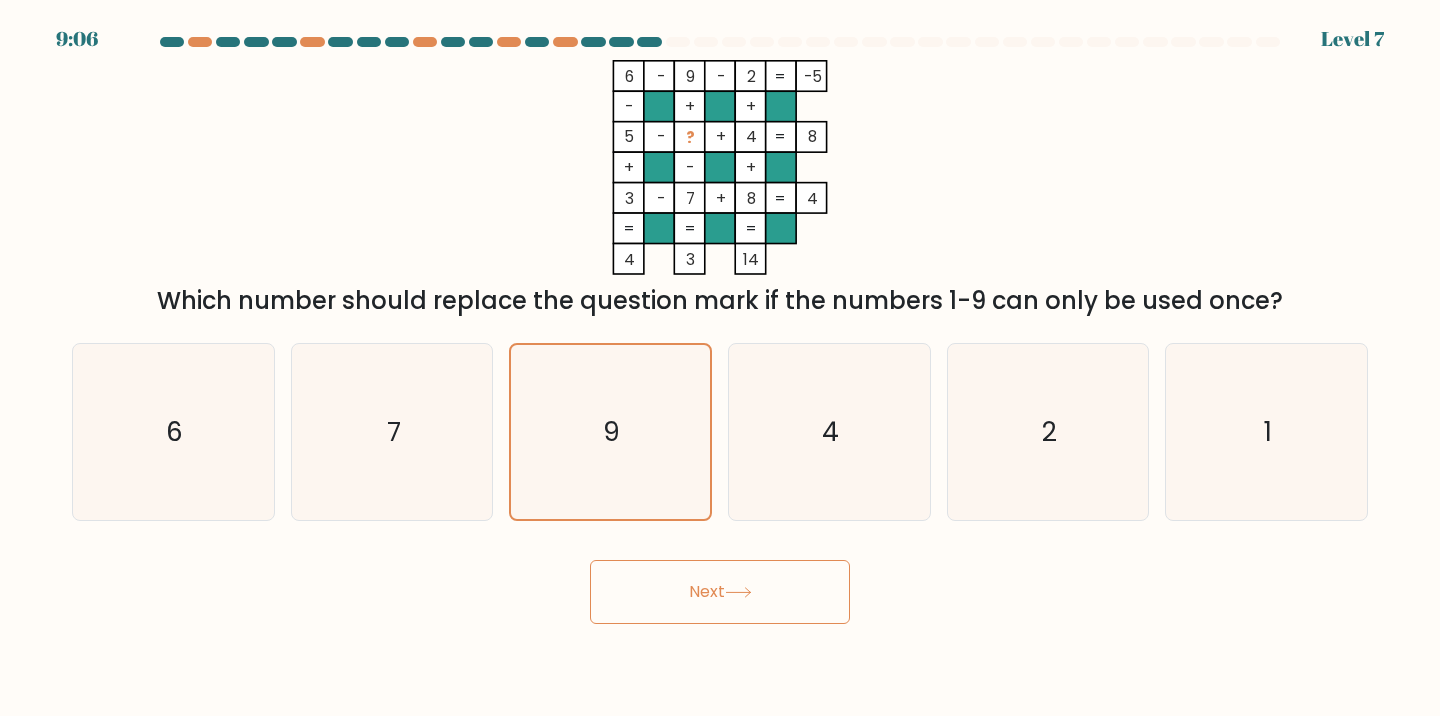 click on "Next" at bounding box center (720, 592) 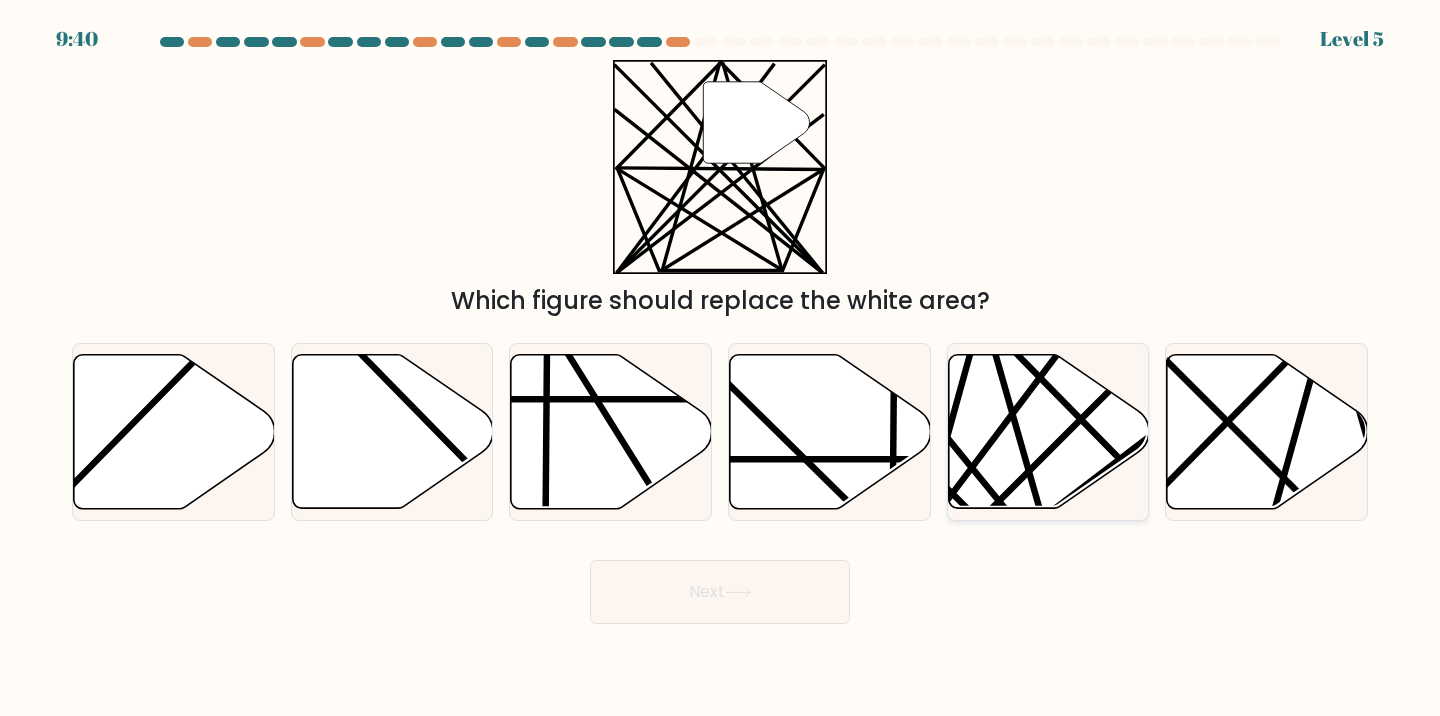 click 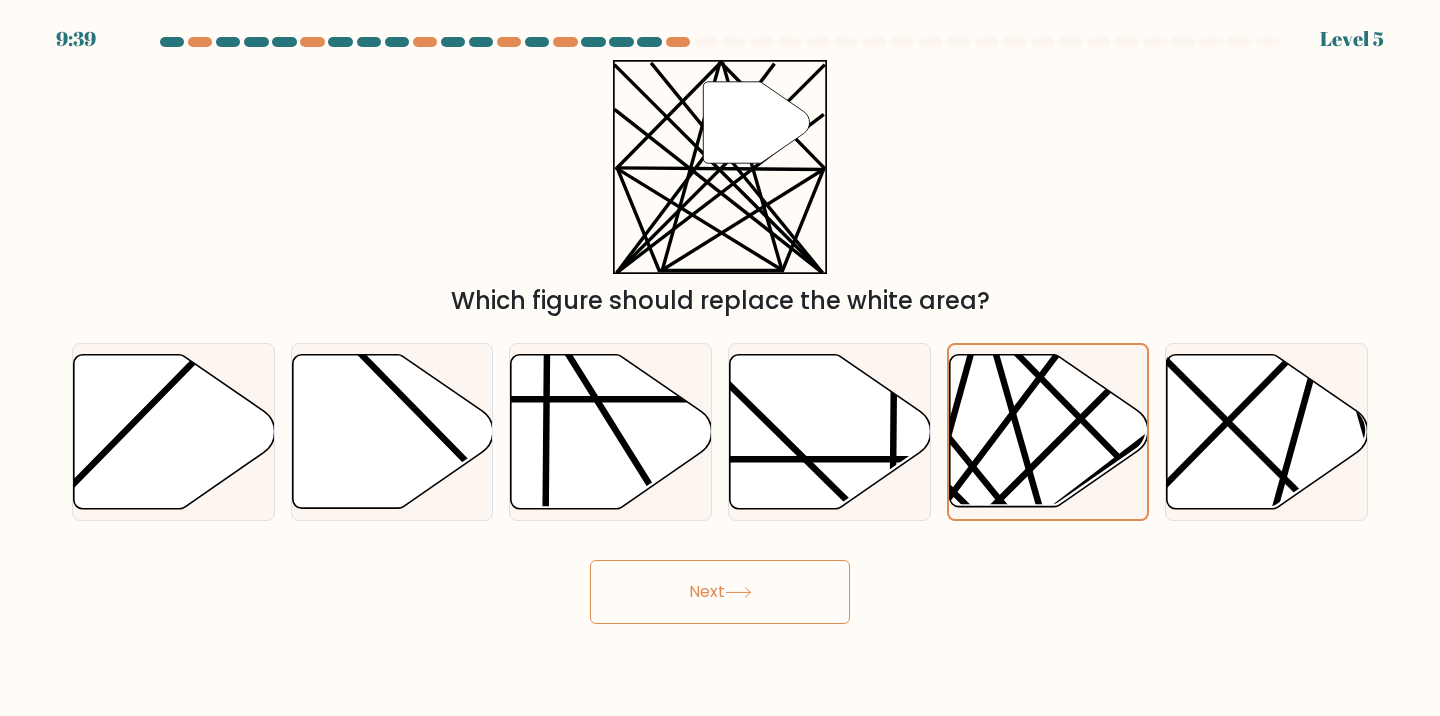 click on "Next" at bounding box center [720, 592] 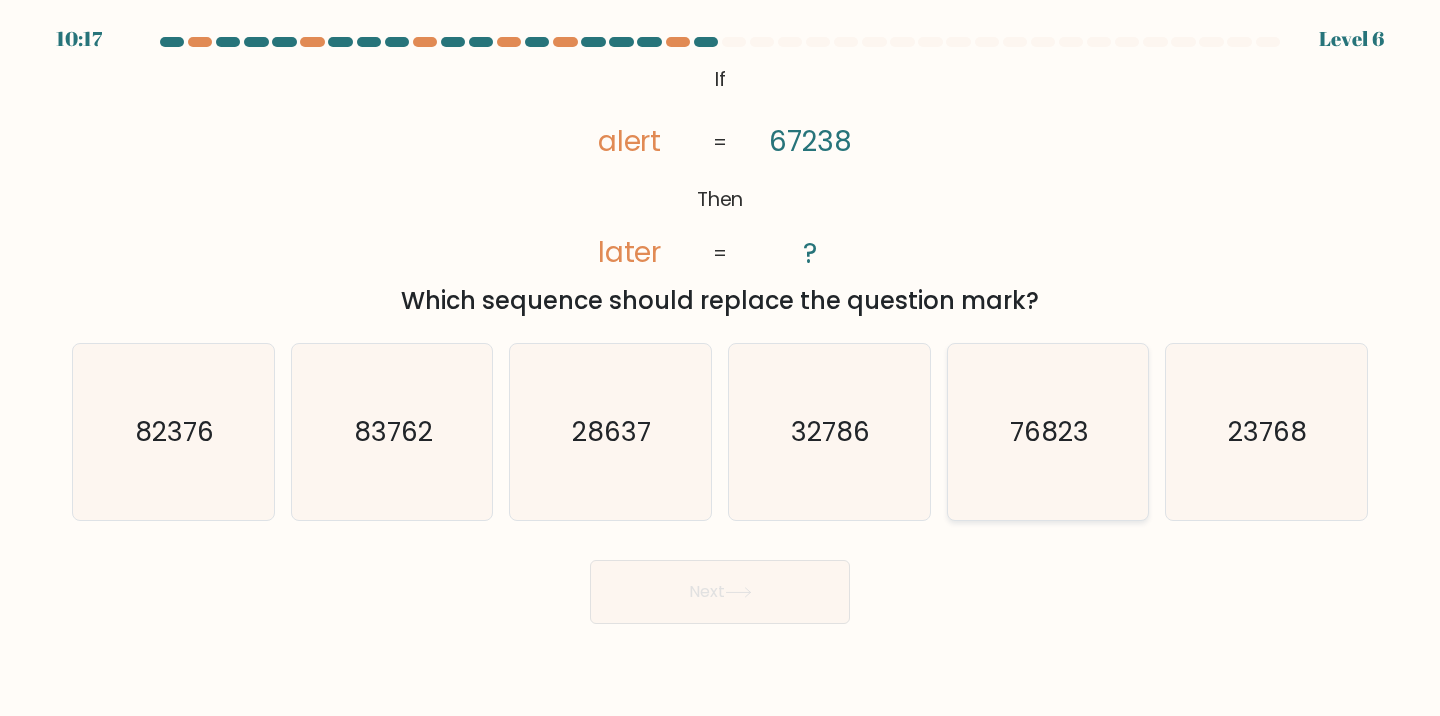 click on "76823" 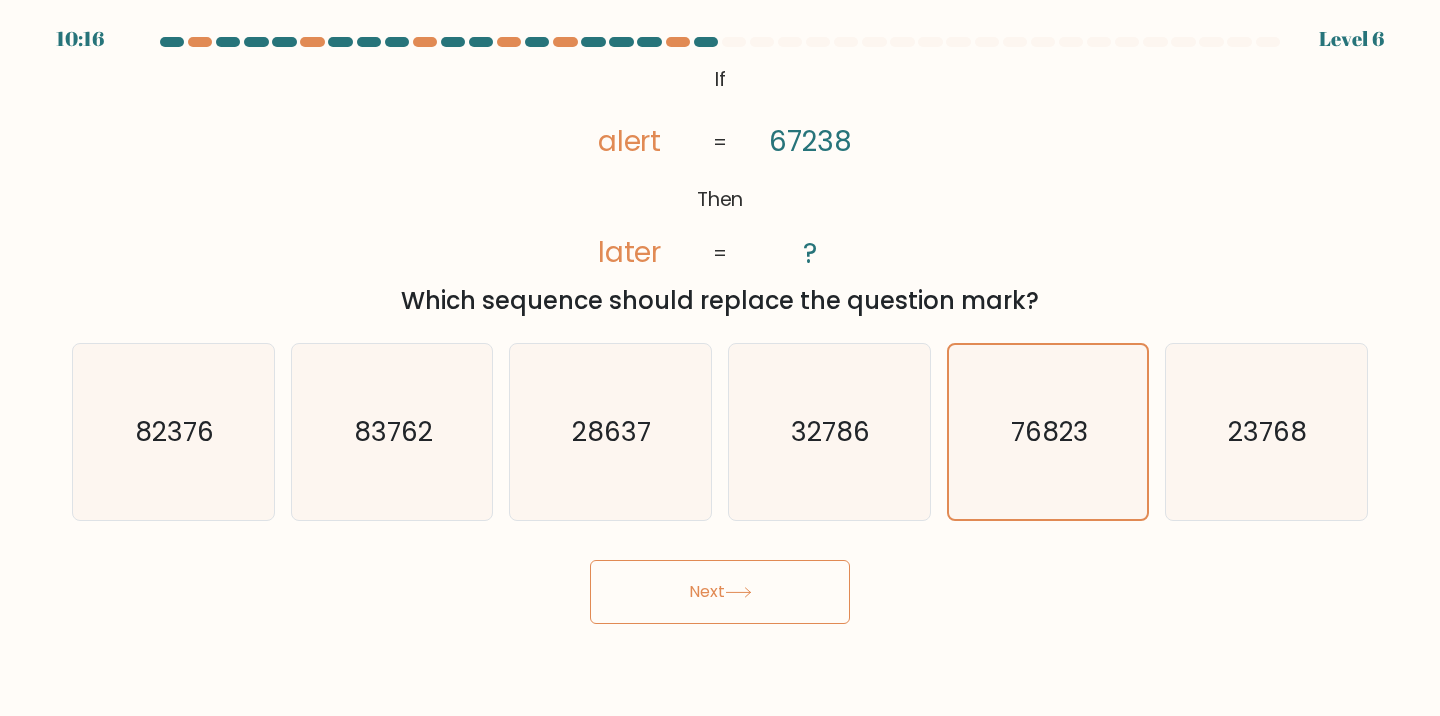 click on "Next" at bounding box center [720, 592] 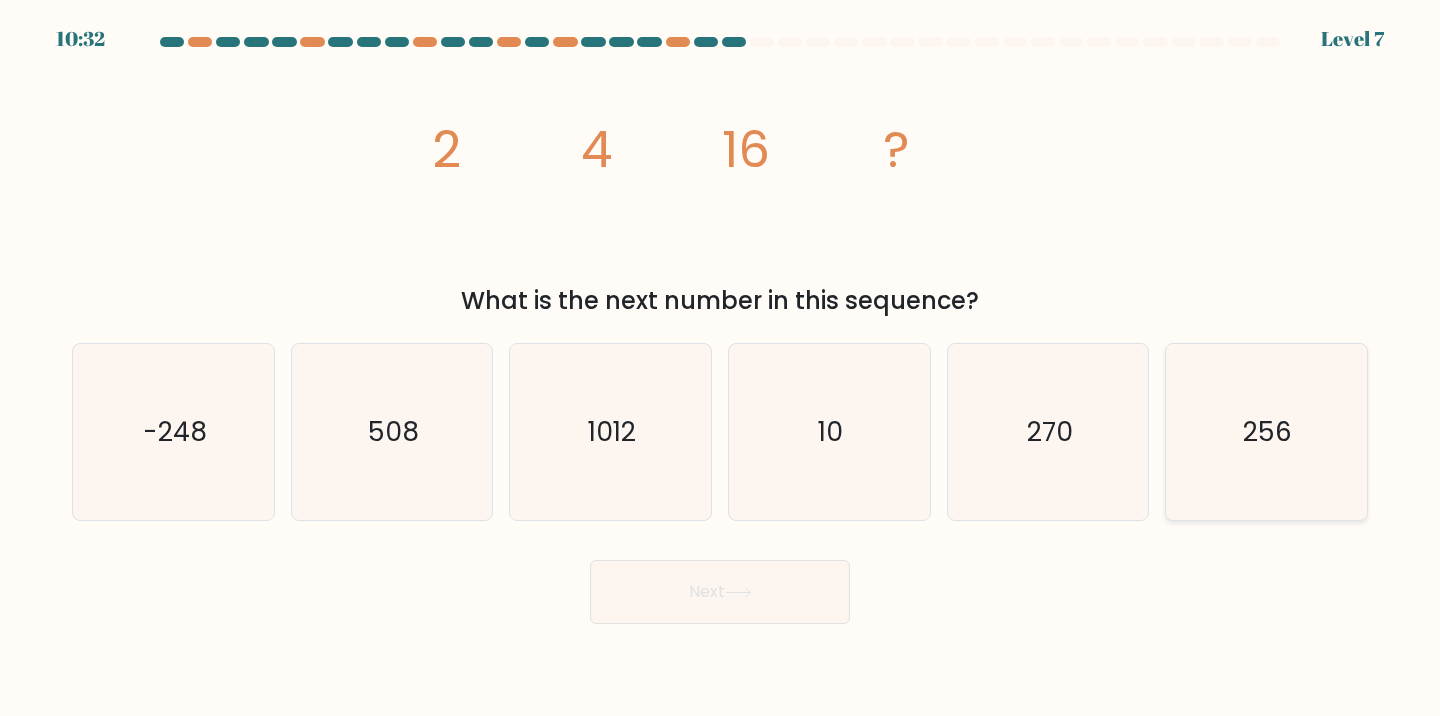 click on "256" 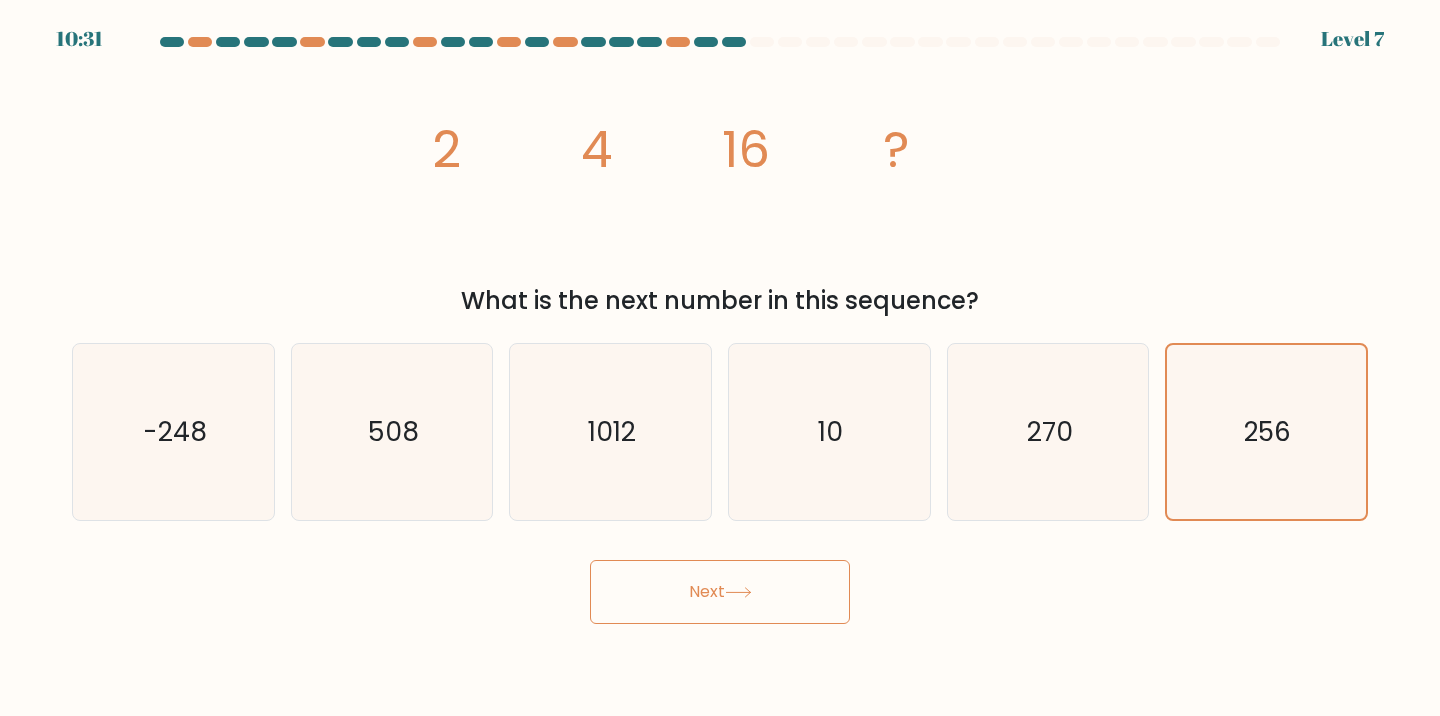 click on "10:31
Level 7" at bounding box center [720, 358] 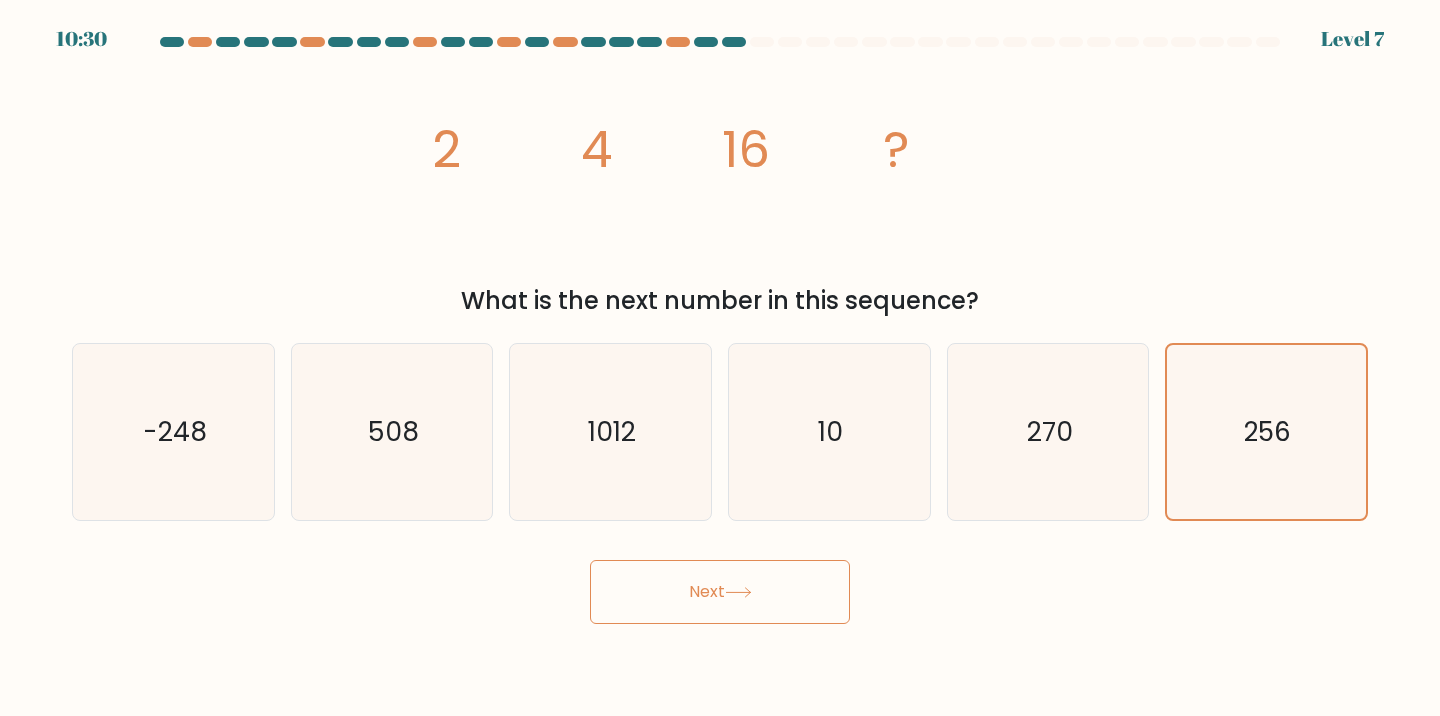 click on "Next" at bounding box center (720, 592) 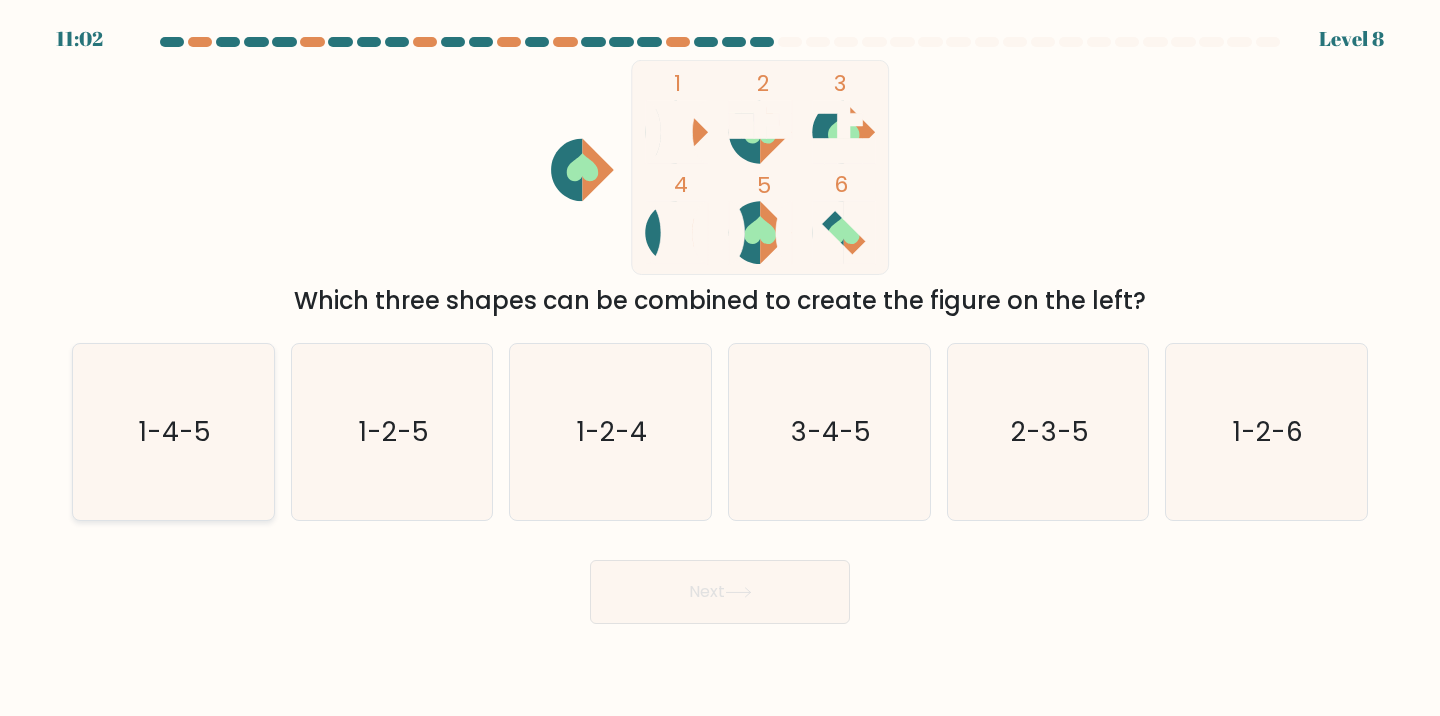 click on "1-4-5" 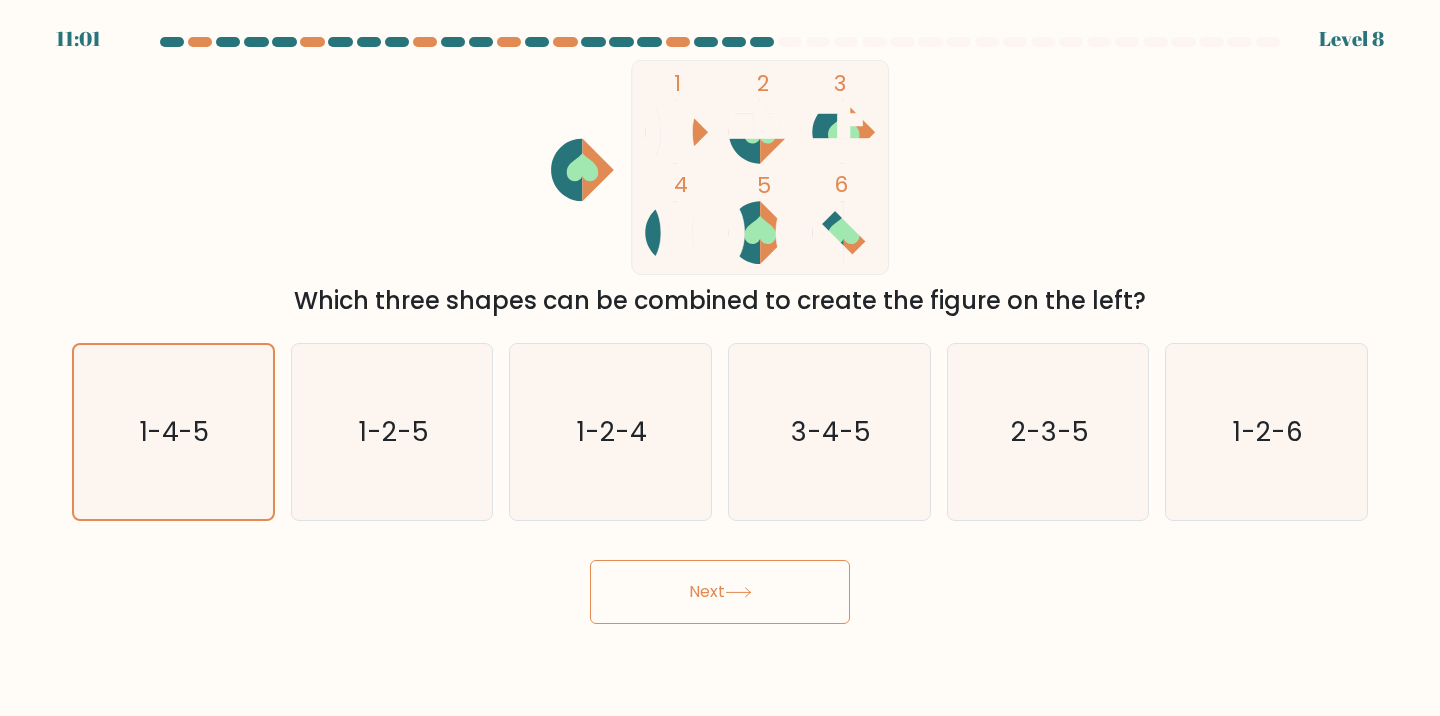 click on "Next" at bounding box center (720, 592) 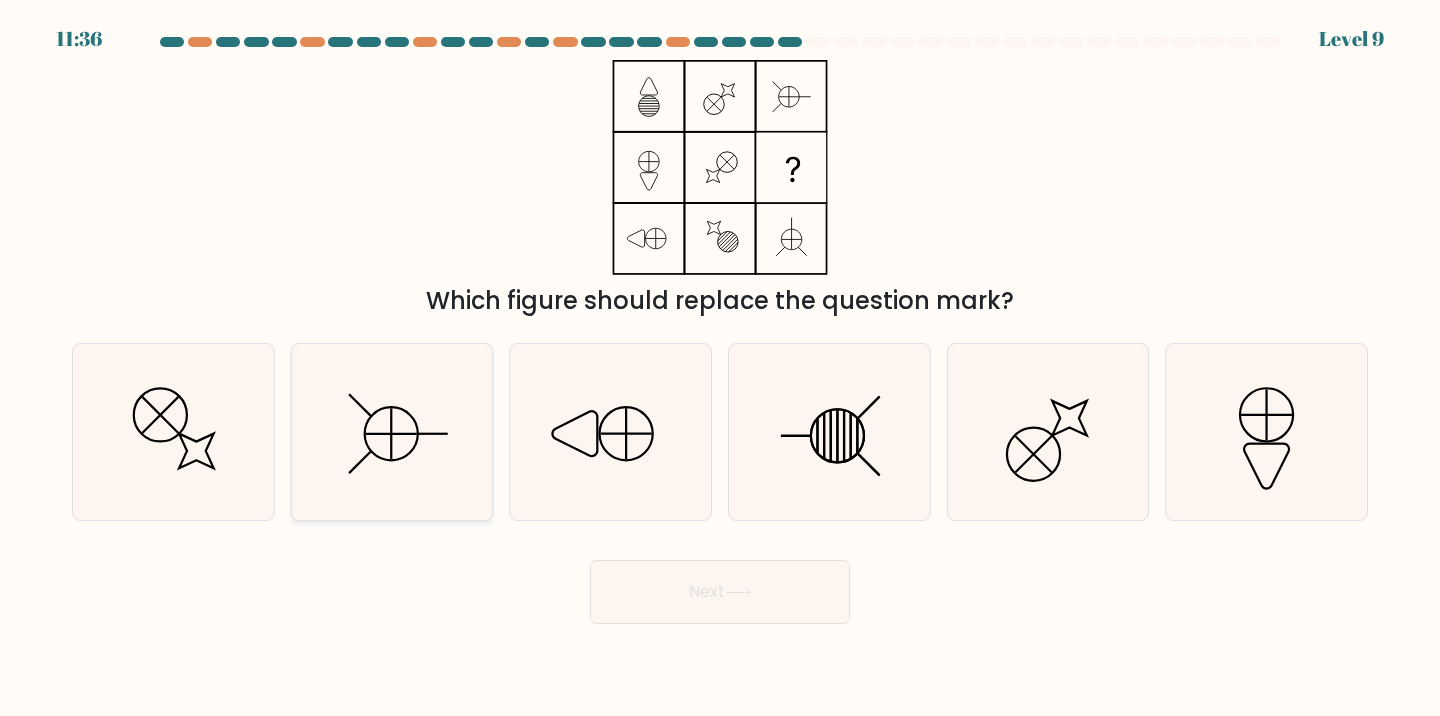 click 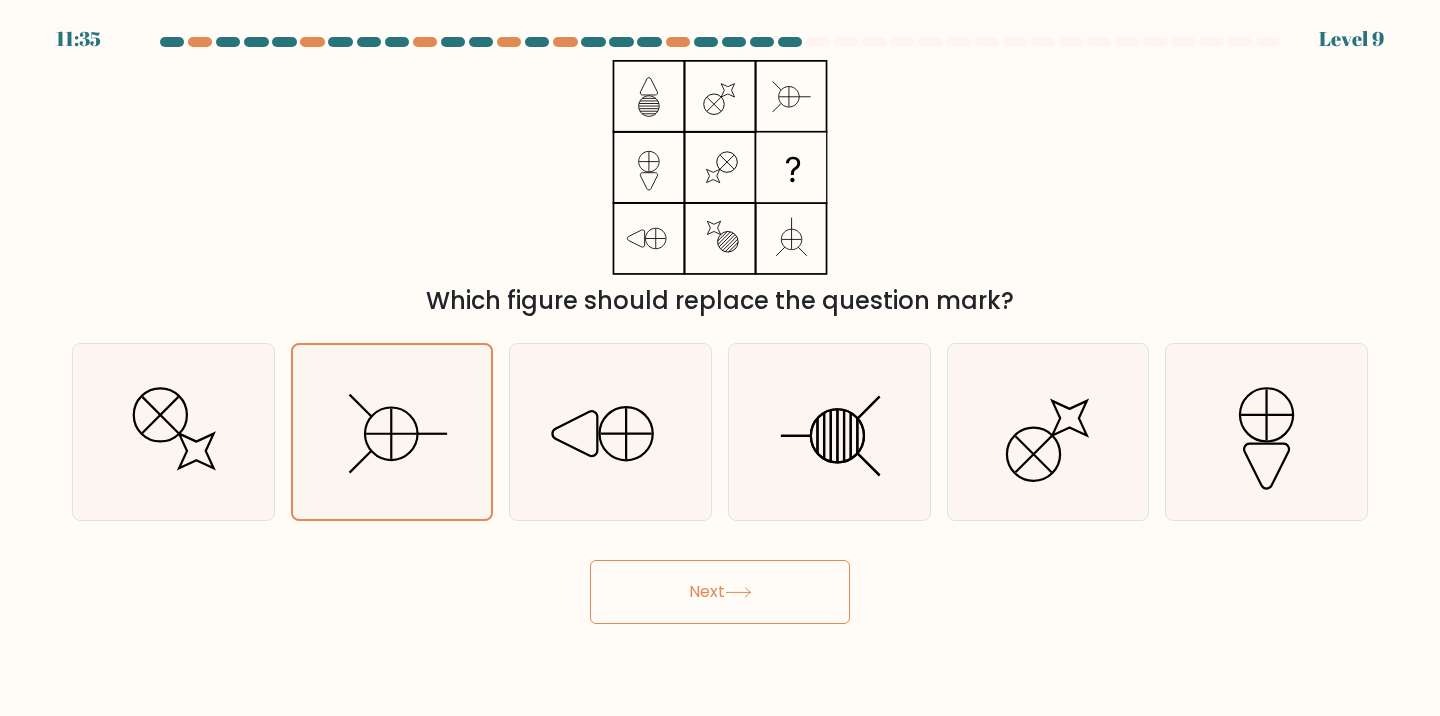 click on "Next" at bounding box center [720, 592] 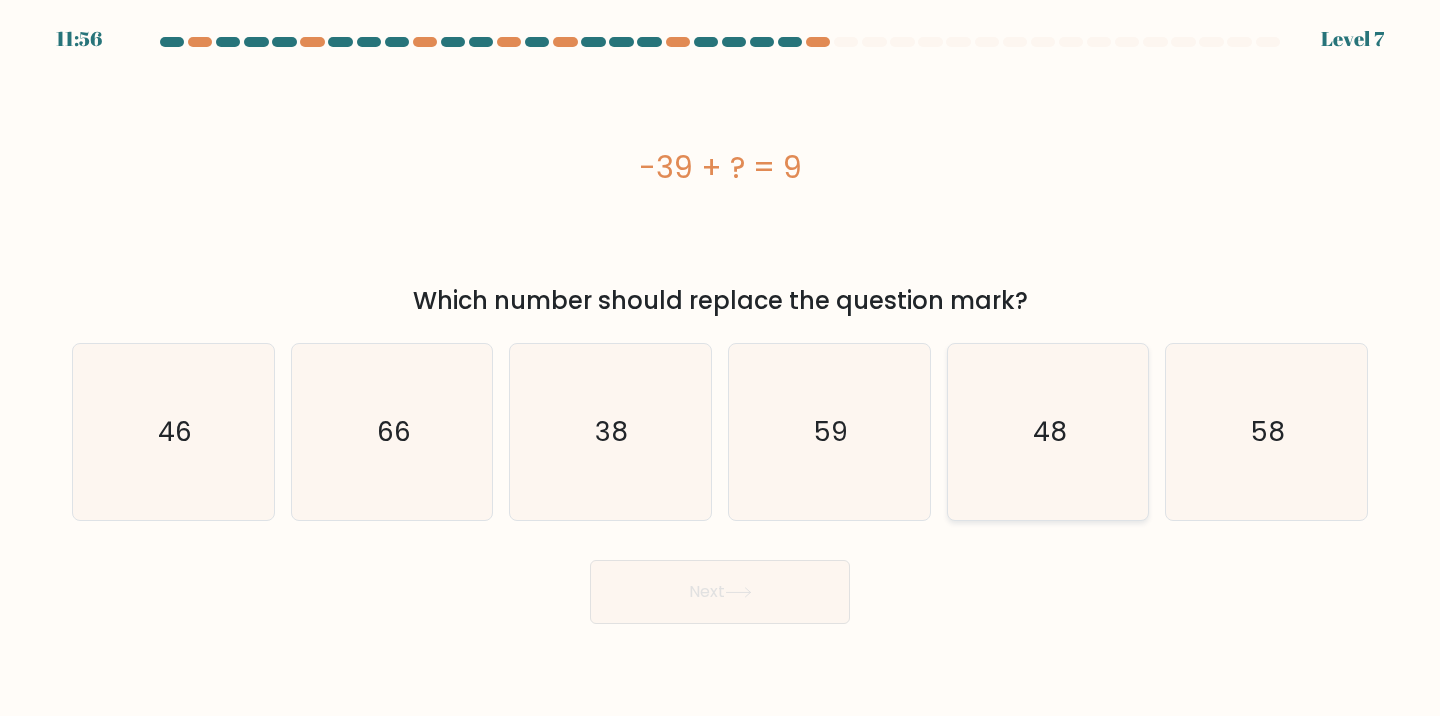 click on "48" 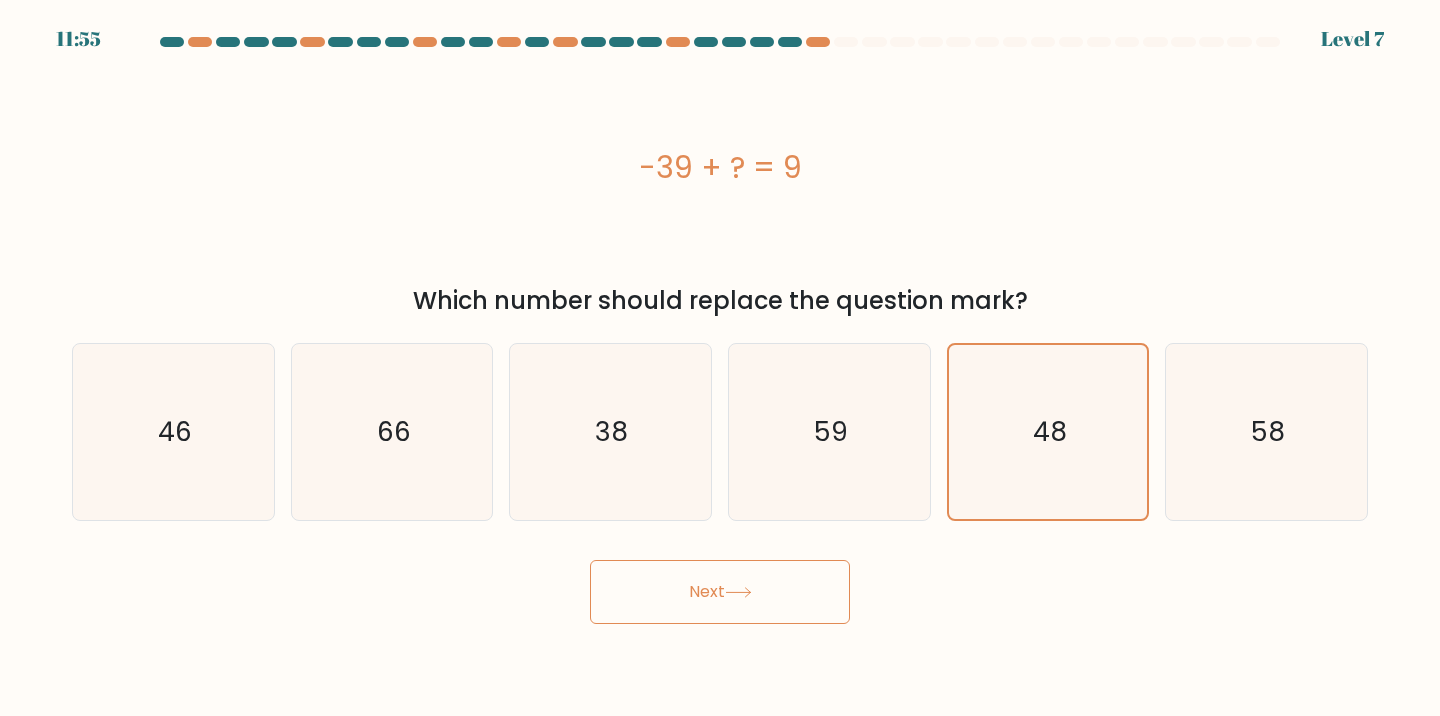 click on "Next" at bounding box center (720, 592) 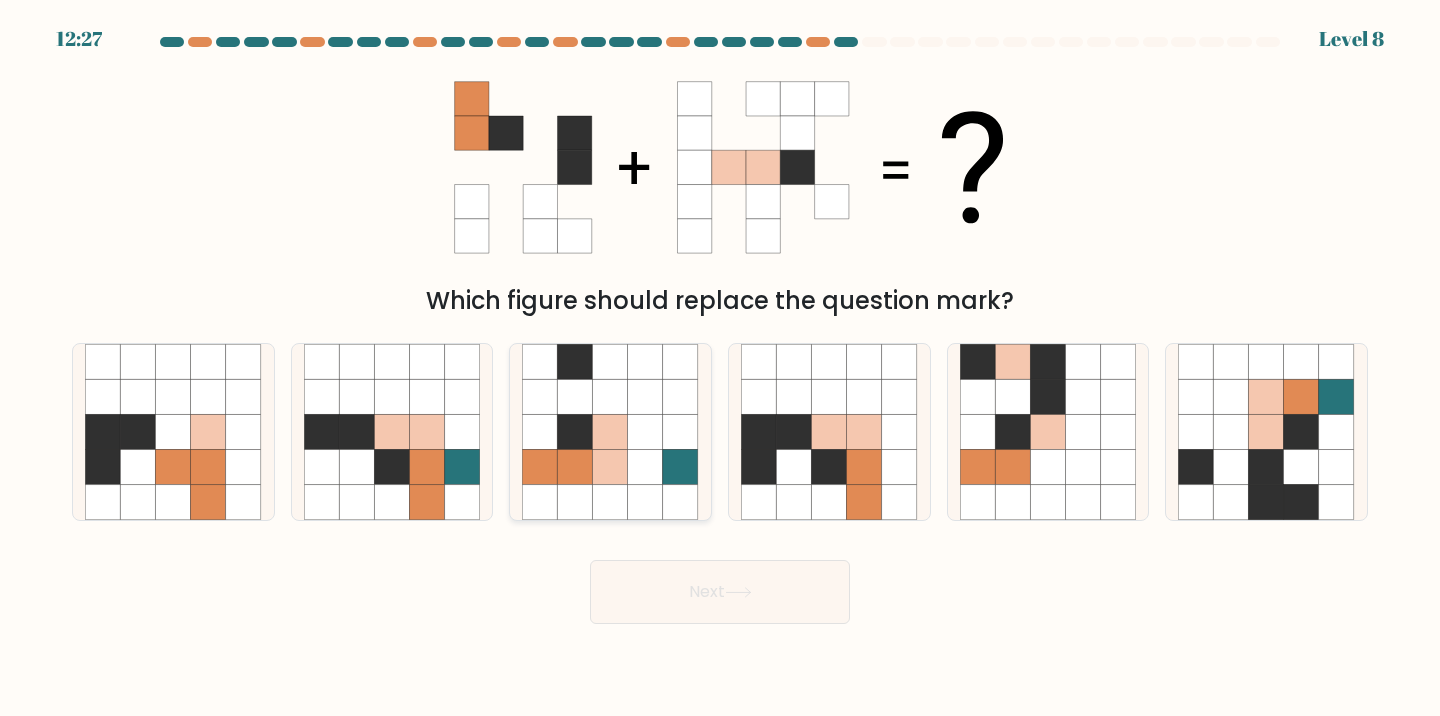click 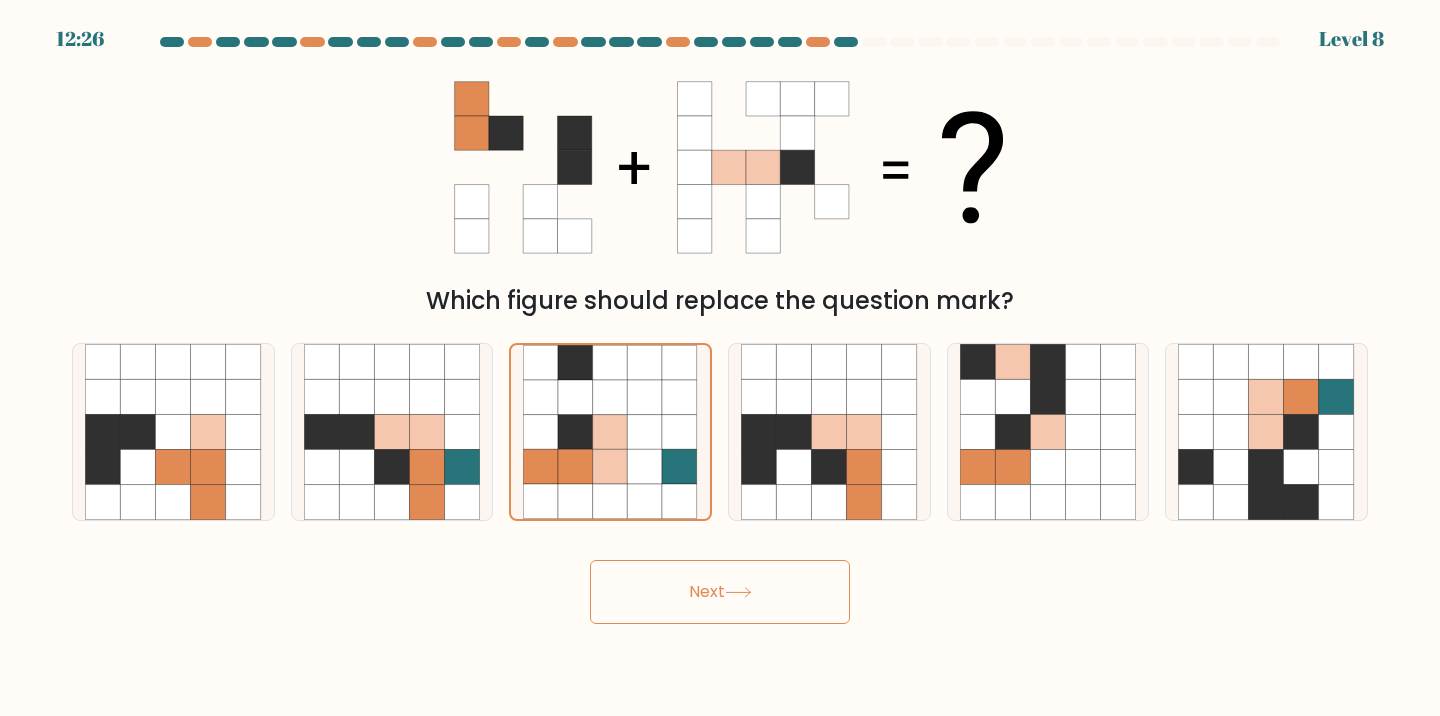 click on "Next" at bounding box center [720, 592] 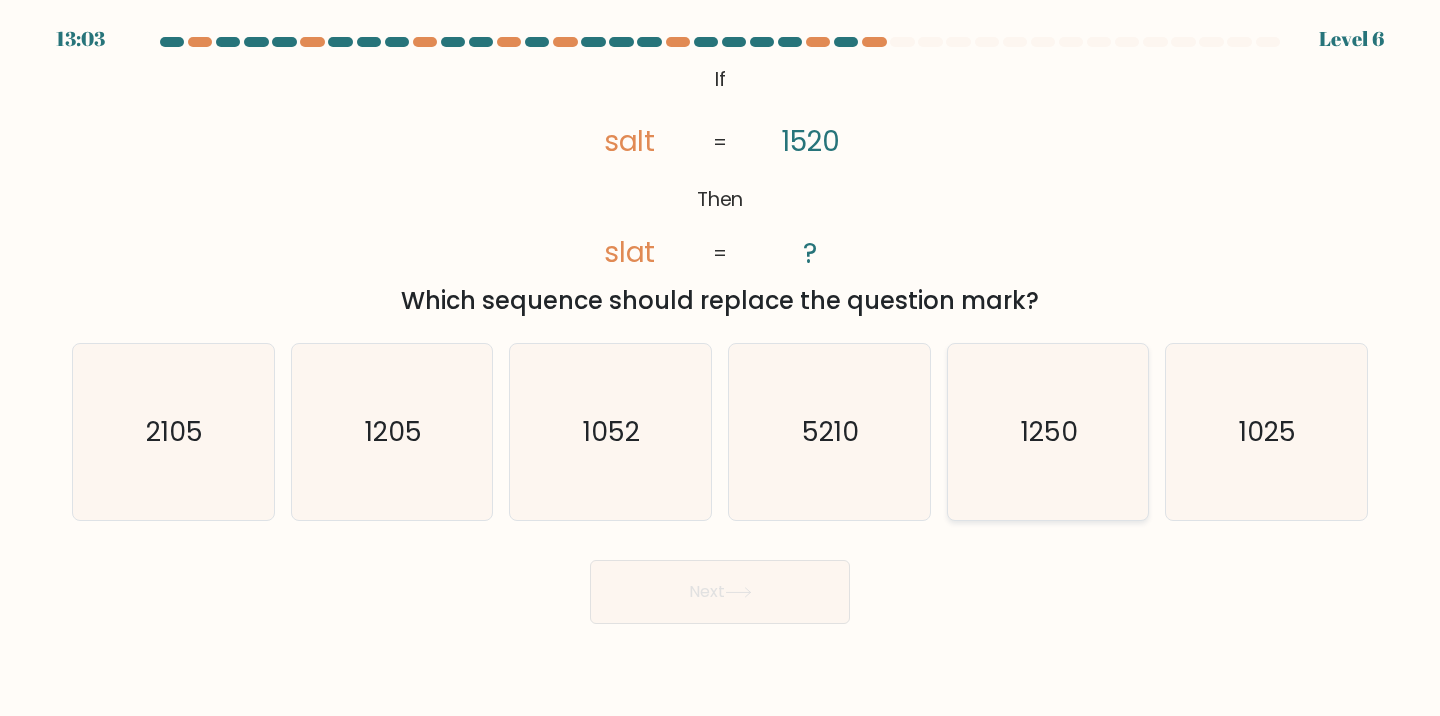 click on "1250" 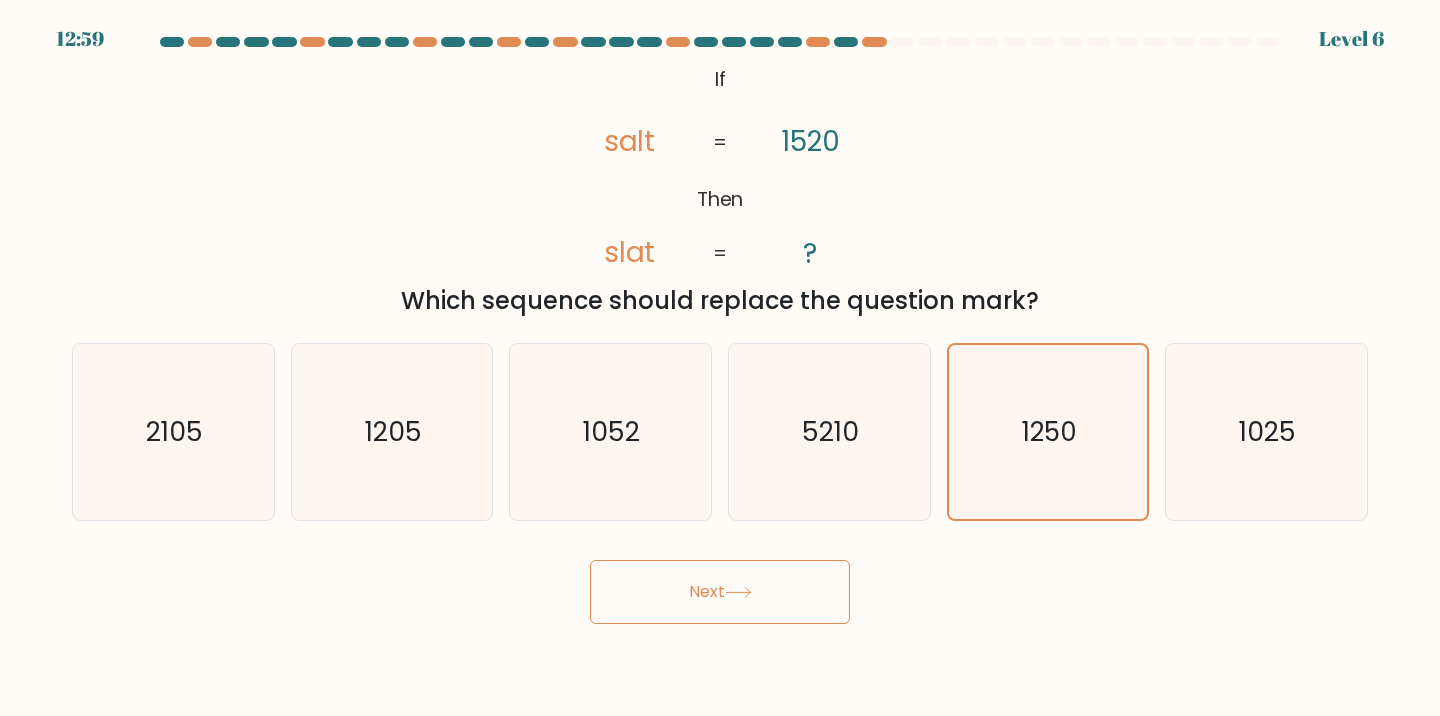 click on "Next" at bounding box center (720, 592) 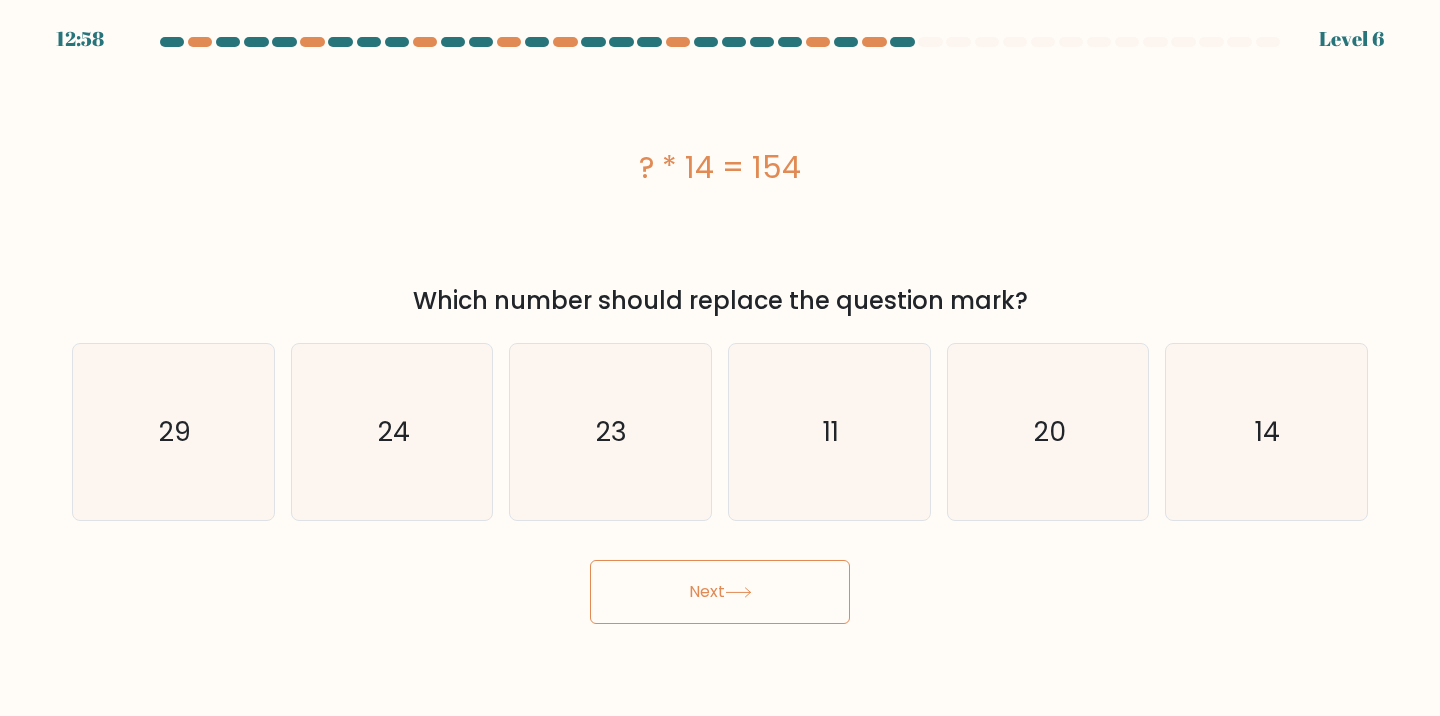 click on "Next" at bounding box center [720, 592] 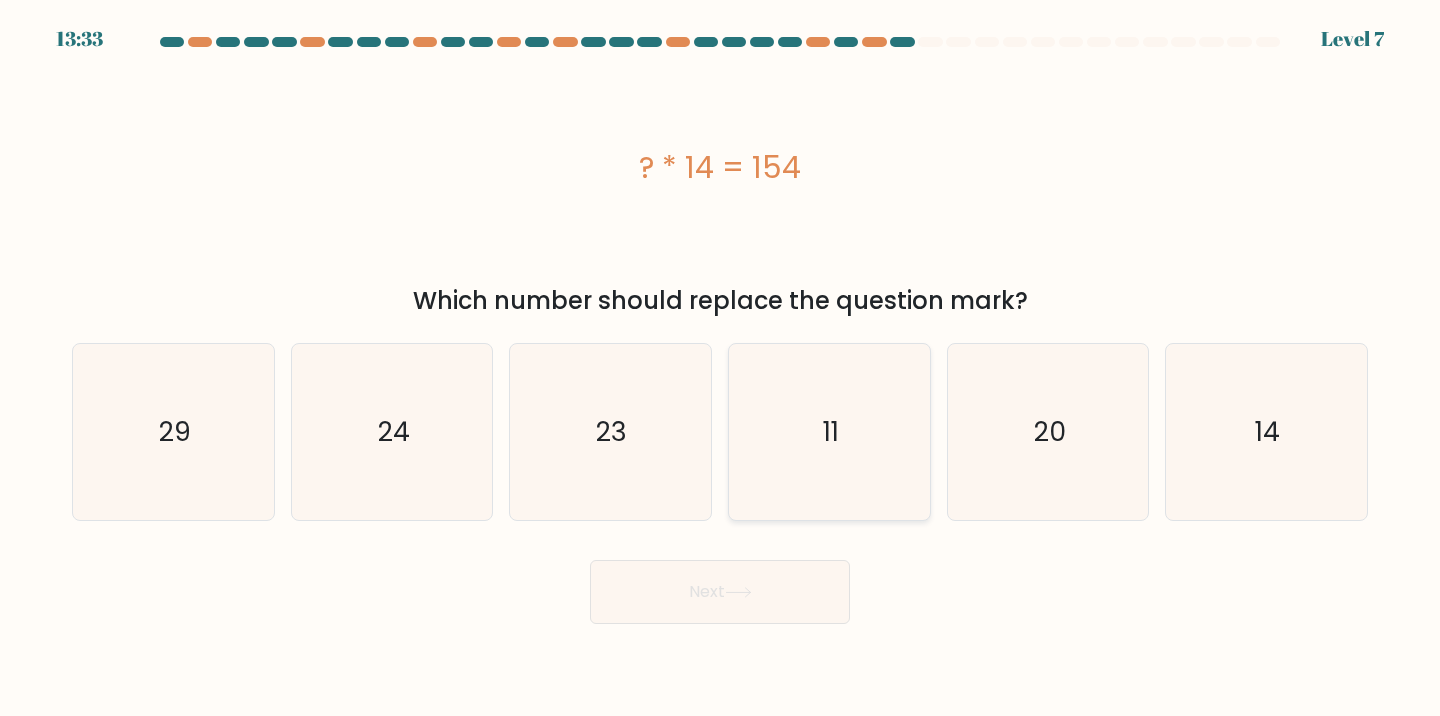 click on "11" 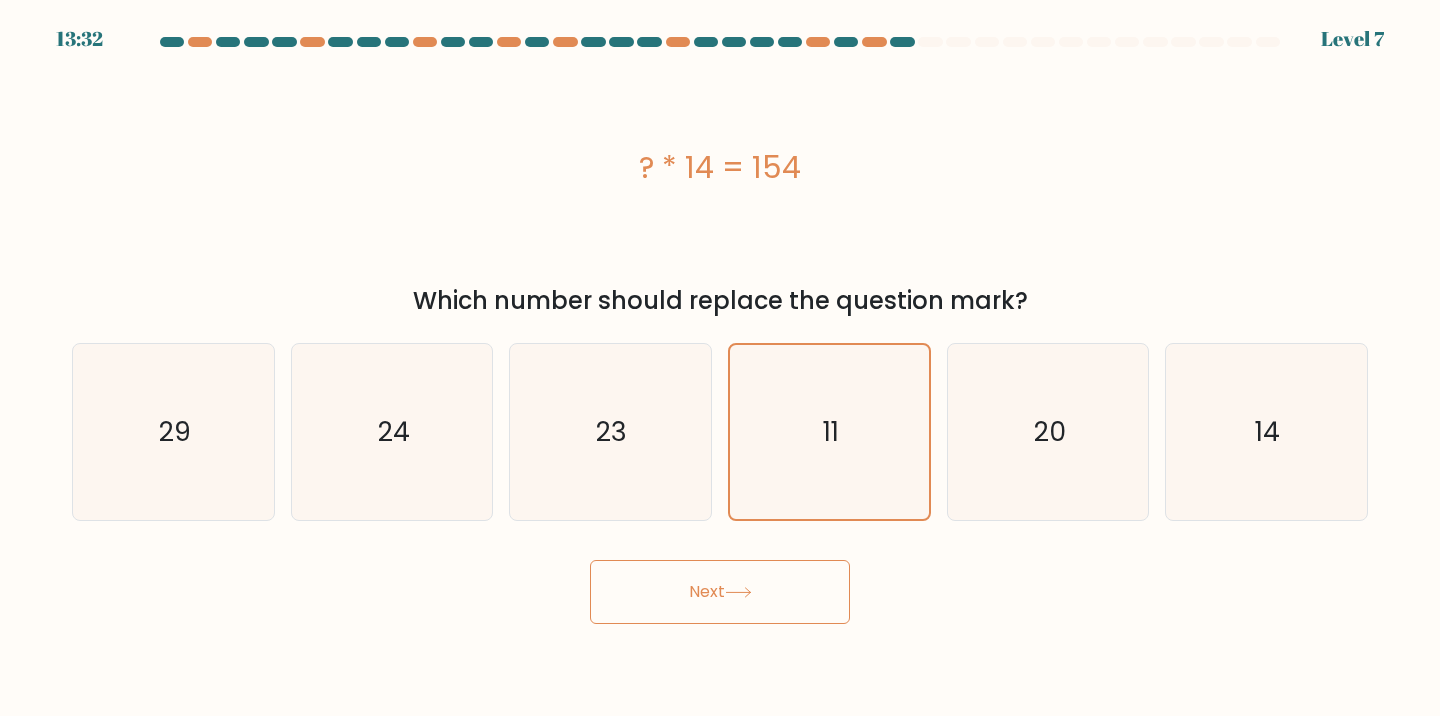 click on "Next" at bounding box center [720, 592] 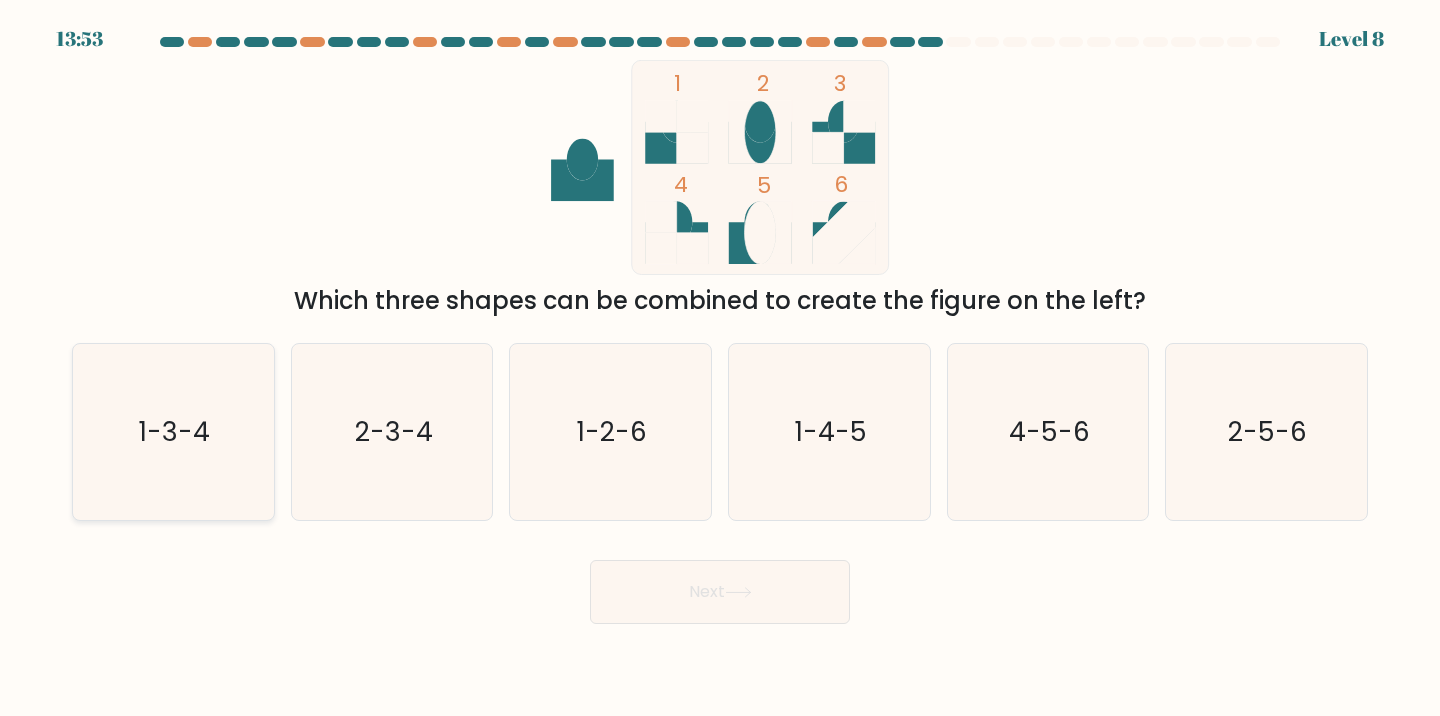 click on "1-3-4" 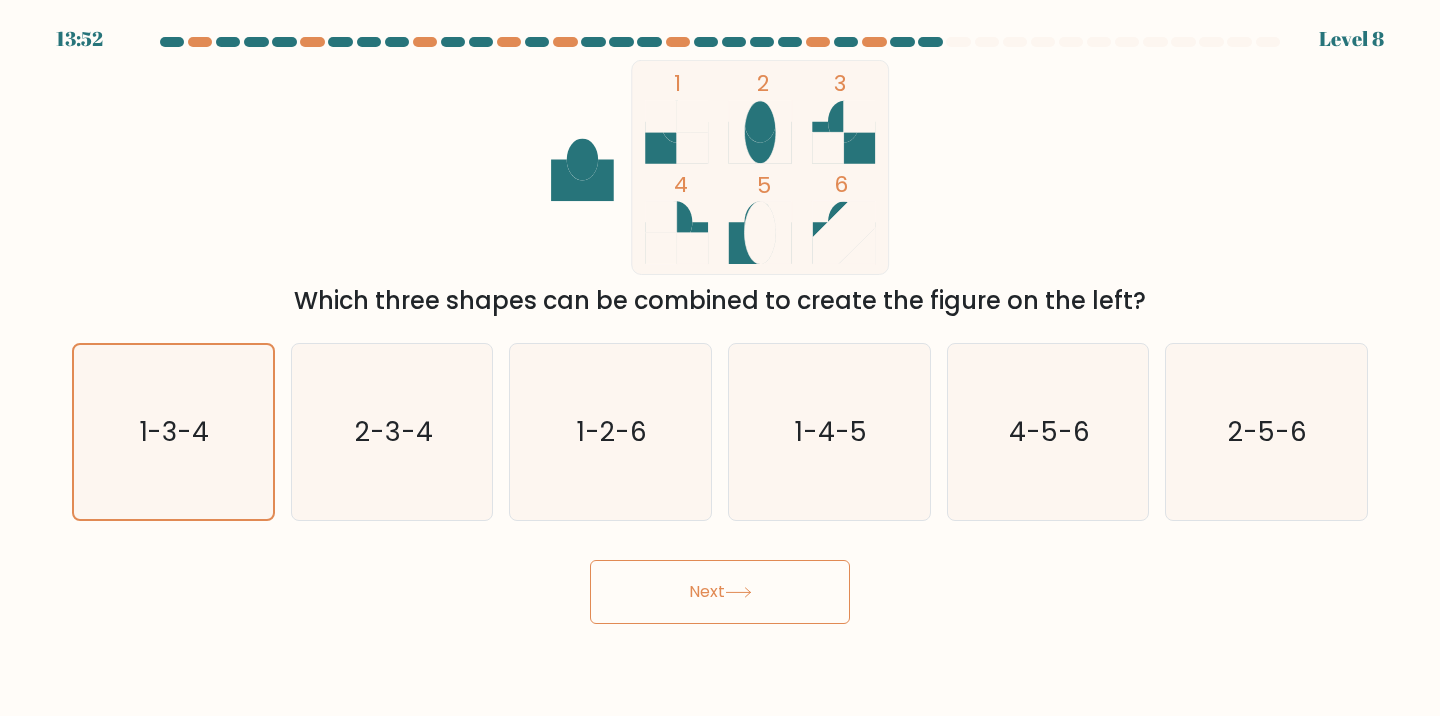 click on "Next" at bounding box center [720, 592] 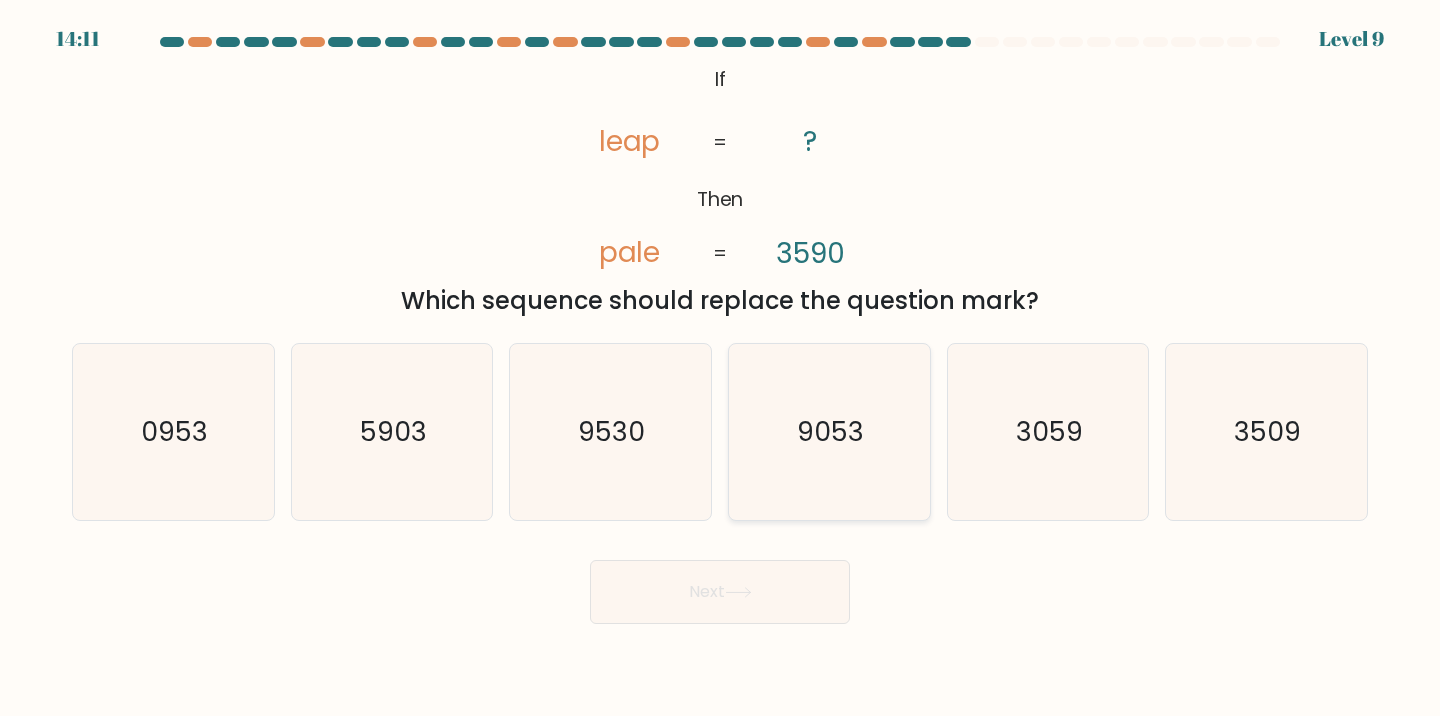 click on "9053" 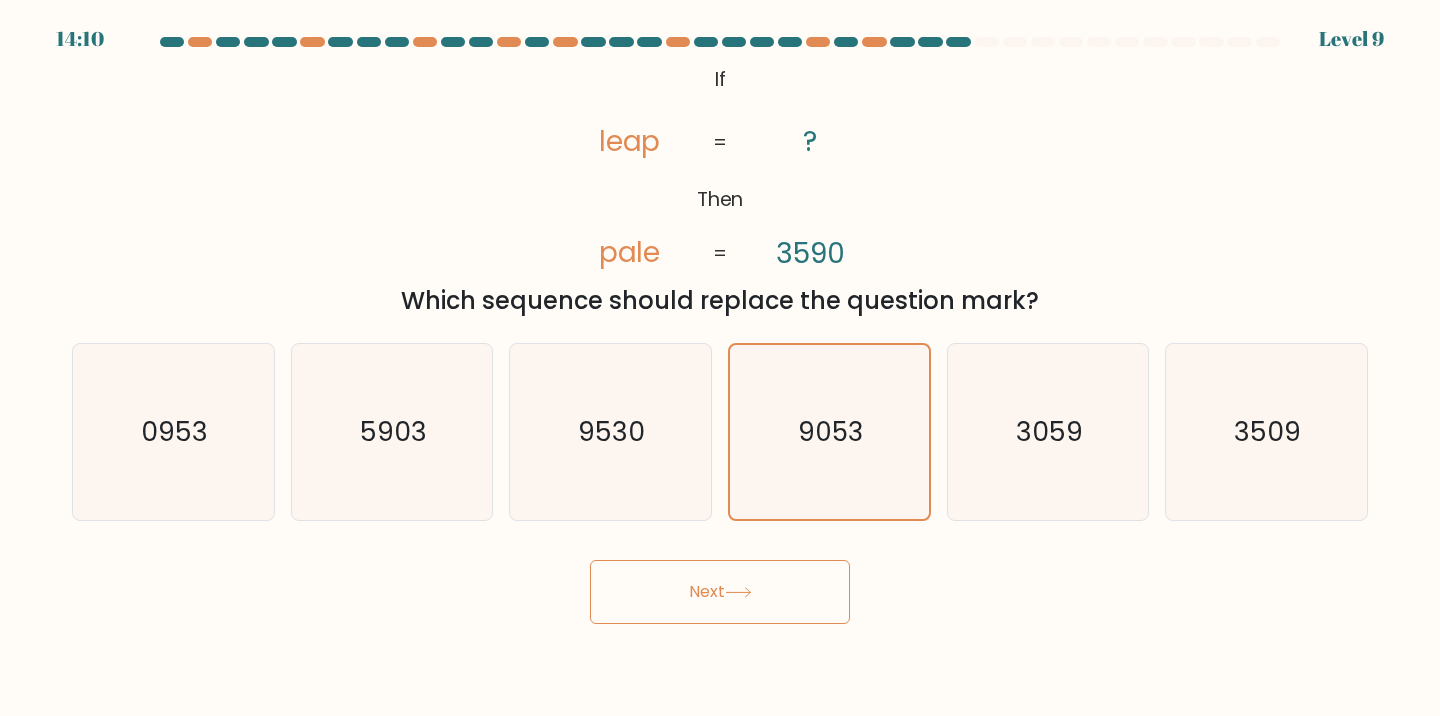 click on "Next" at bounding box center [720, 592] 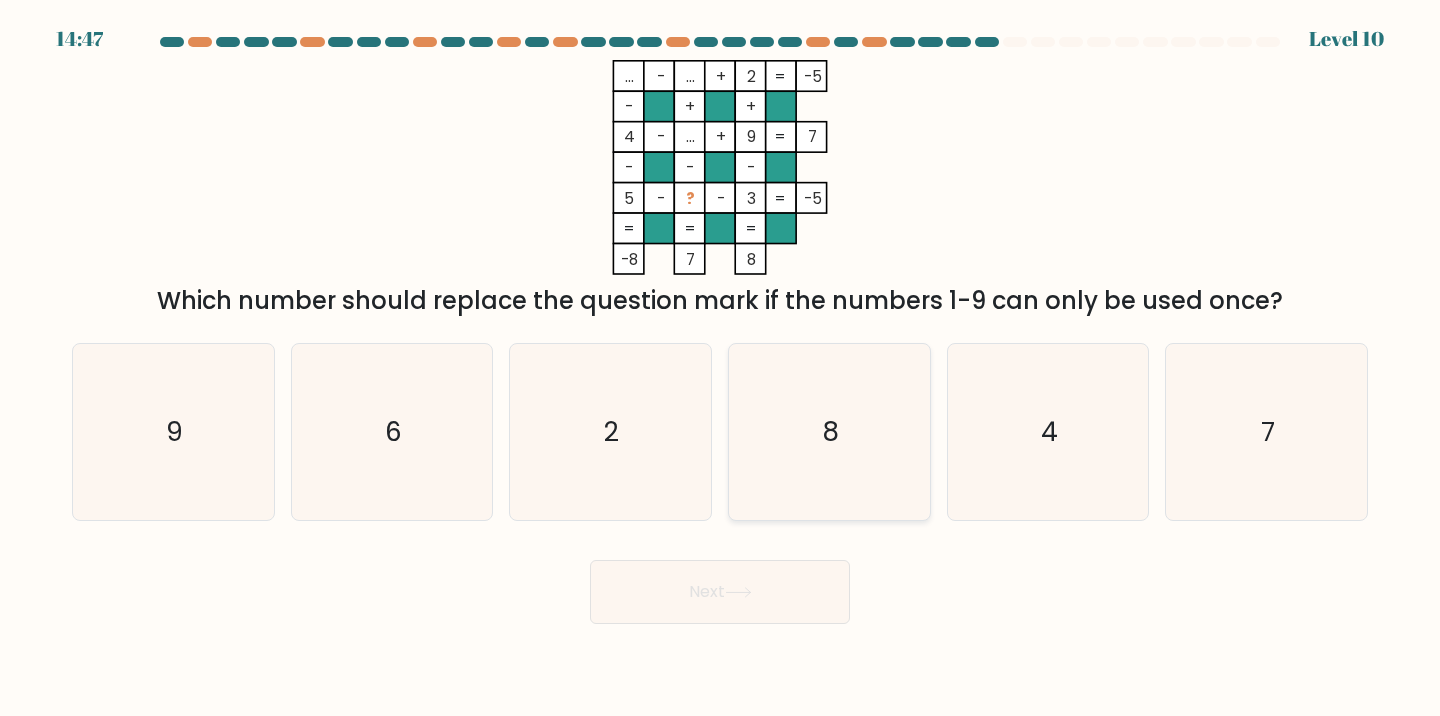 click on "8" 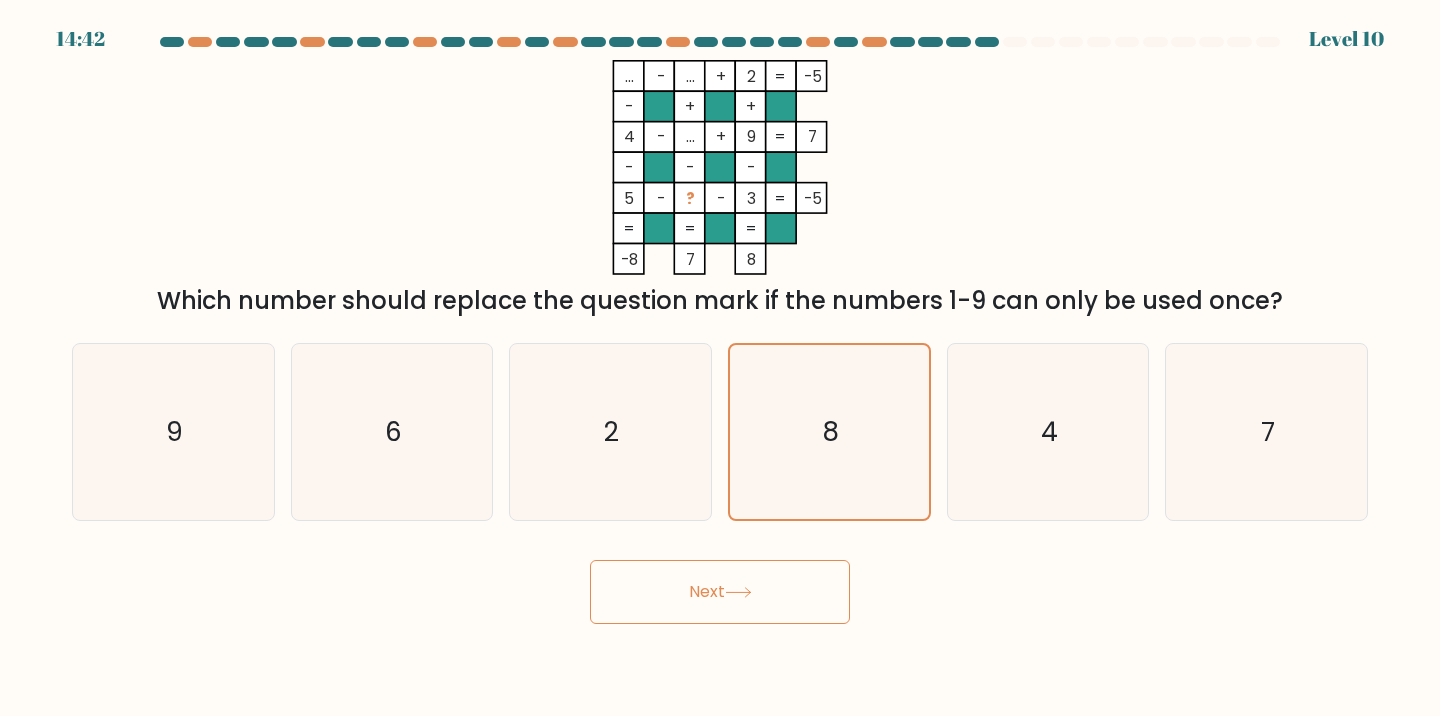 click on "Next" at bounding box center (720, 592) 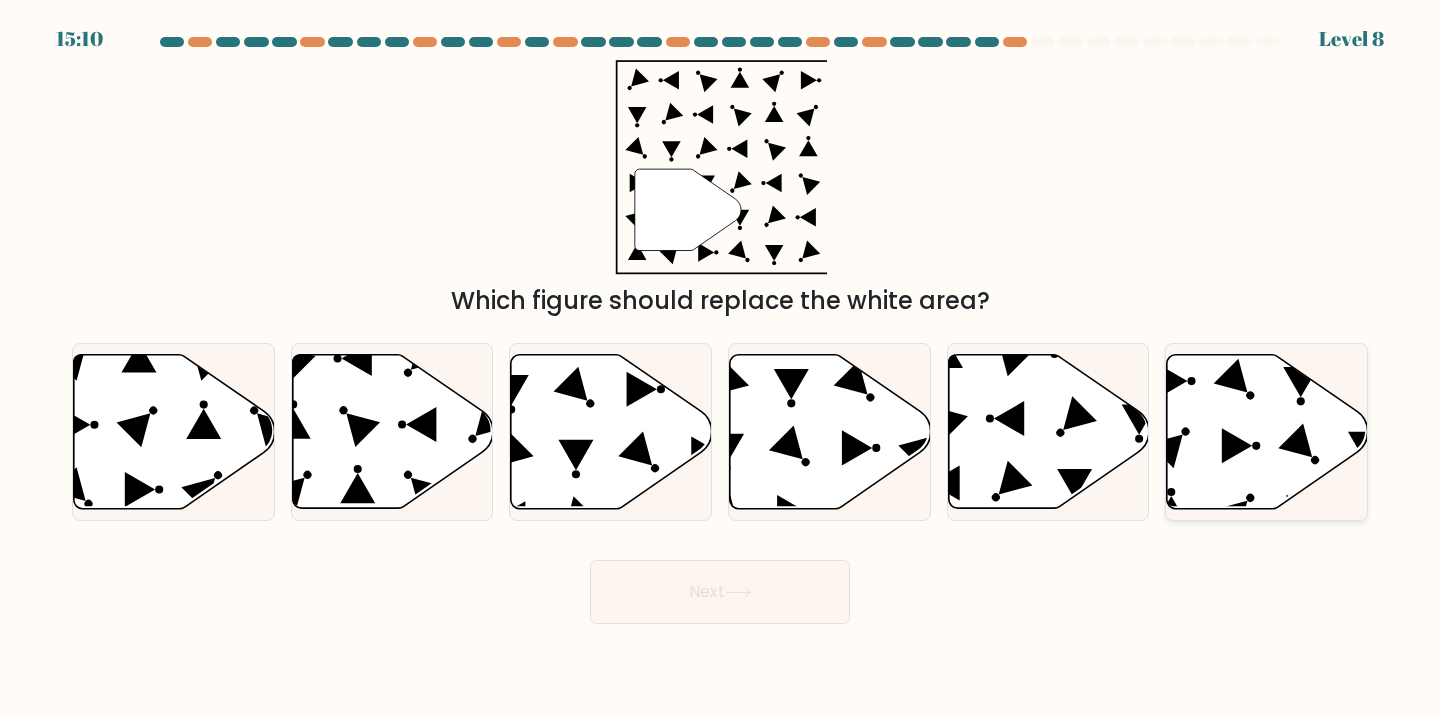 click 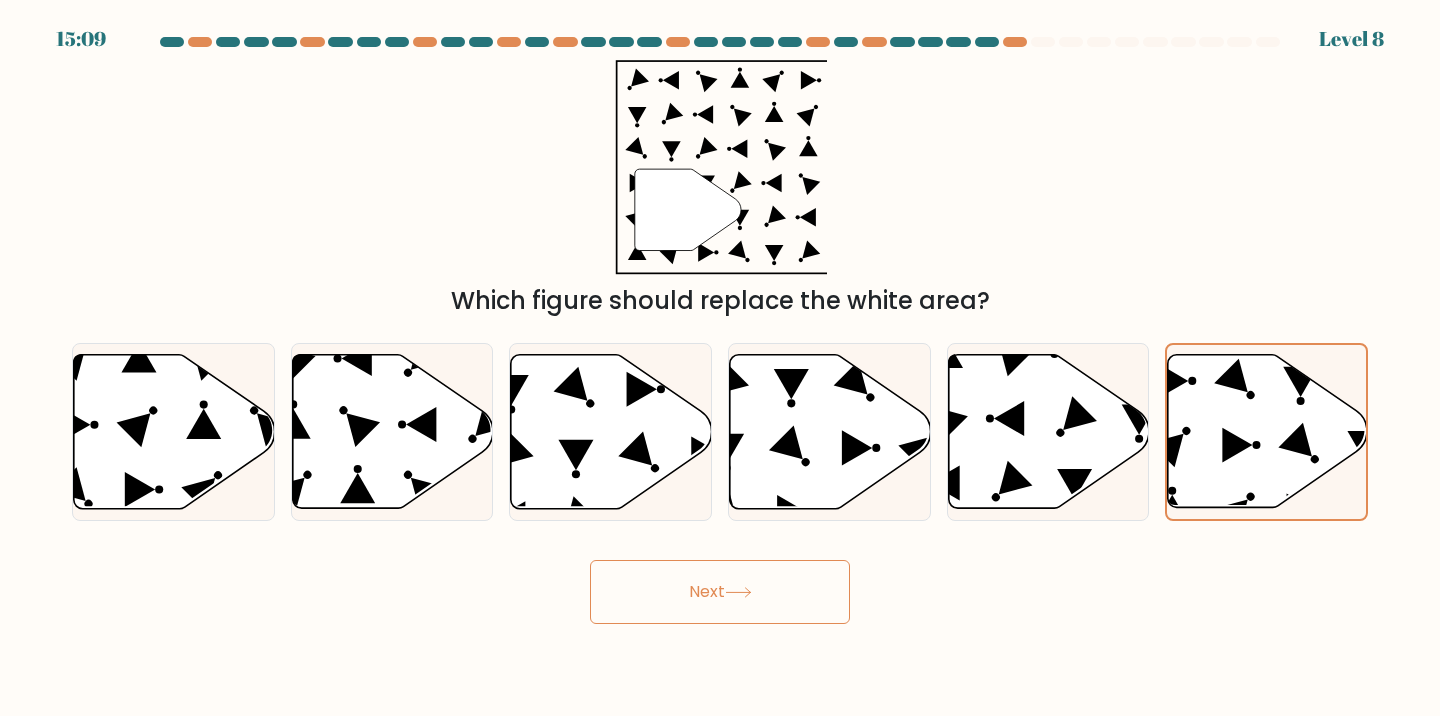 click on "Next" at bounding box center [720, 592] 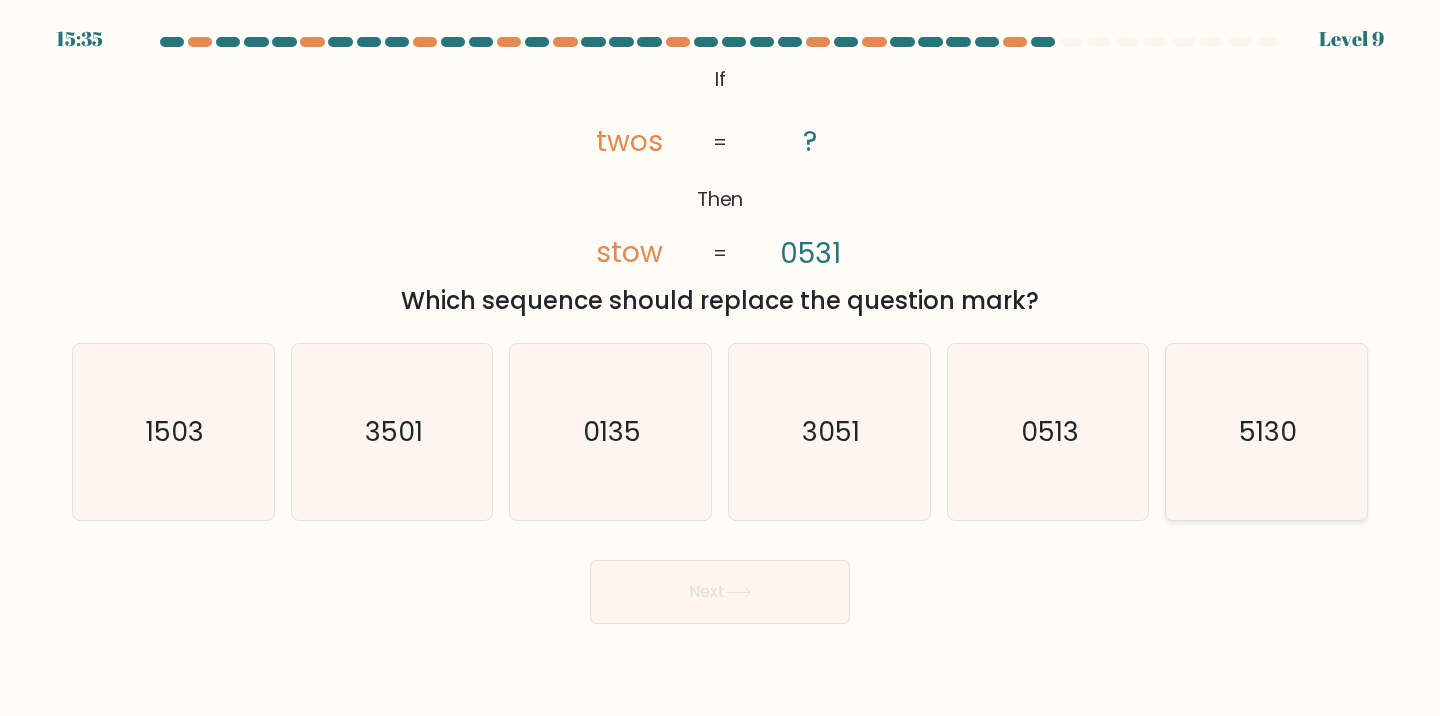 click on "5130" 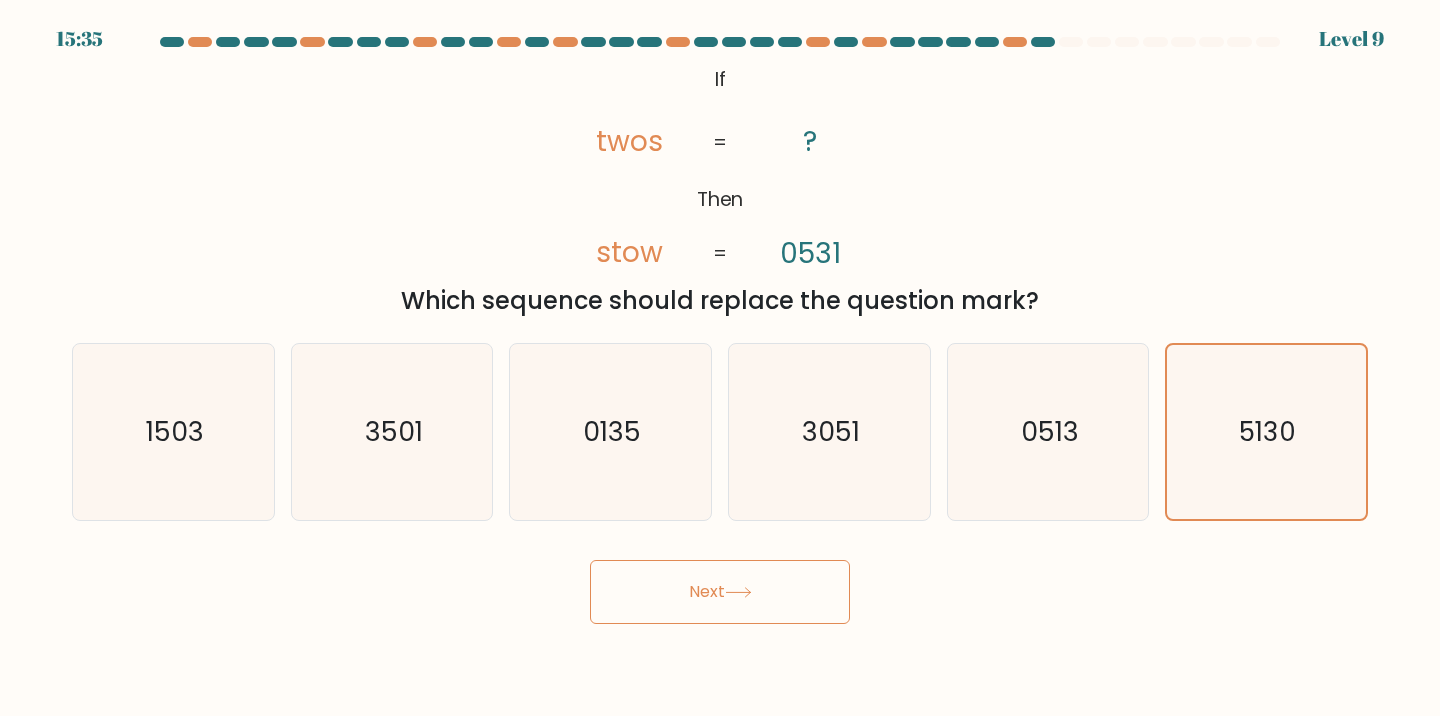 click on "Next" at bounding box center (720, 592) 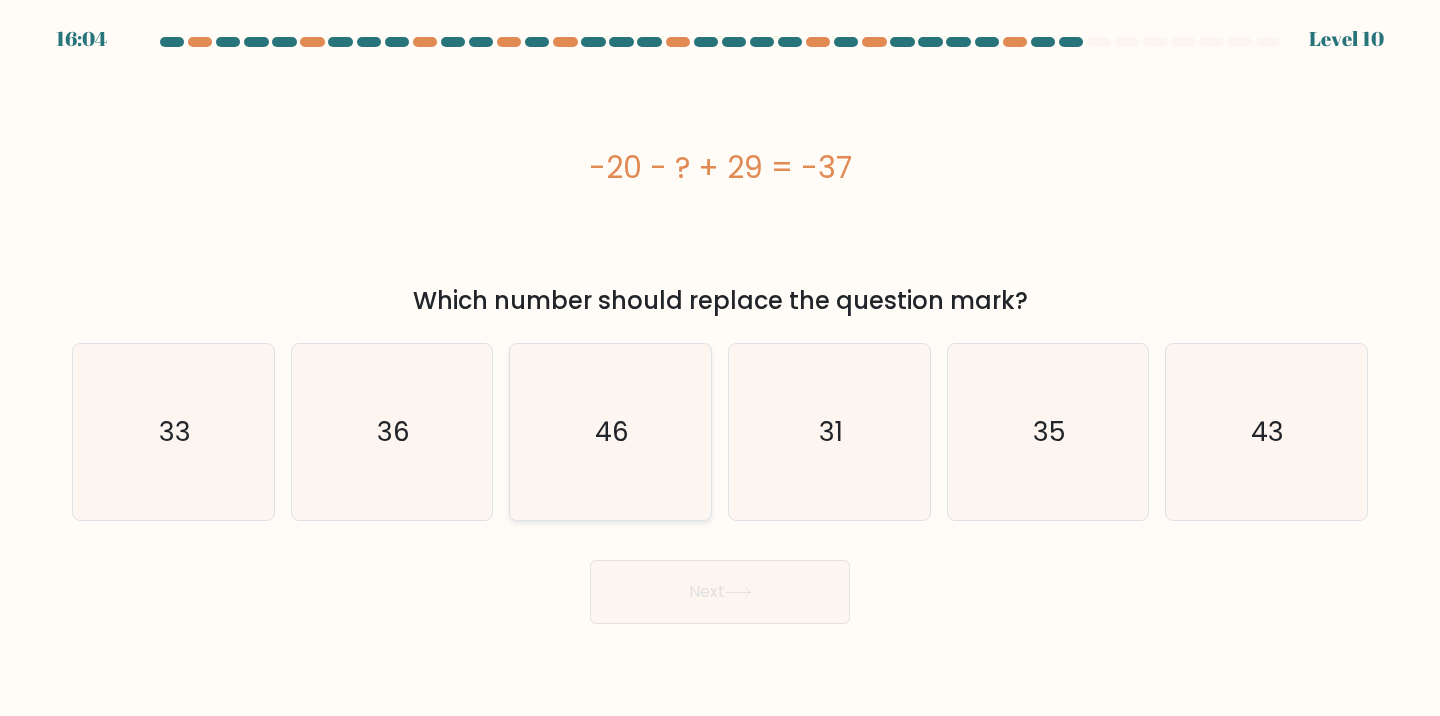 click on "46" 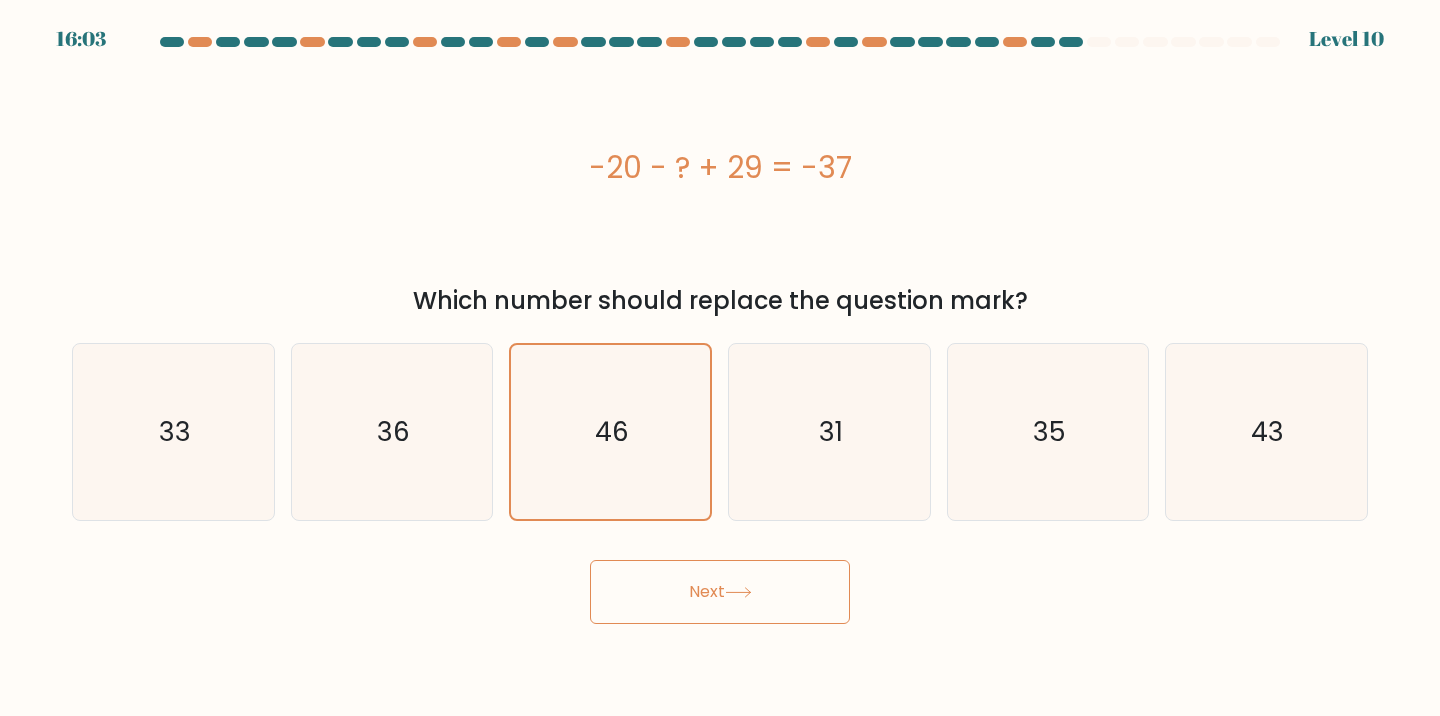 click on "Next" at bounding box center [720, 592] 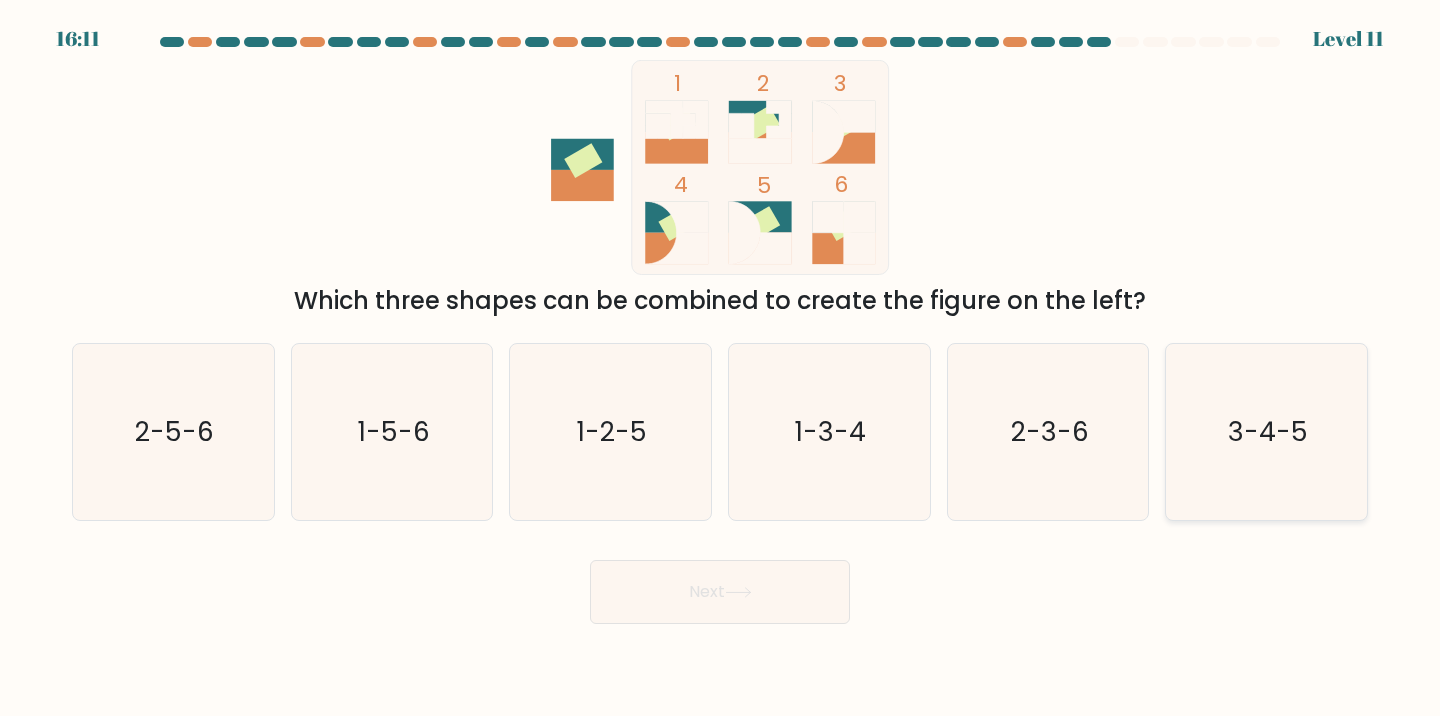 click on "3-4-5" 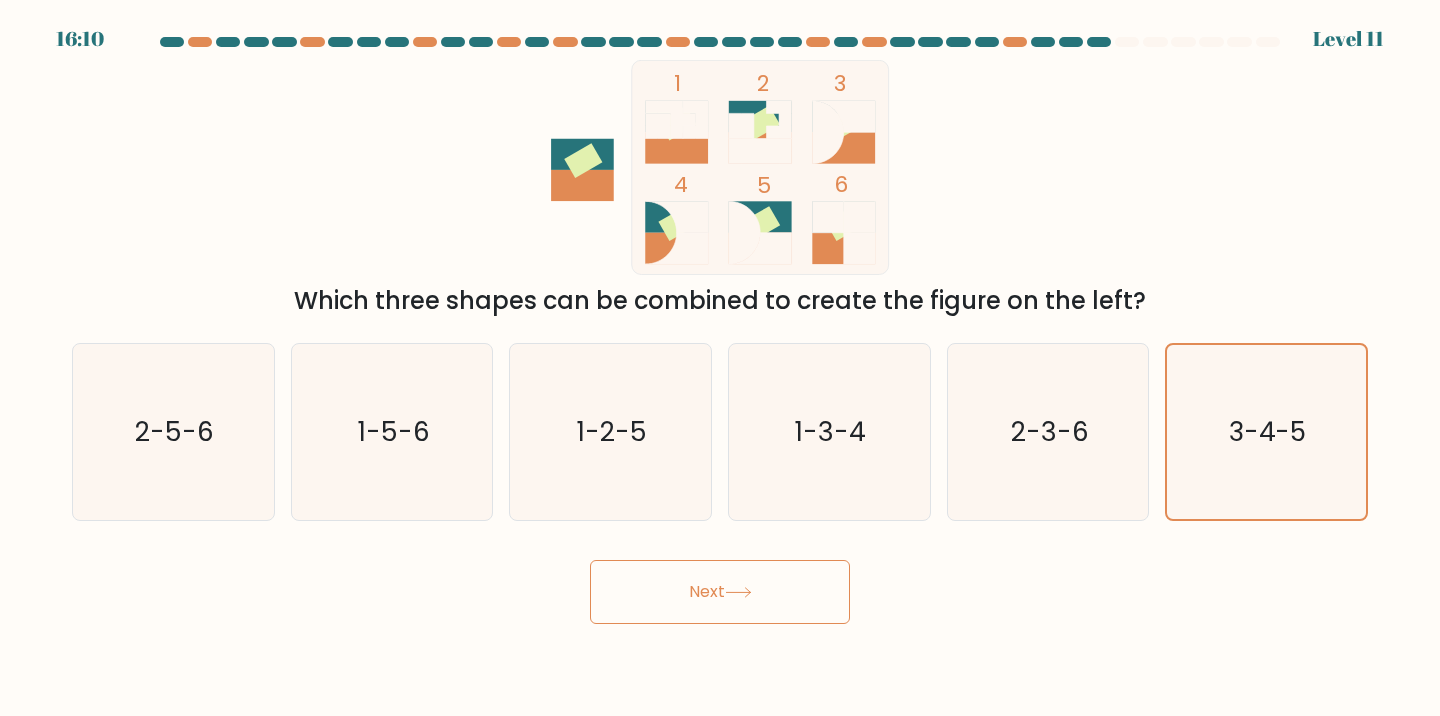 click on "Next" at bounding box center [720, 592] 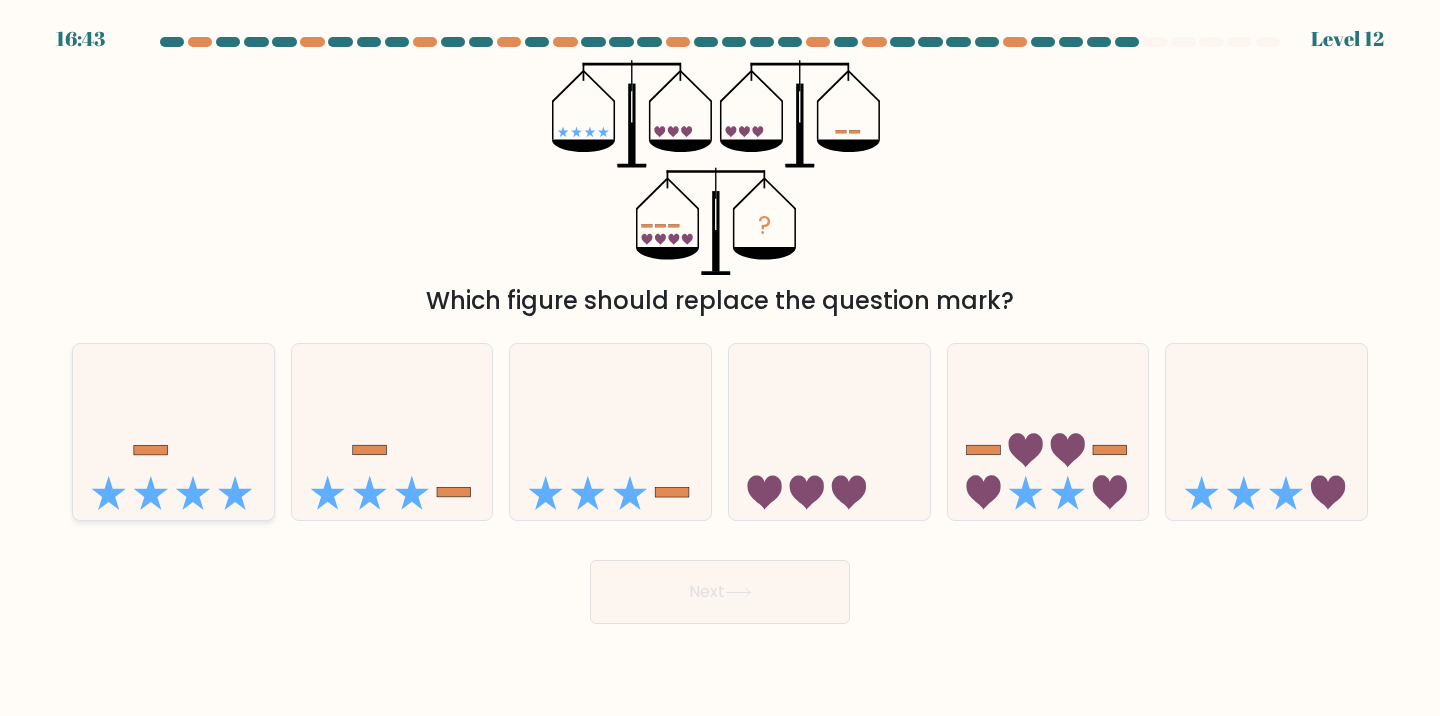 click 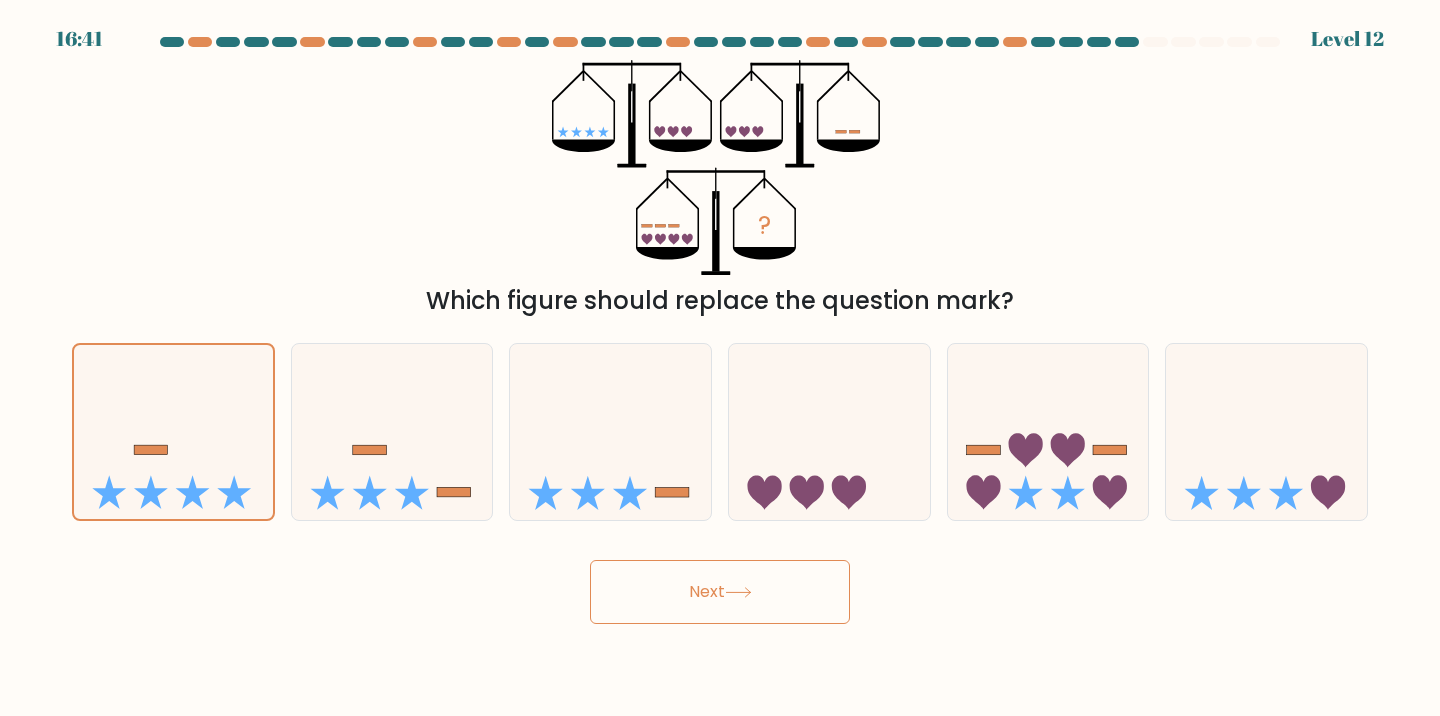 click on "Next" at bounding box center [720, 592] 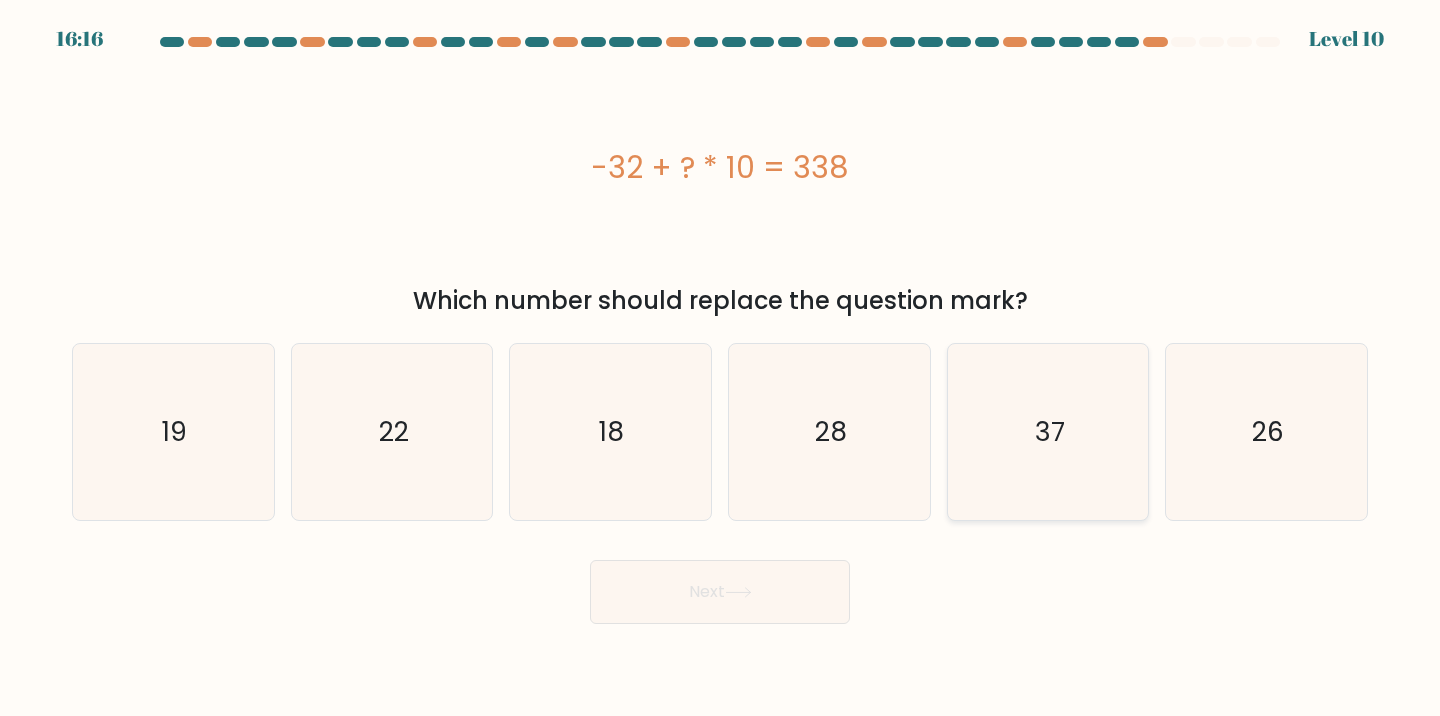 click on "37" 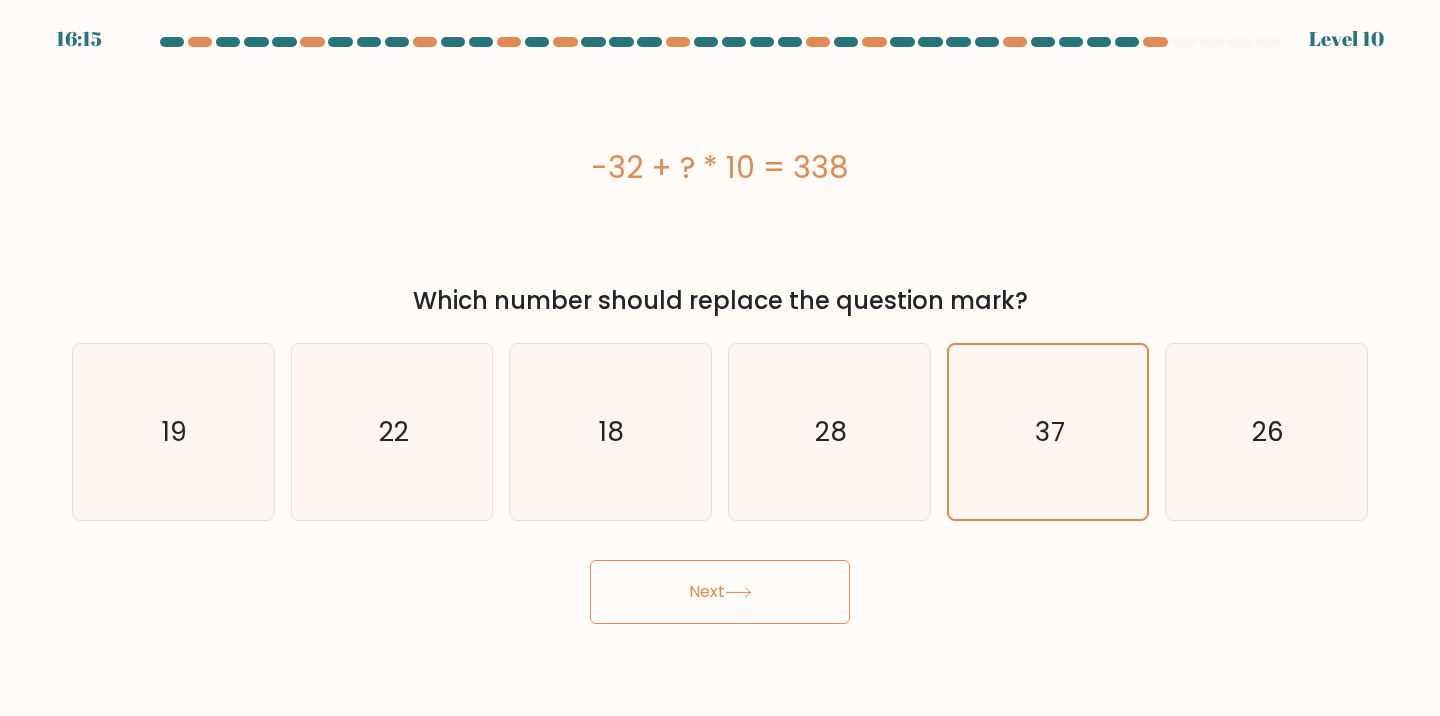 click on "Next" at bounding box center [720, 592] 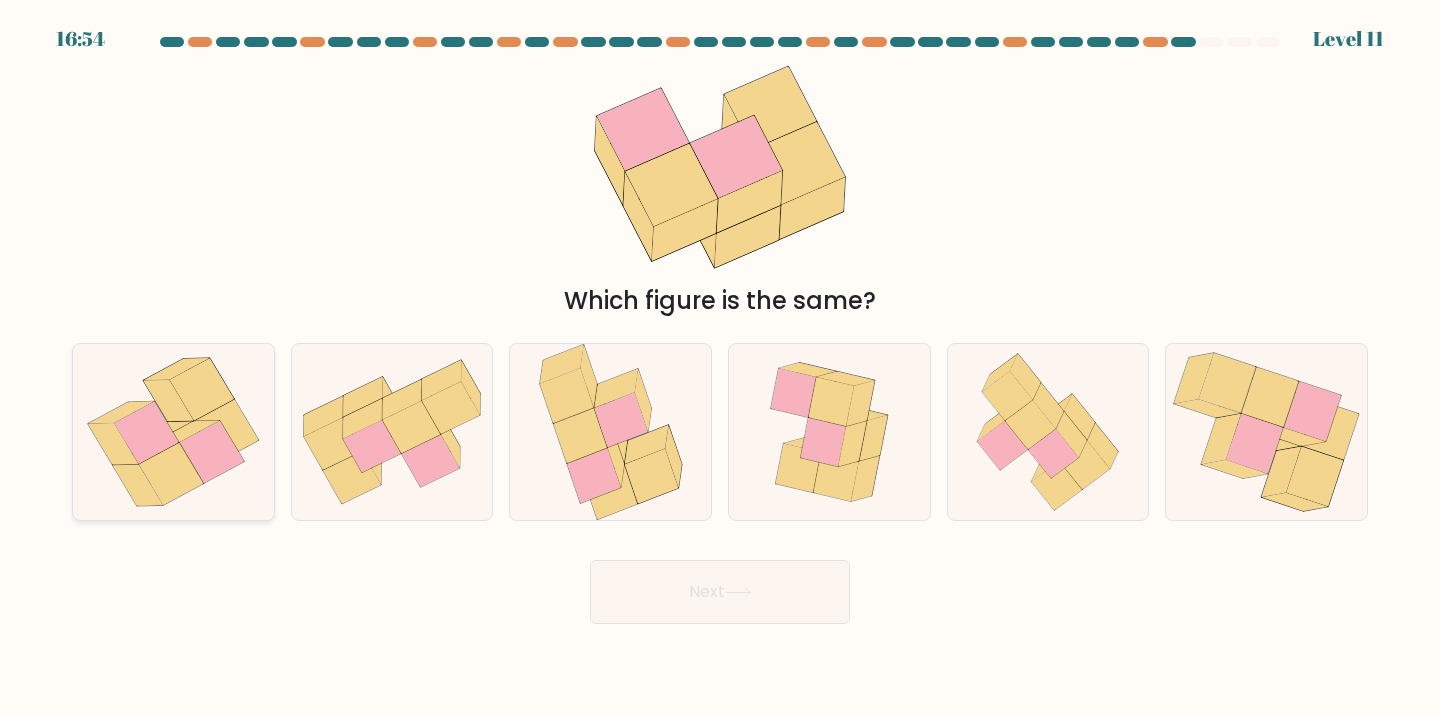 click 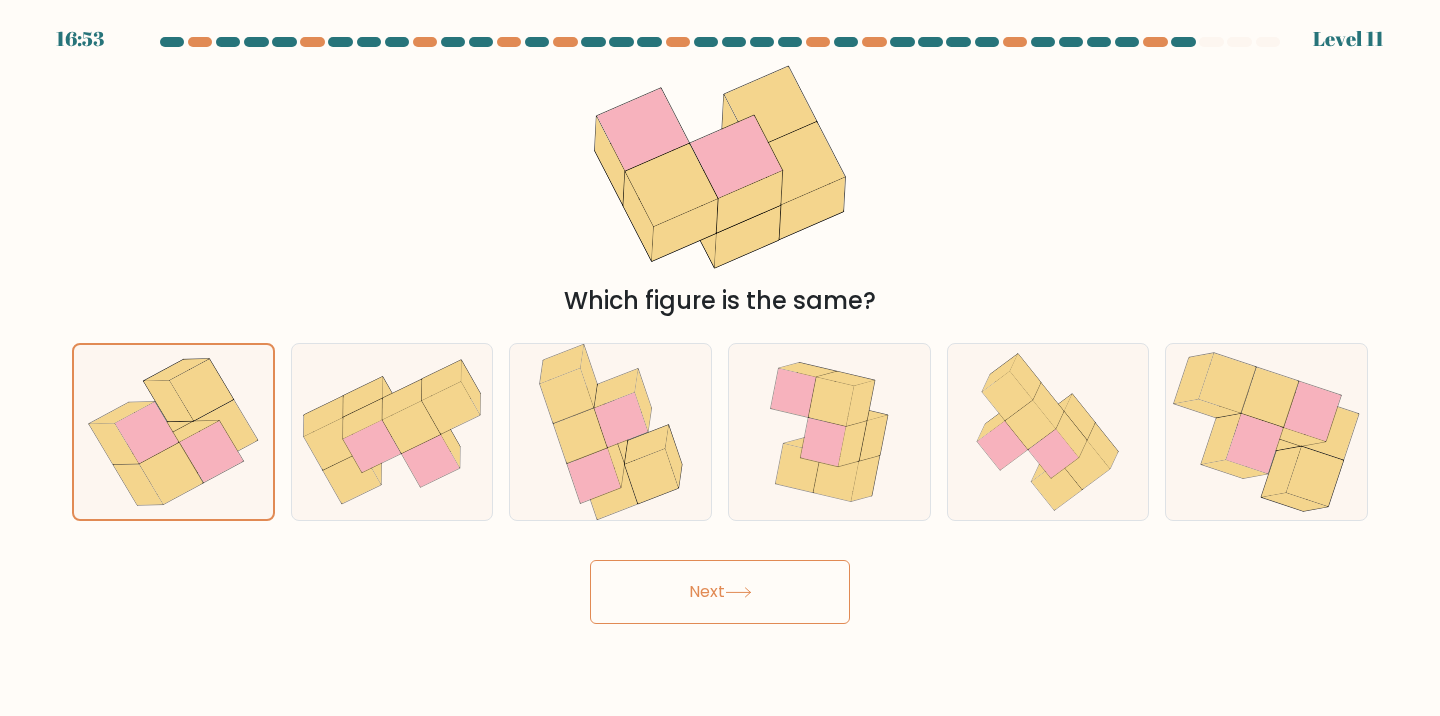 click on "Next" at bounding box center [720, 592] 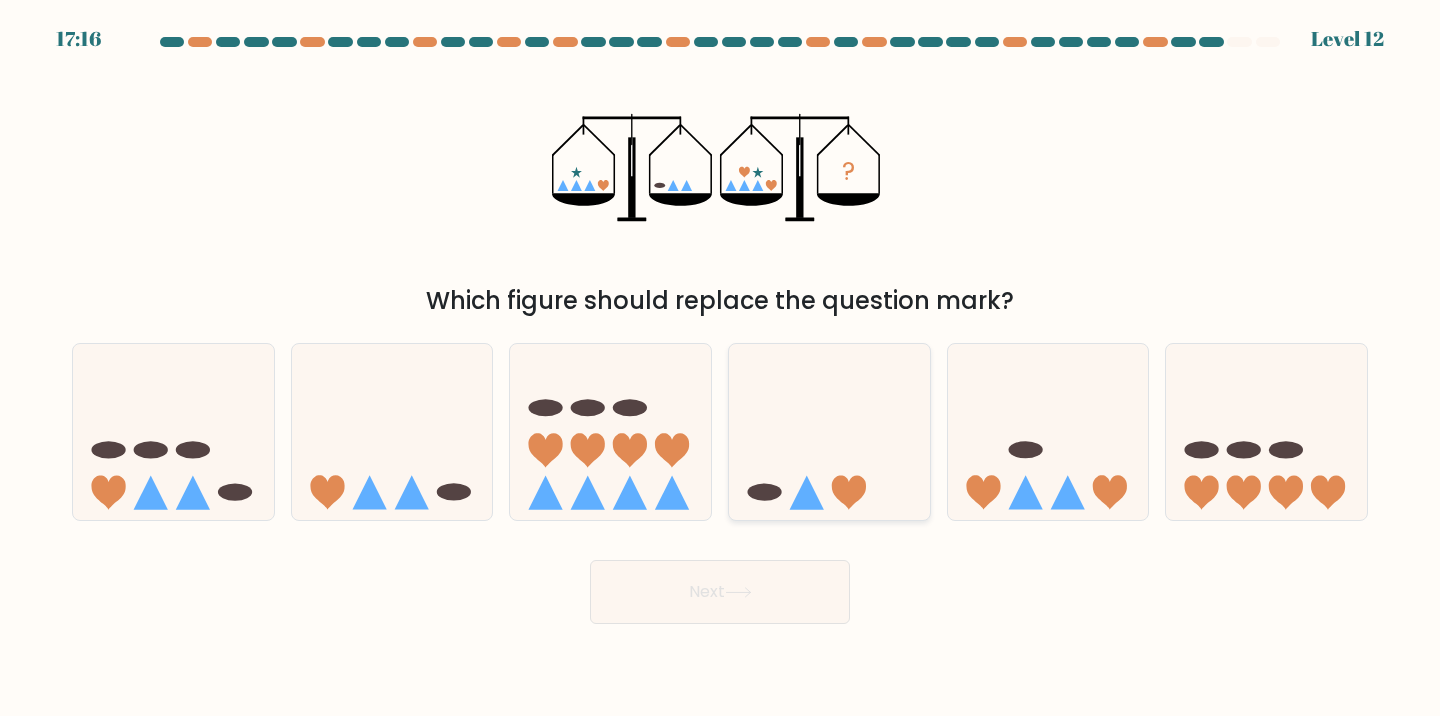 click 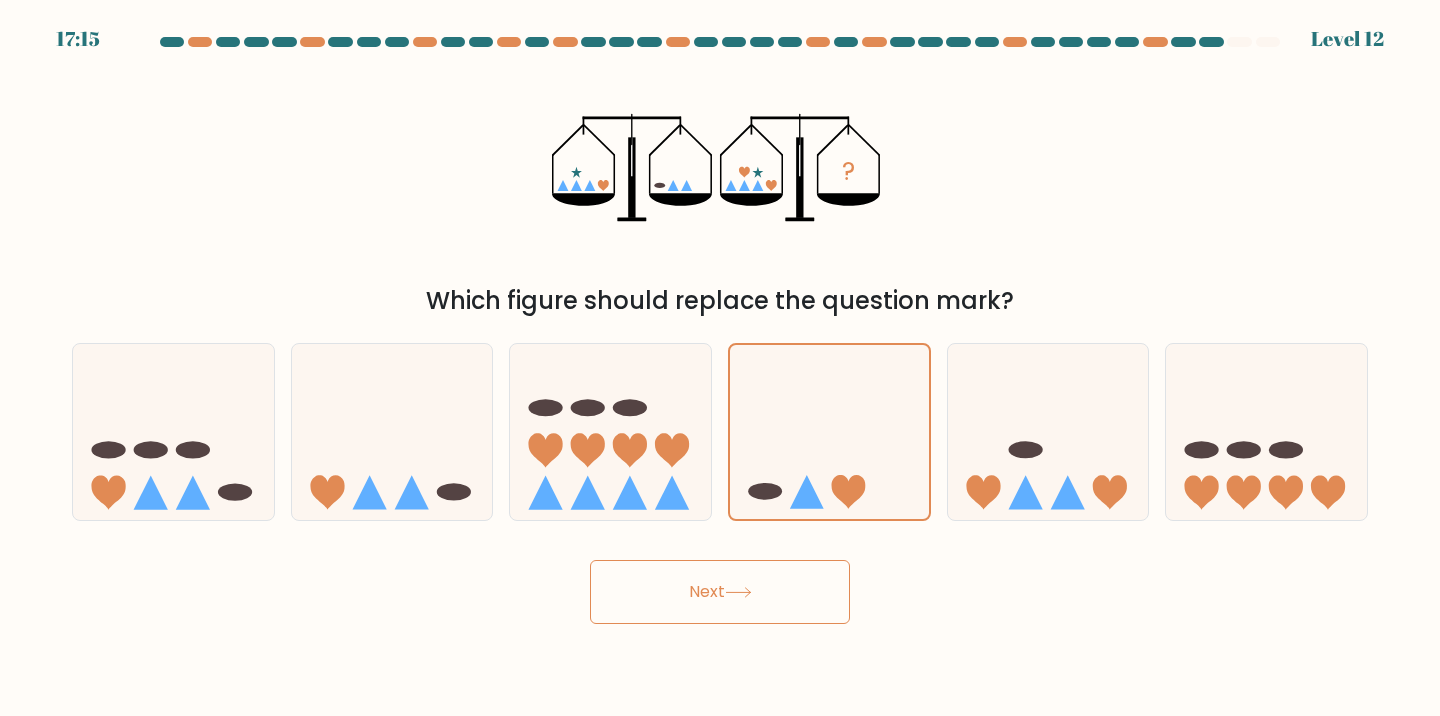 click on "Next" at bounding box center (720, 592) 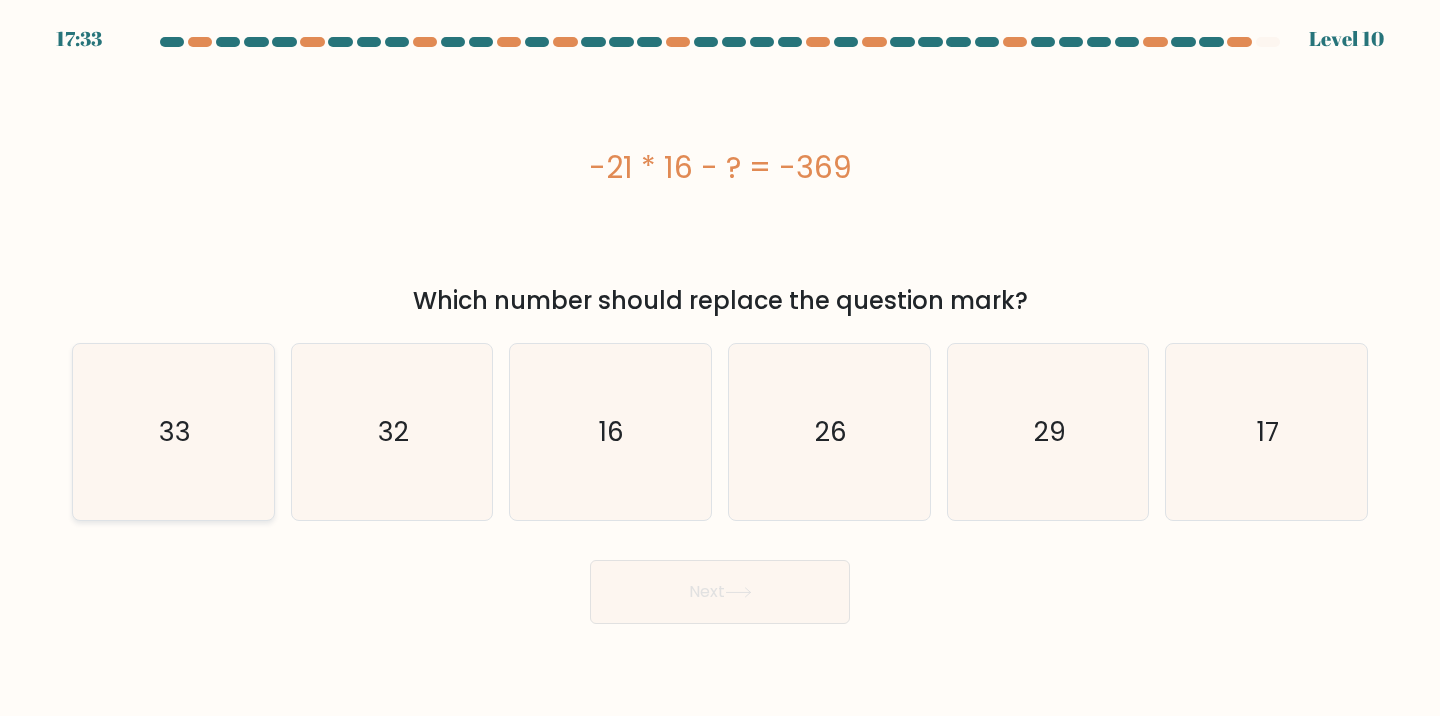 click on "33" 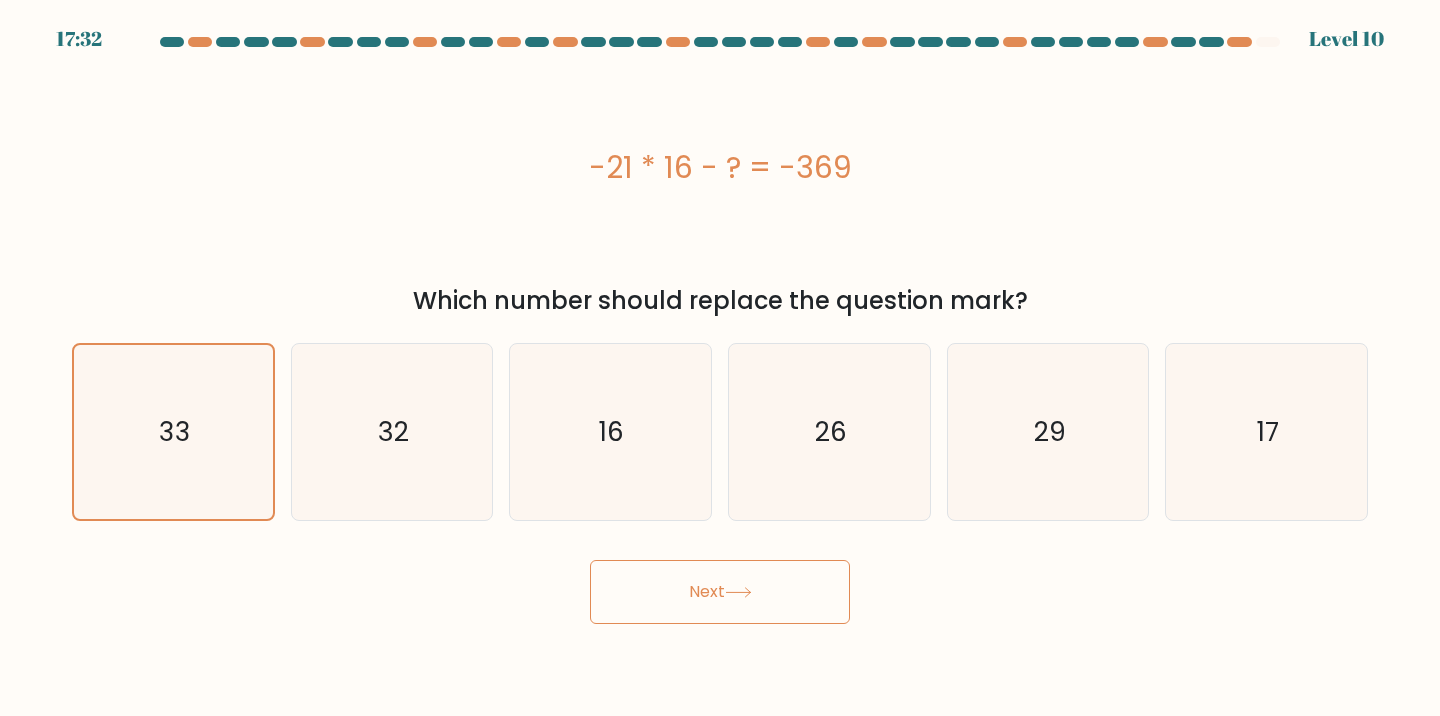 click on "Next" at bounding box center (720, 592) 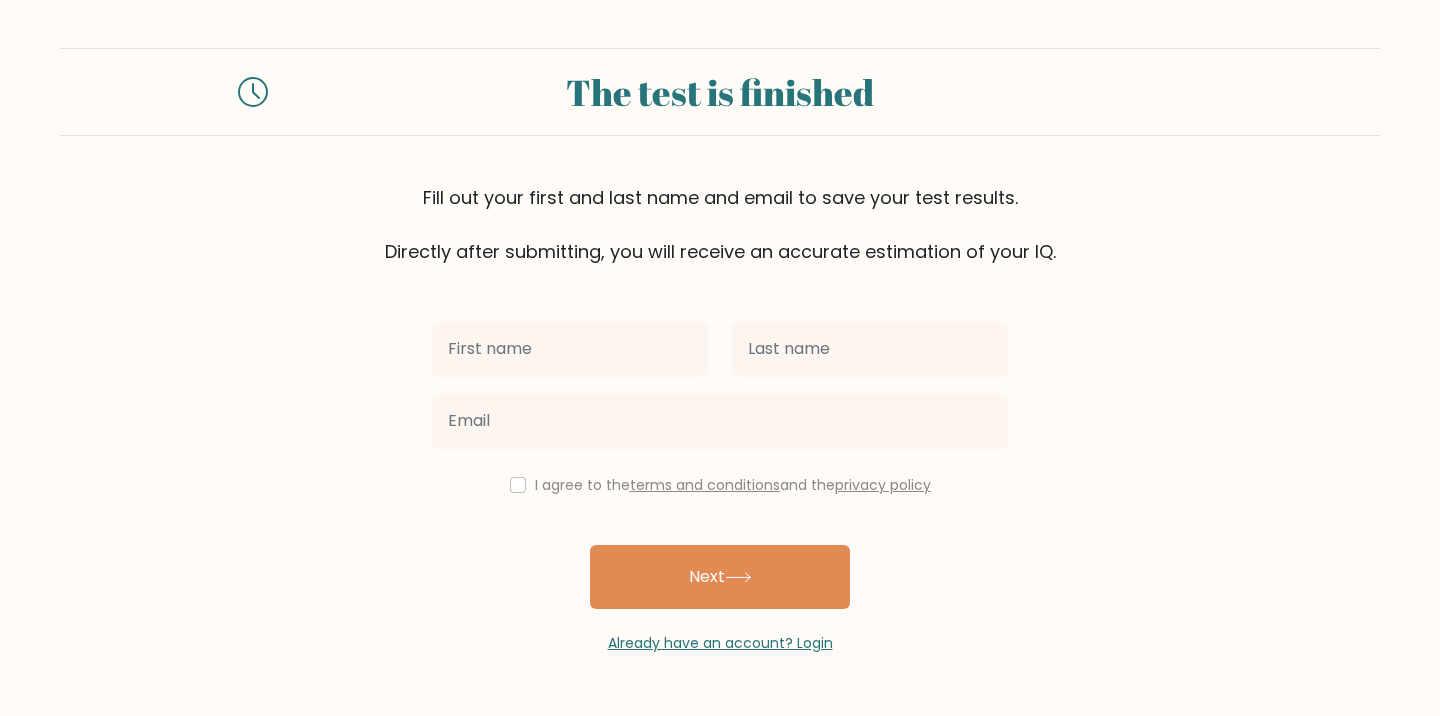 scroll, scrollTop: 0, scrollLeft: 0, axis: both 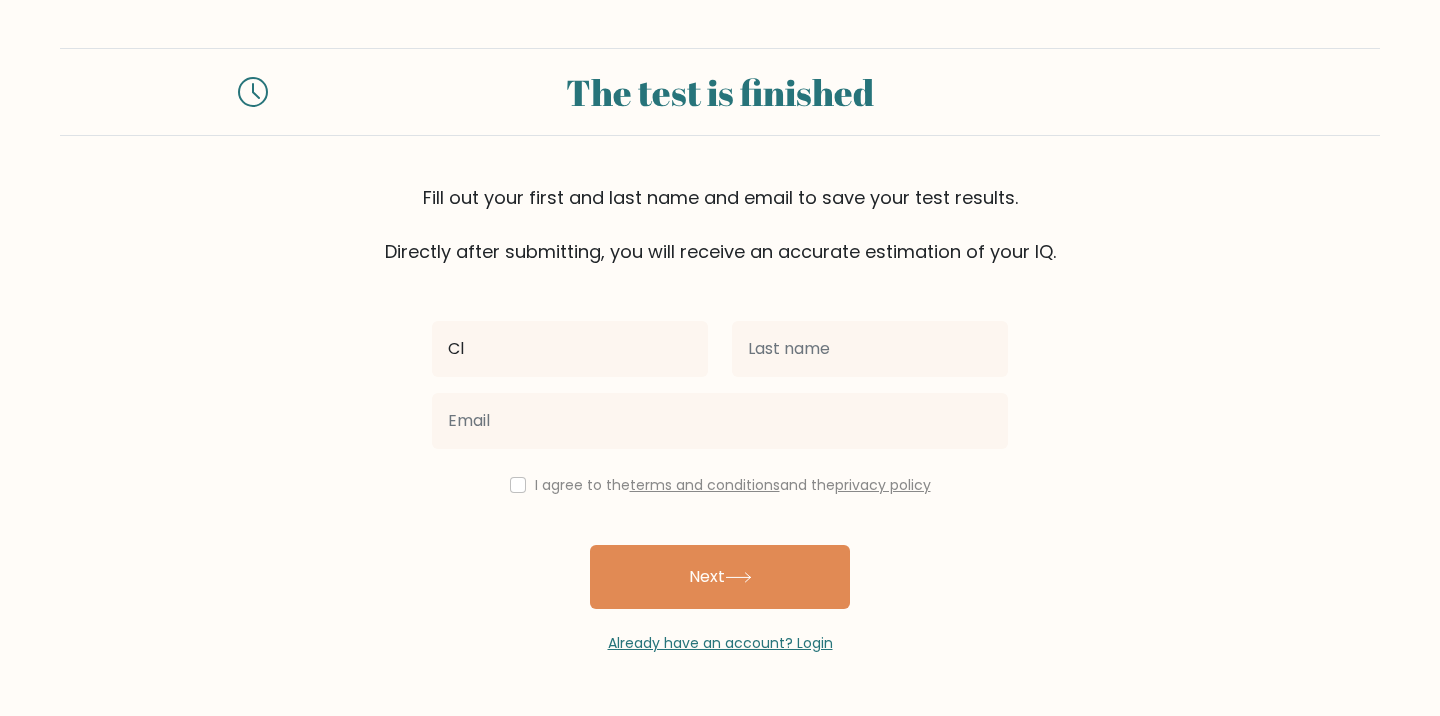 type on "[NAME]" 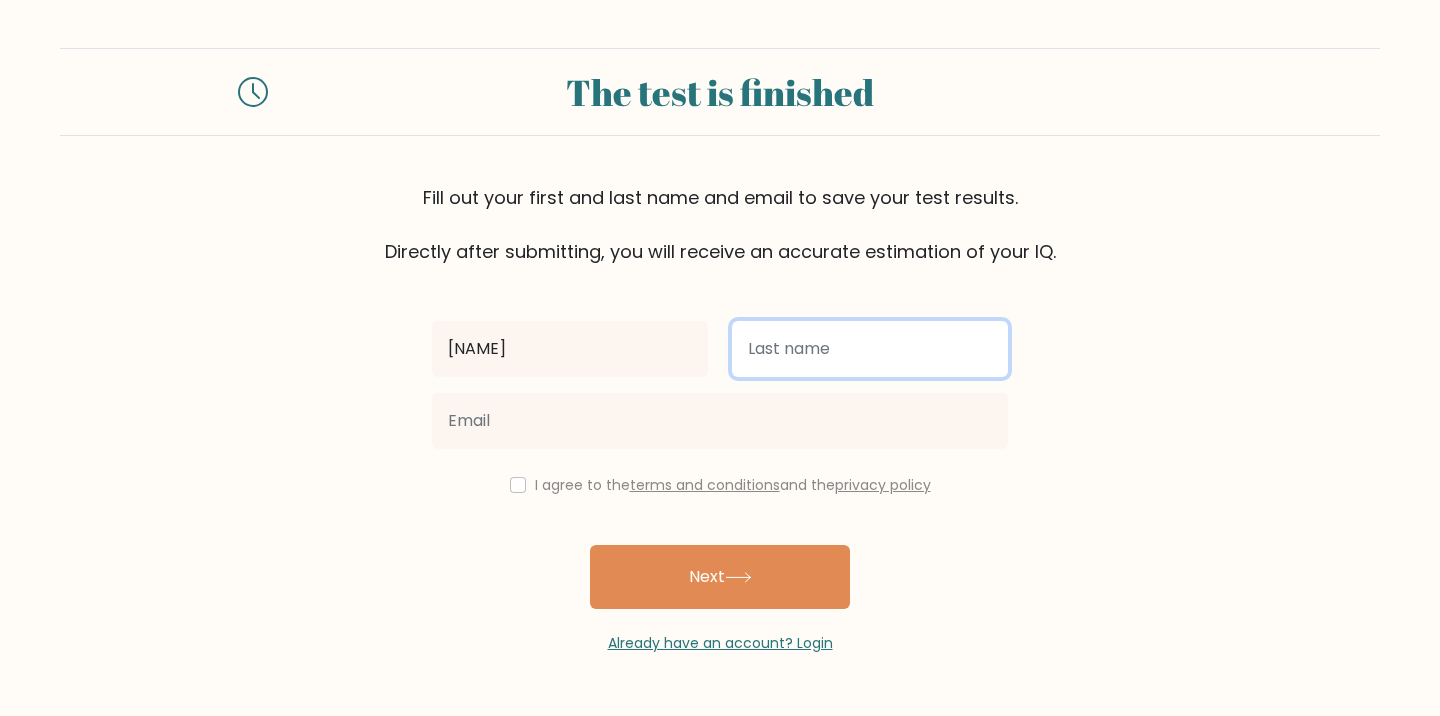 click at bounding box center (870, 349) 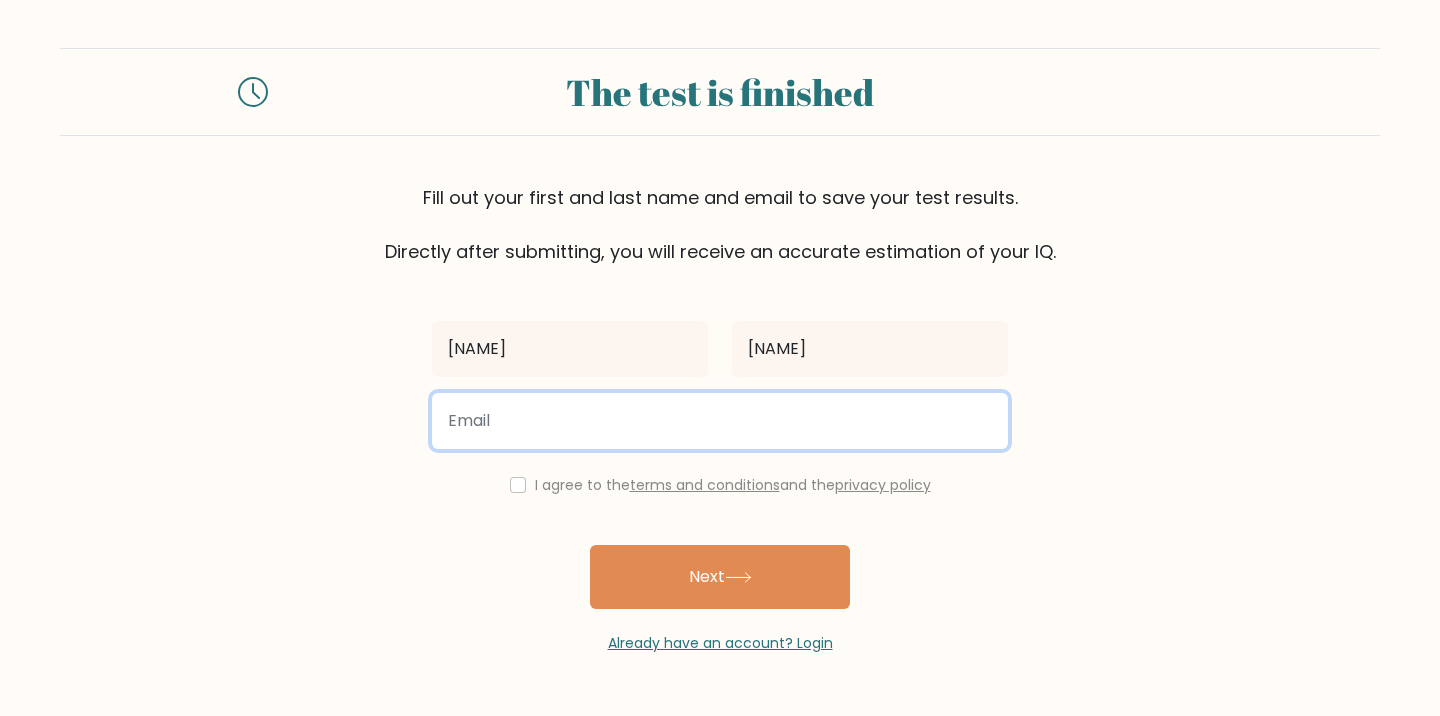 click at bounding box center [720, 421] 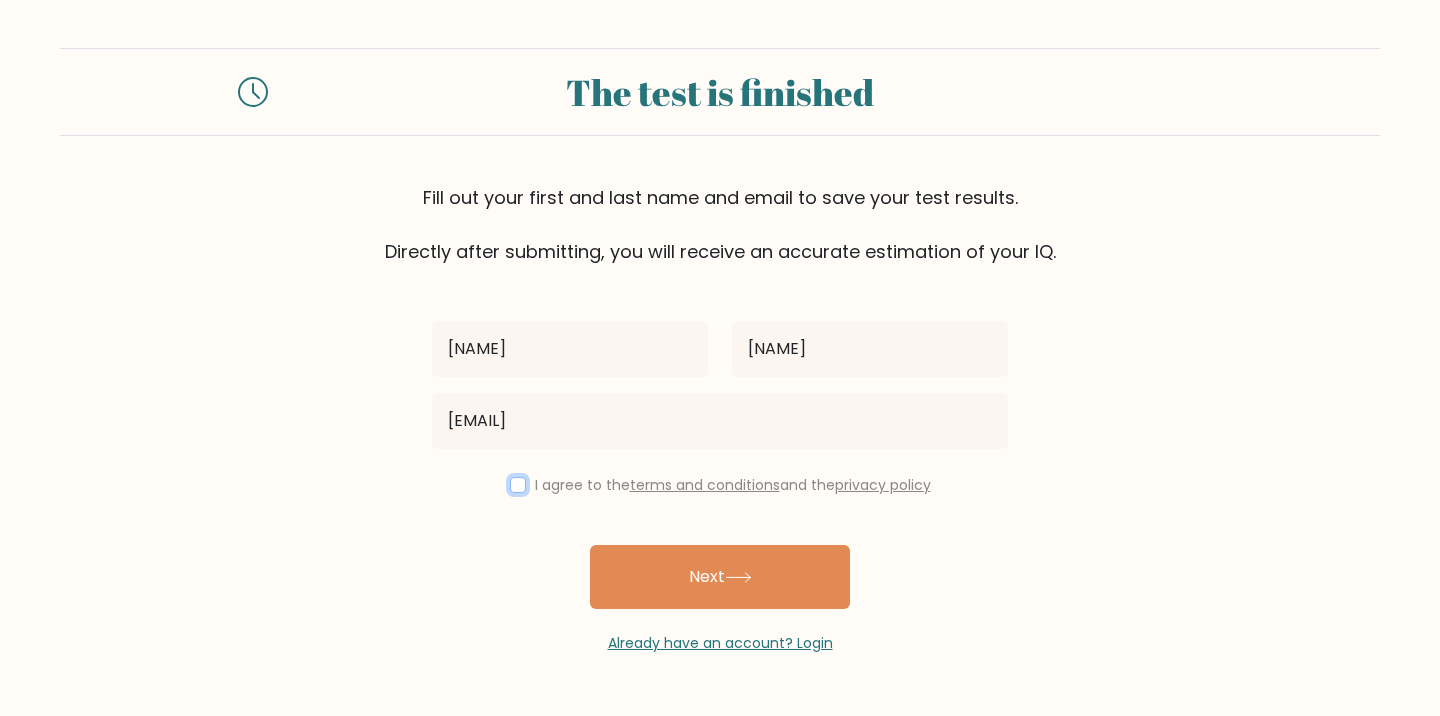 click at bounding box center (518, 485) 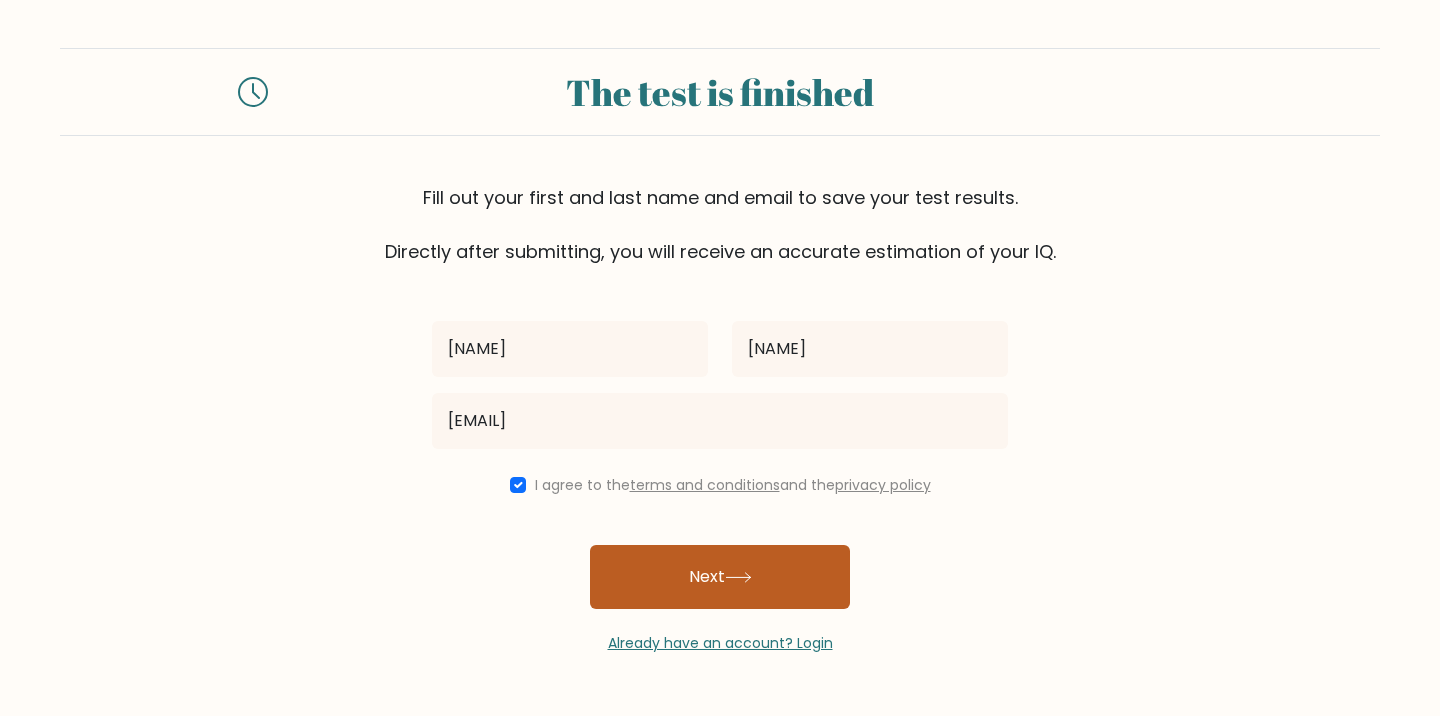 click on "Next" at bounding box center (720, 577) 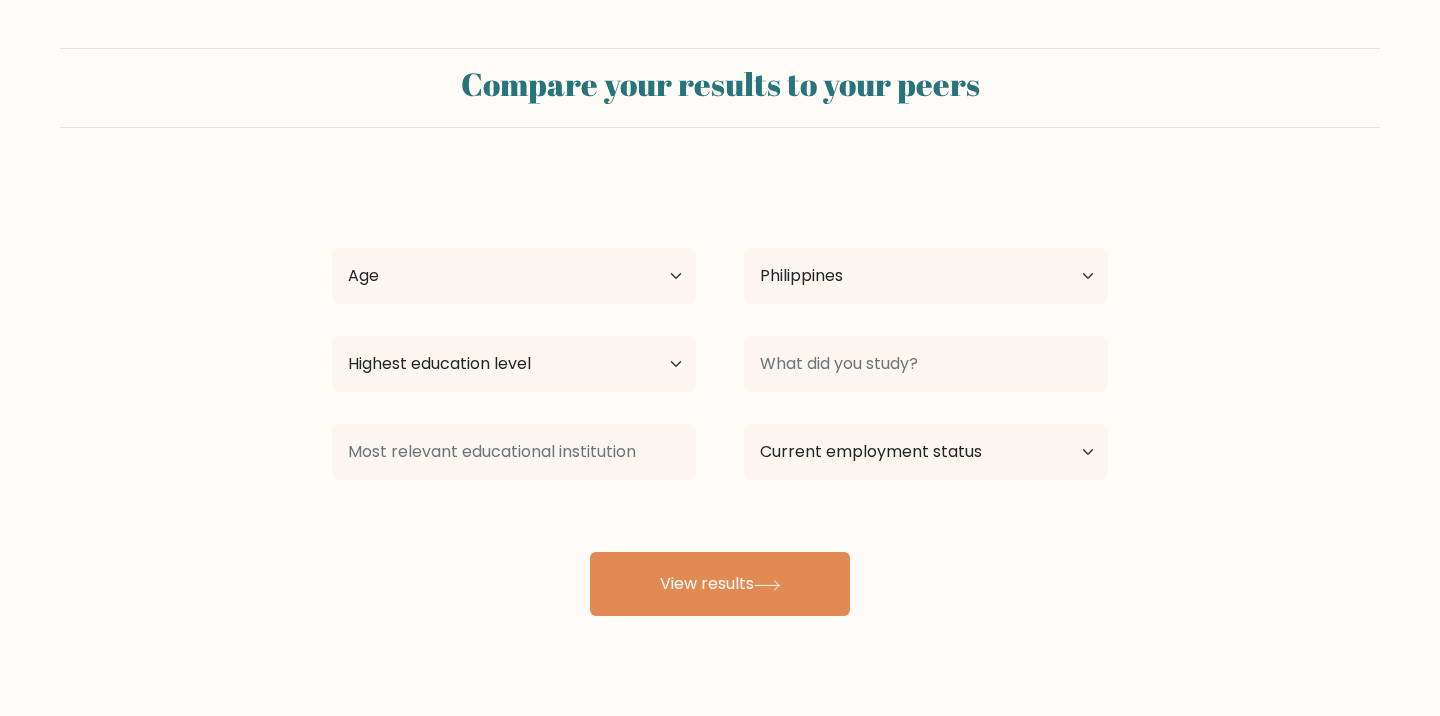 select on "PH" 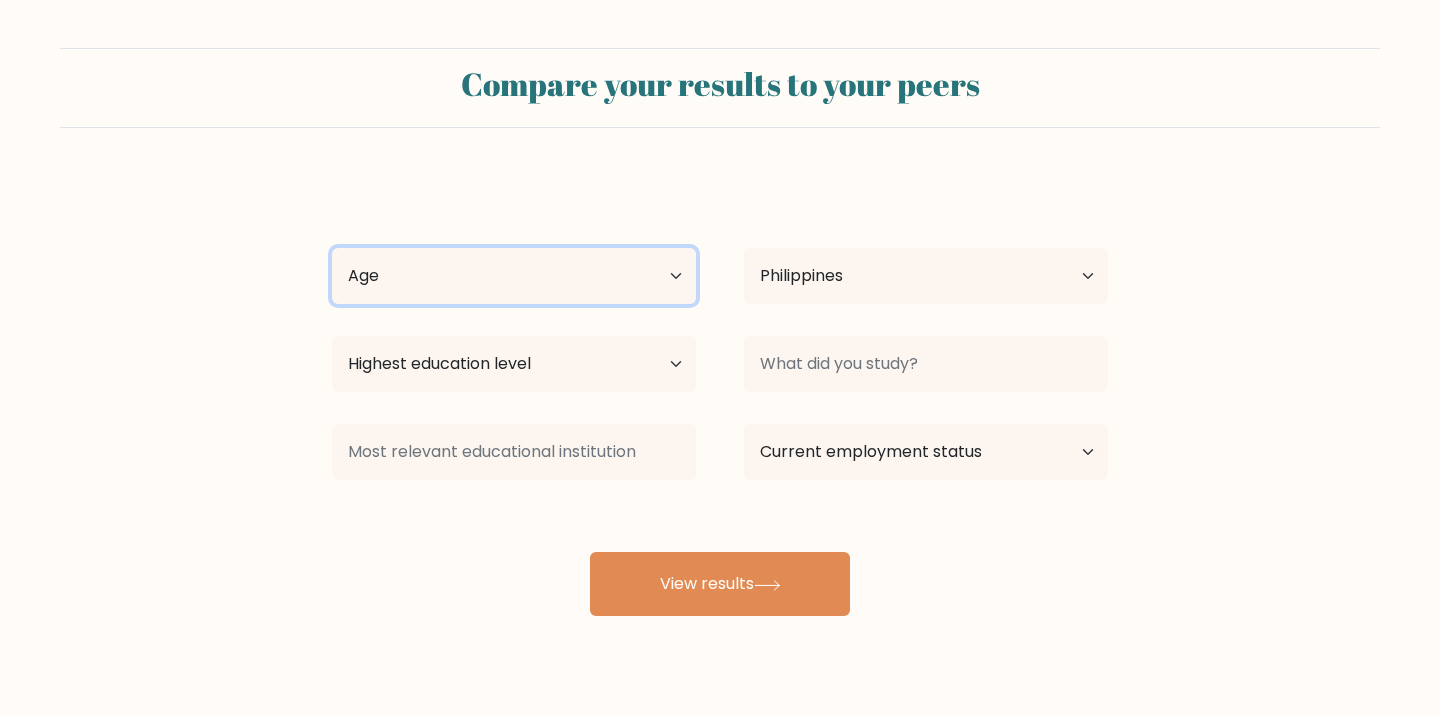 click on "Age
Under 18 years old
18-24 years old
25-34 years old
35-44 years old
45-54 years old
55-64 years old
65 years old and above" at bounding box center (514, 276) 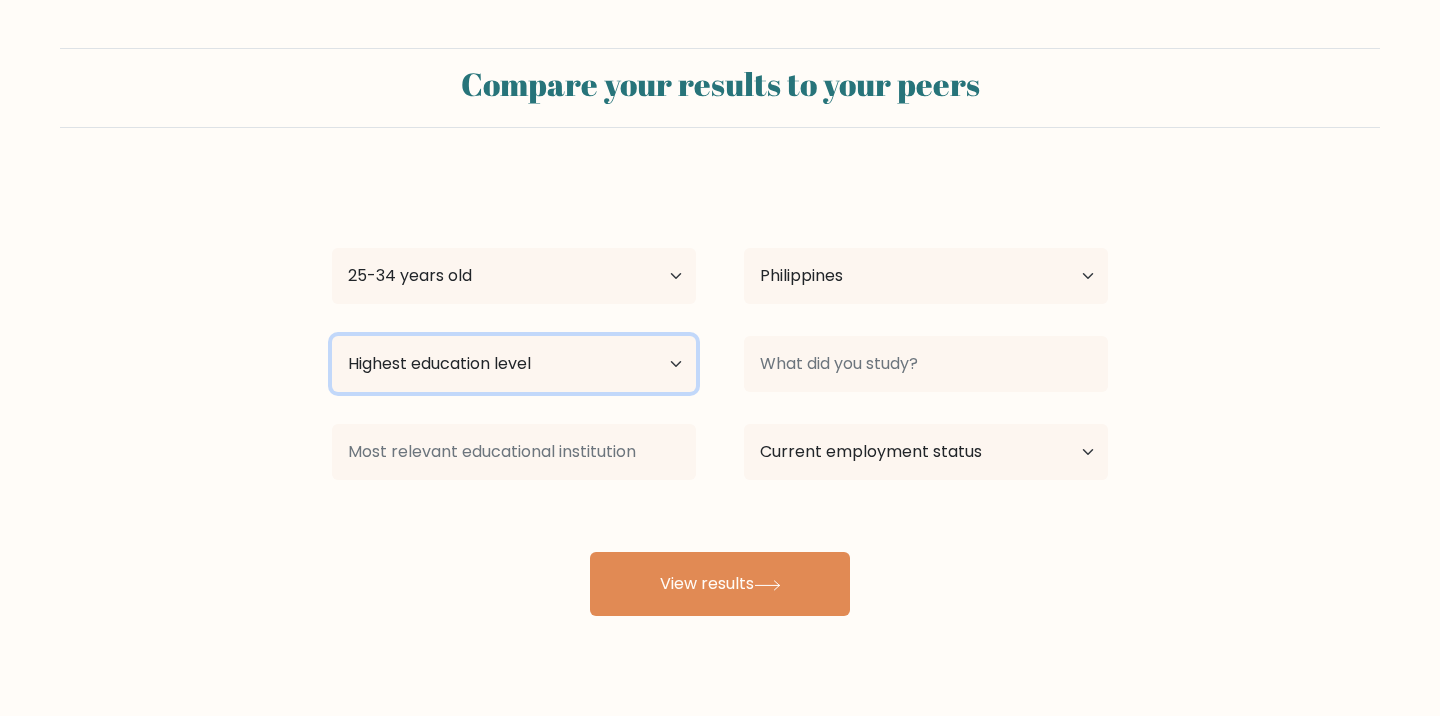 click on "Highest education level
No schooling
Primary
Lower Secondary
Upper Secondary
Occupation Specific
Bachelor's degree
Master's degree
Doctoral degree" at bounding box center (514, 364) 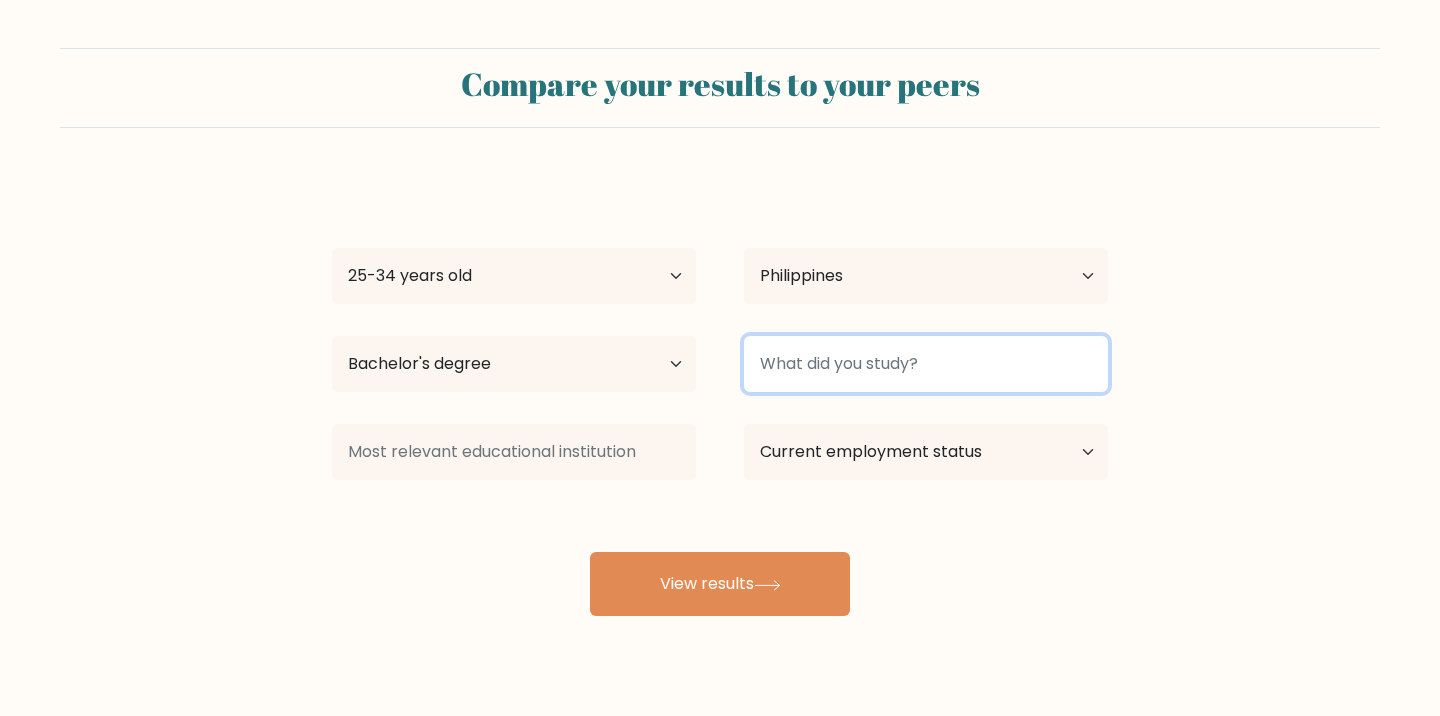 click at bounding box center (926, 364) 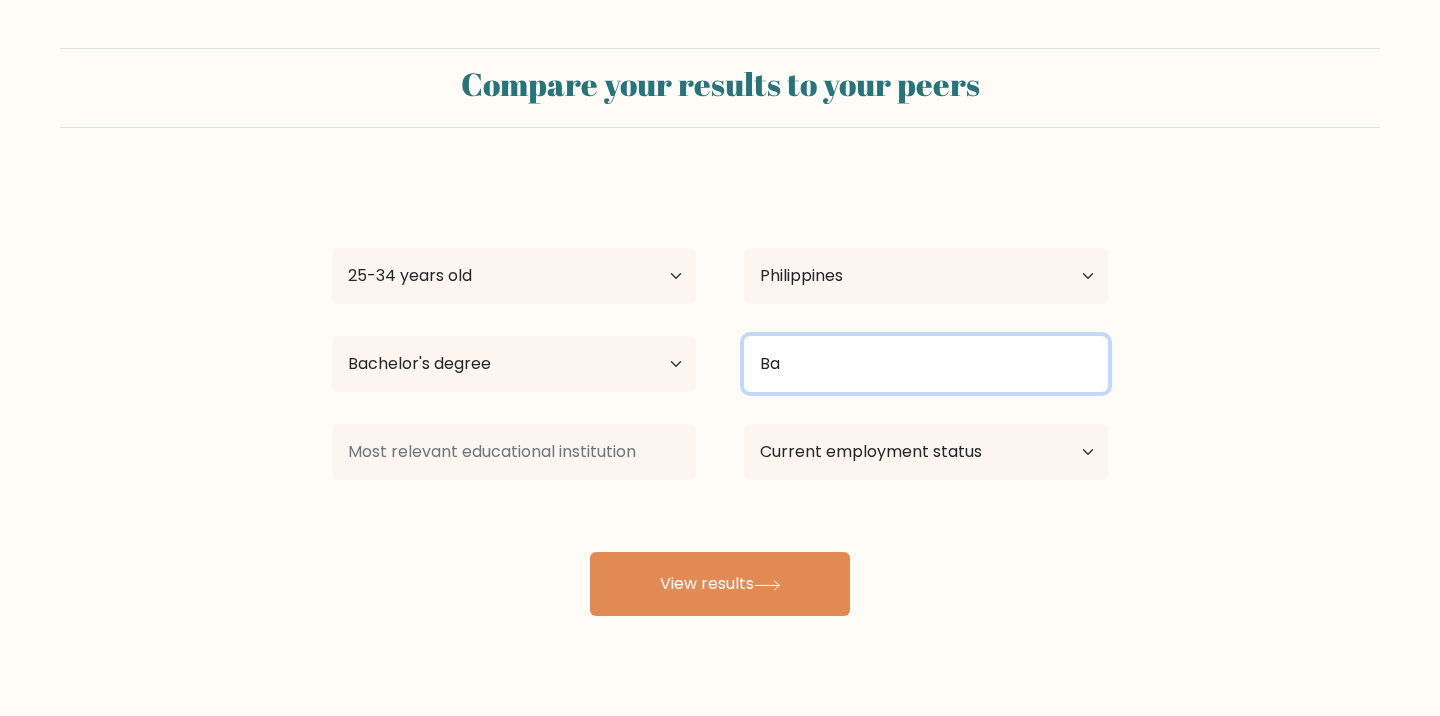 type on "B" 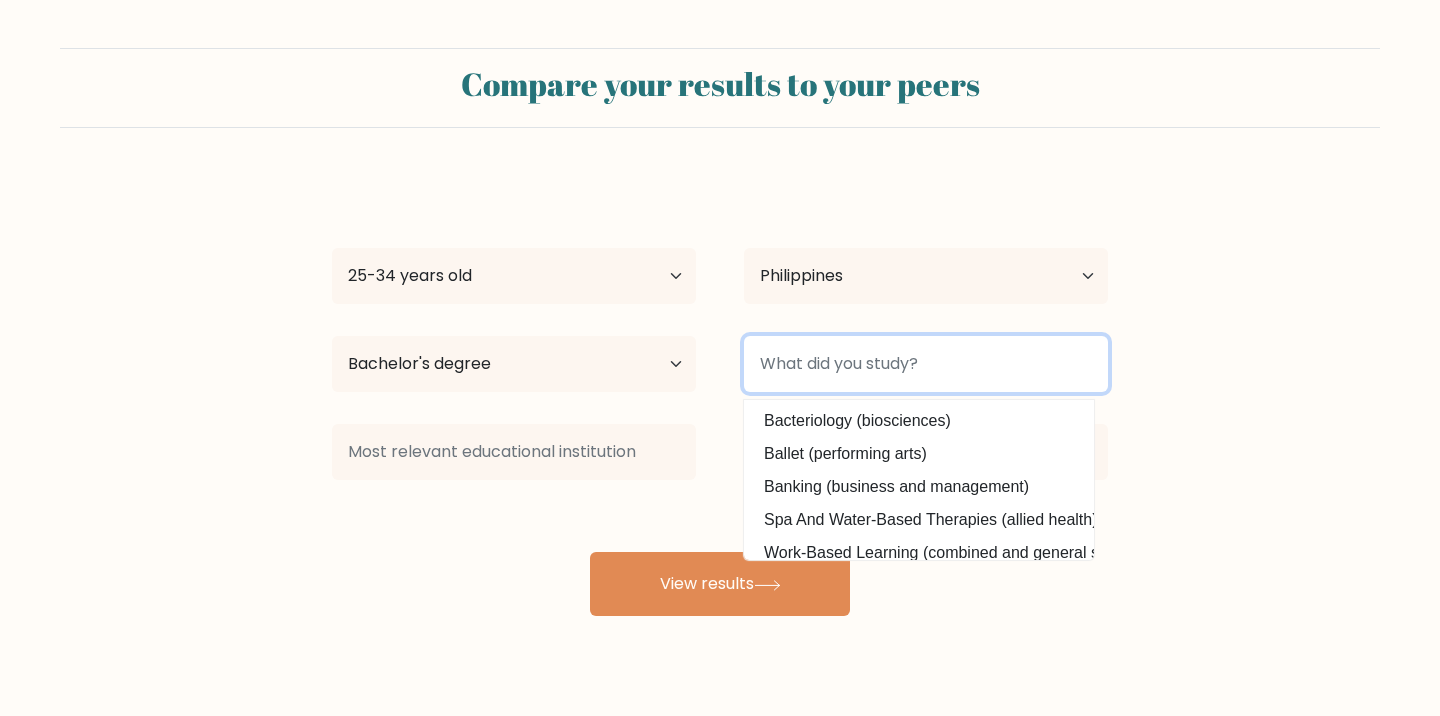 type on "E" 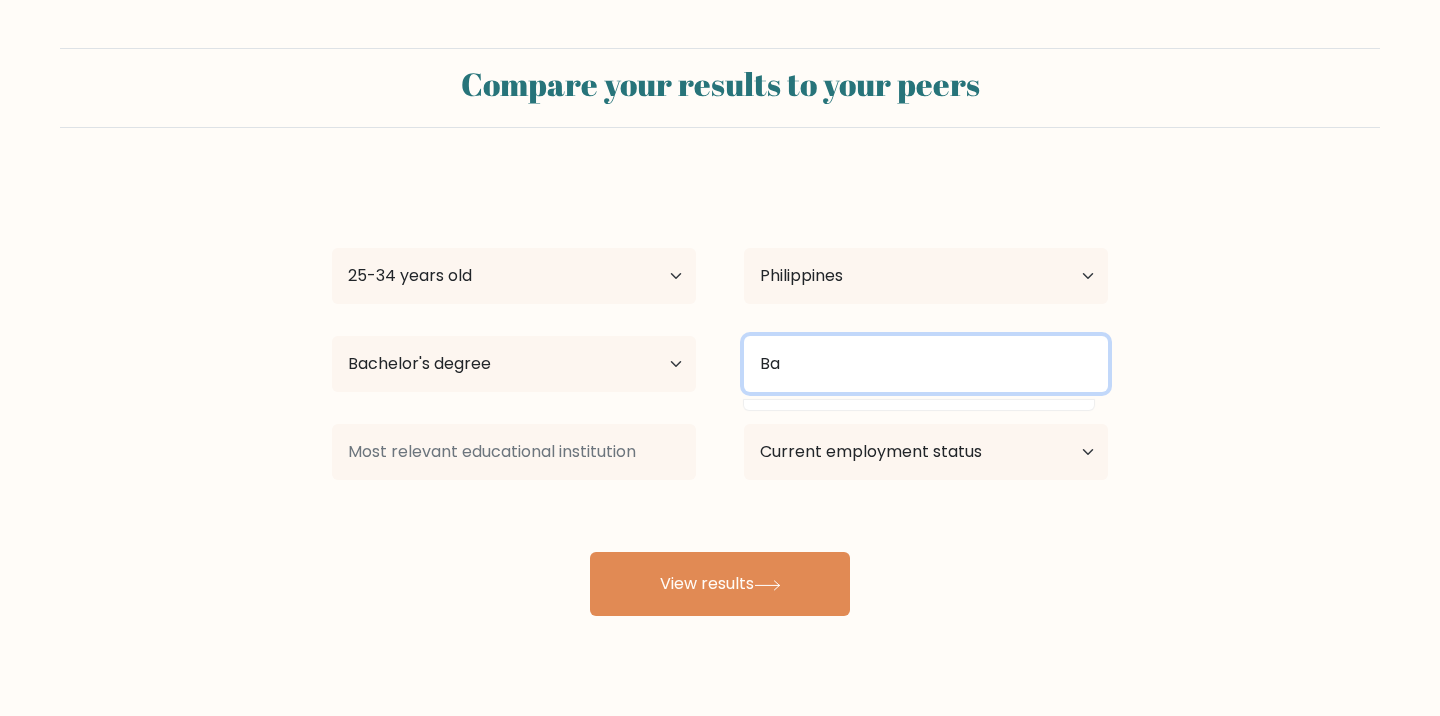 type on "B" 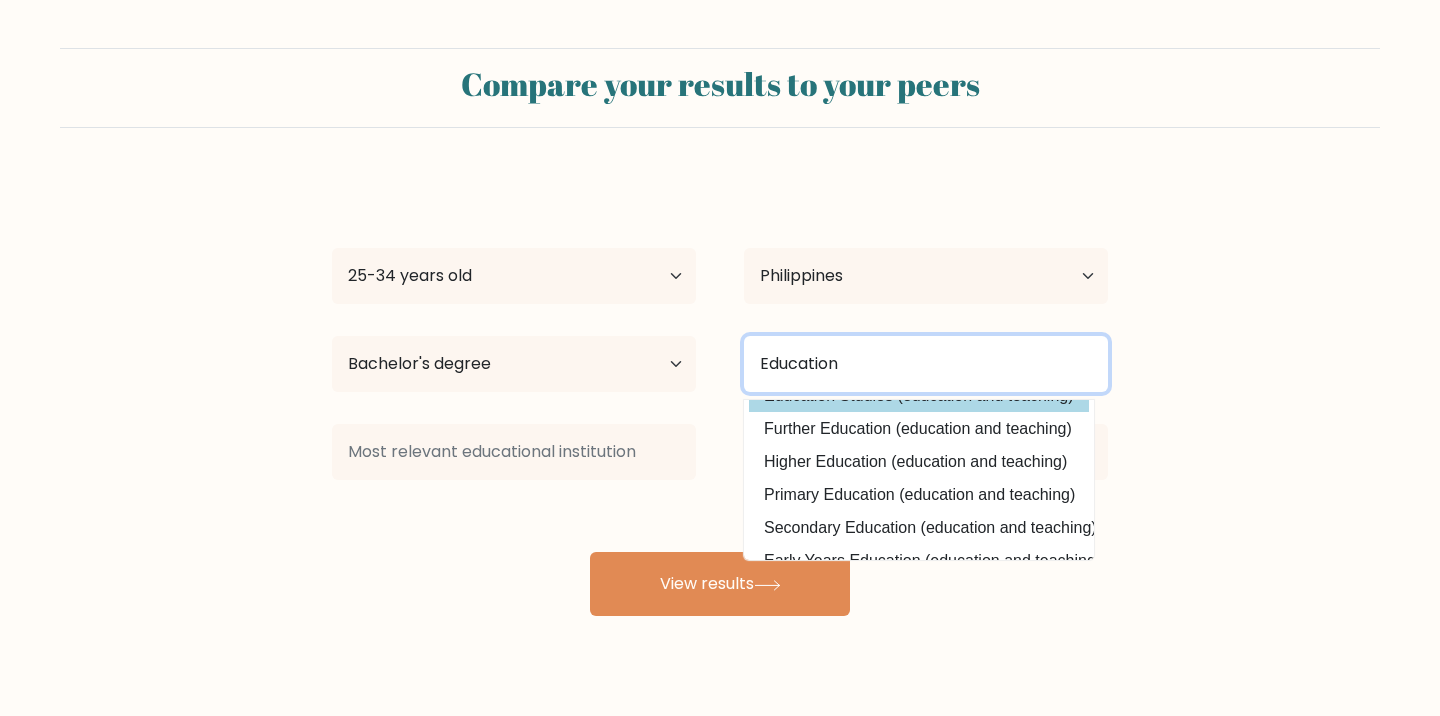 scroll, scrollTop: 81, scrollLeft: 0, axis: vertical 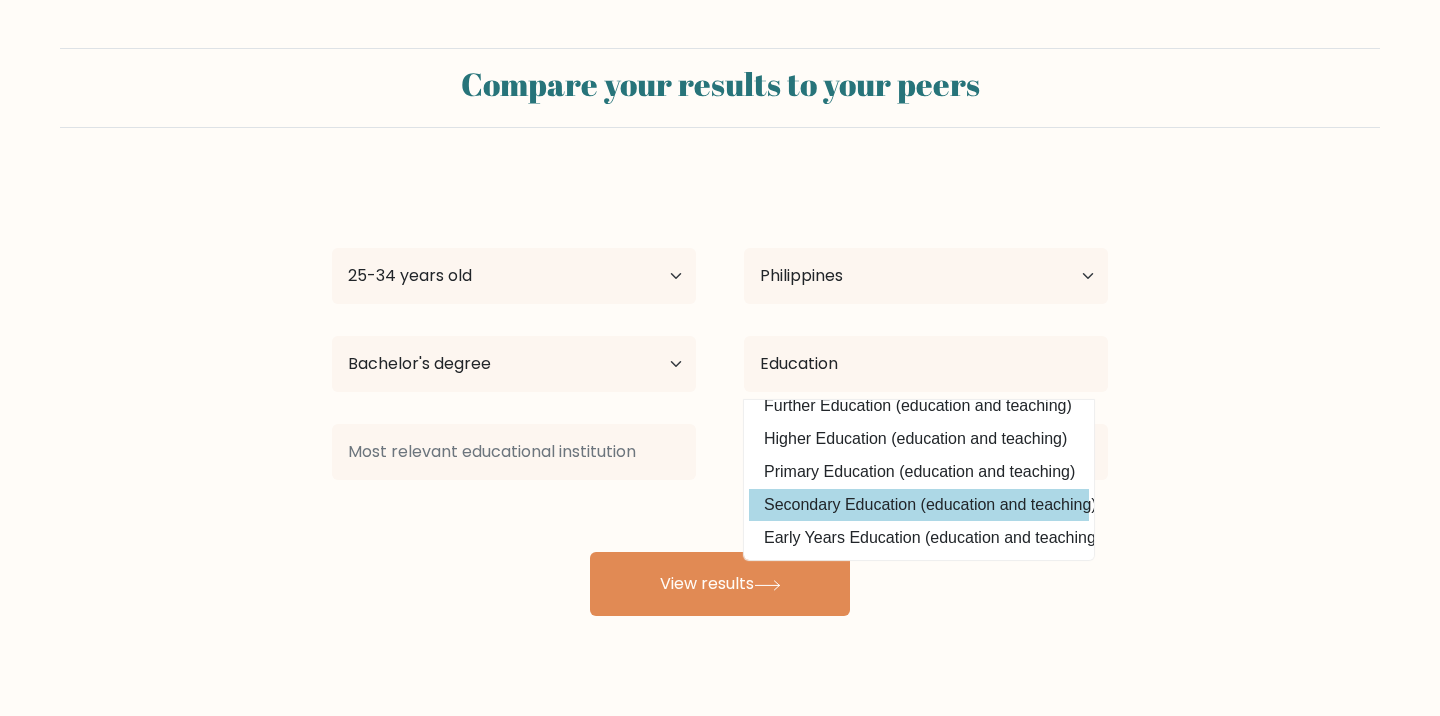 click on "Secondary Education (education and teaching)" at bounding box center [919, 505] 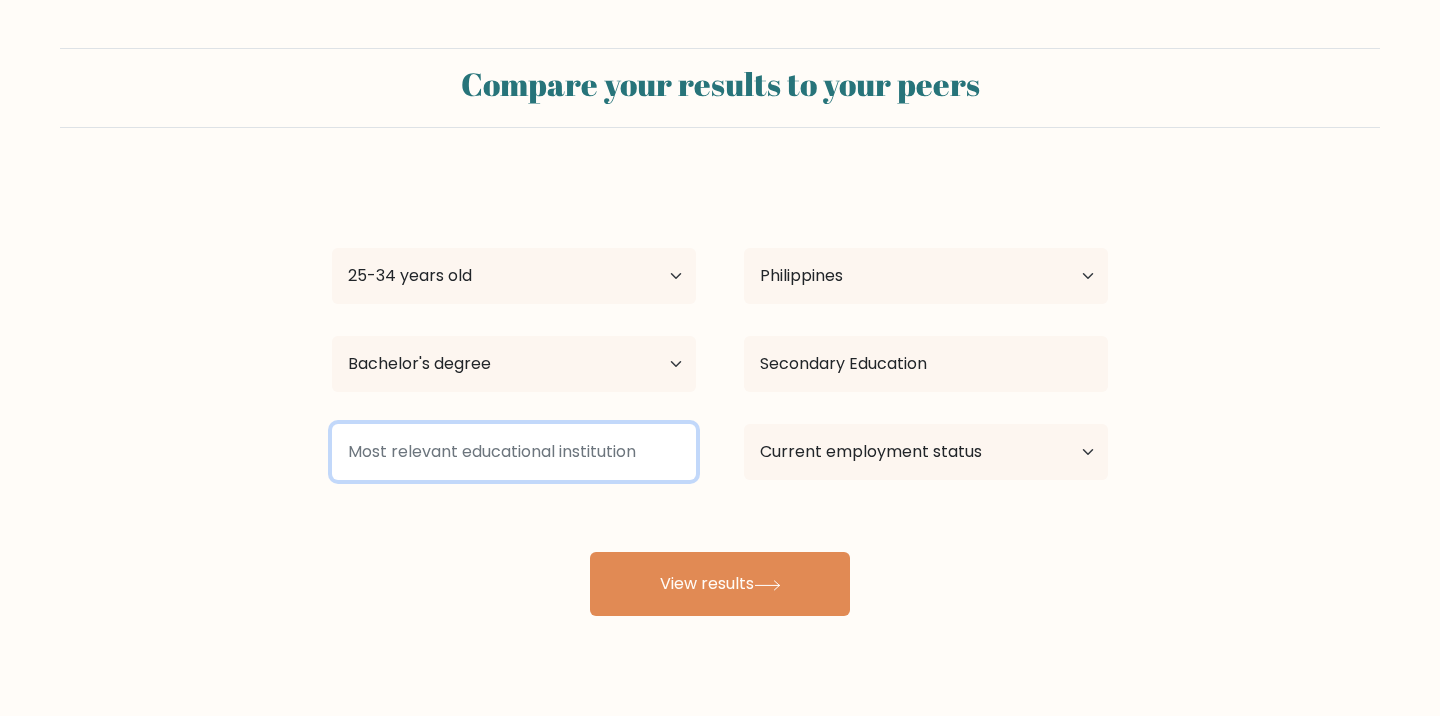 click at bounding box center [514, 452] 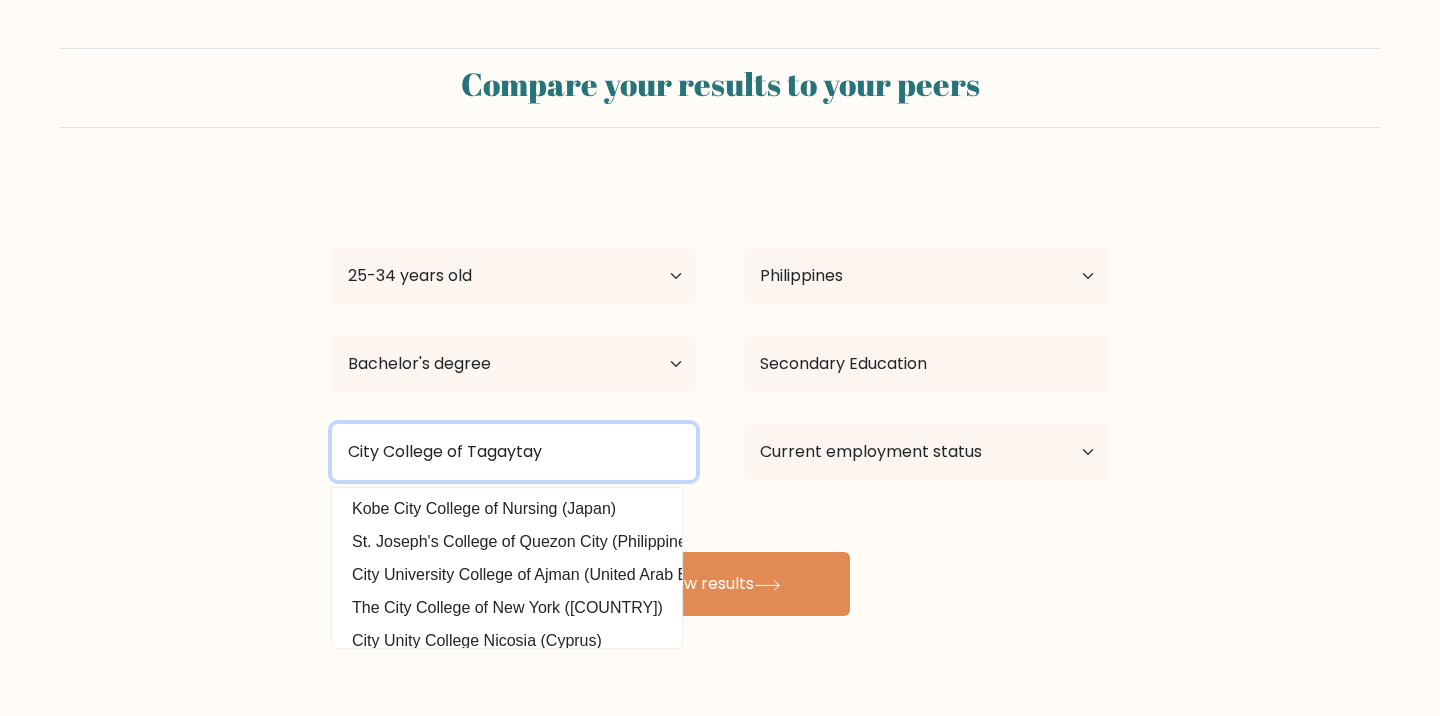 type on "City College of Tagaytay" 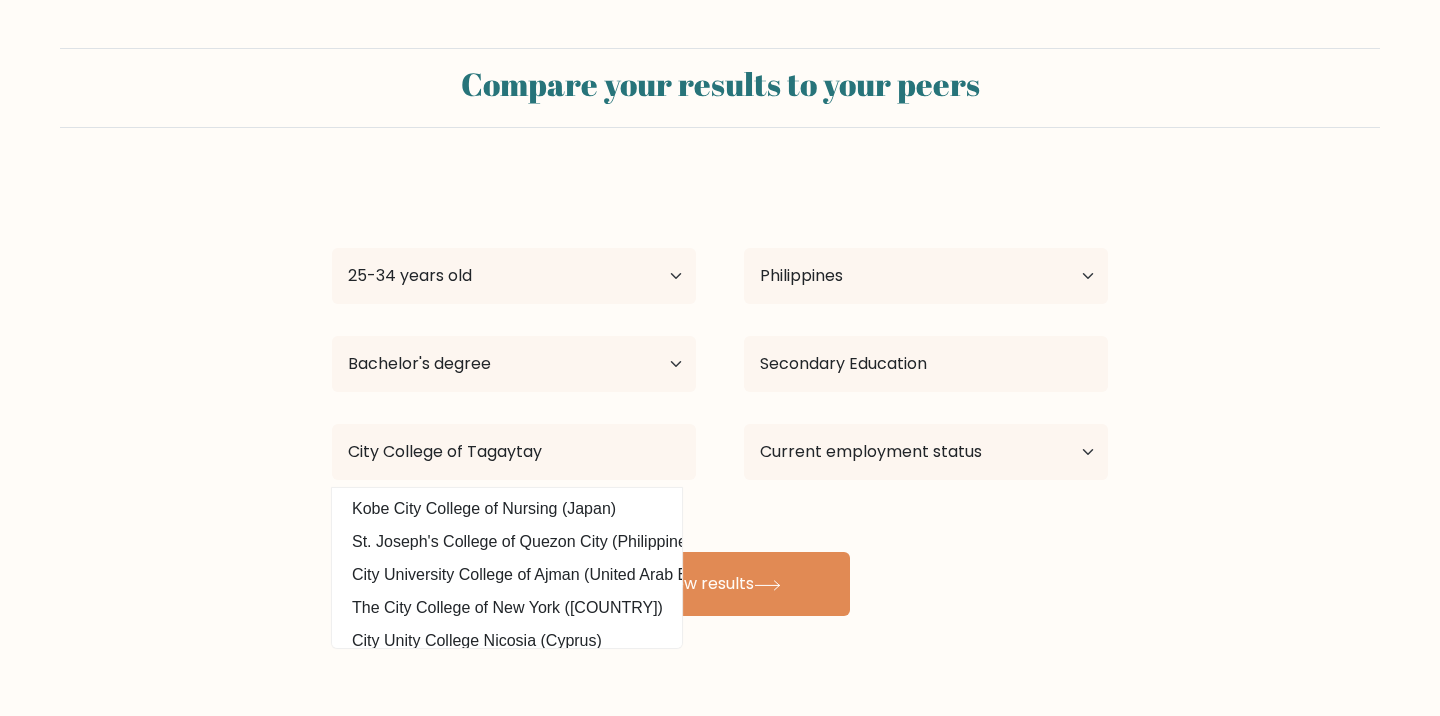 click on "Clarise
Atup
Age
Under 18 years old
18-24 years old
25-34 years old
35-44 years old
45-54 years old
55-64 years old
65 years old and above
Country
Afghanistan
Albania
Algeria
American Samoa
Andorra
Angola
Anguilla
Antarctica
Antigua and Barbuda
Argentina
Armenia
Aruba
Australia
Austria
Azerbaijan
Bahamas
Bahrain
Bangladesh
Barbados
Belarus
Belgium
Belize
Benin
Bermuda
Bhutan
Bolivia
Bonaire, Sint Eustatius and Saba
Bosnia and Herzegovina
Botswana
Bouvet Island
Brazil
Brunei Chad" at bounding box center [720, 396] 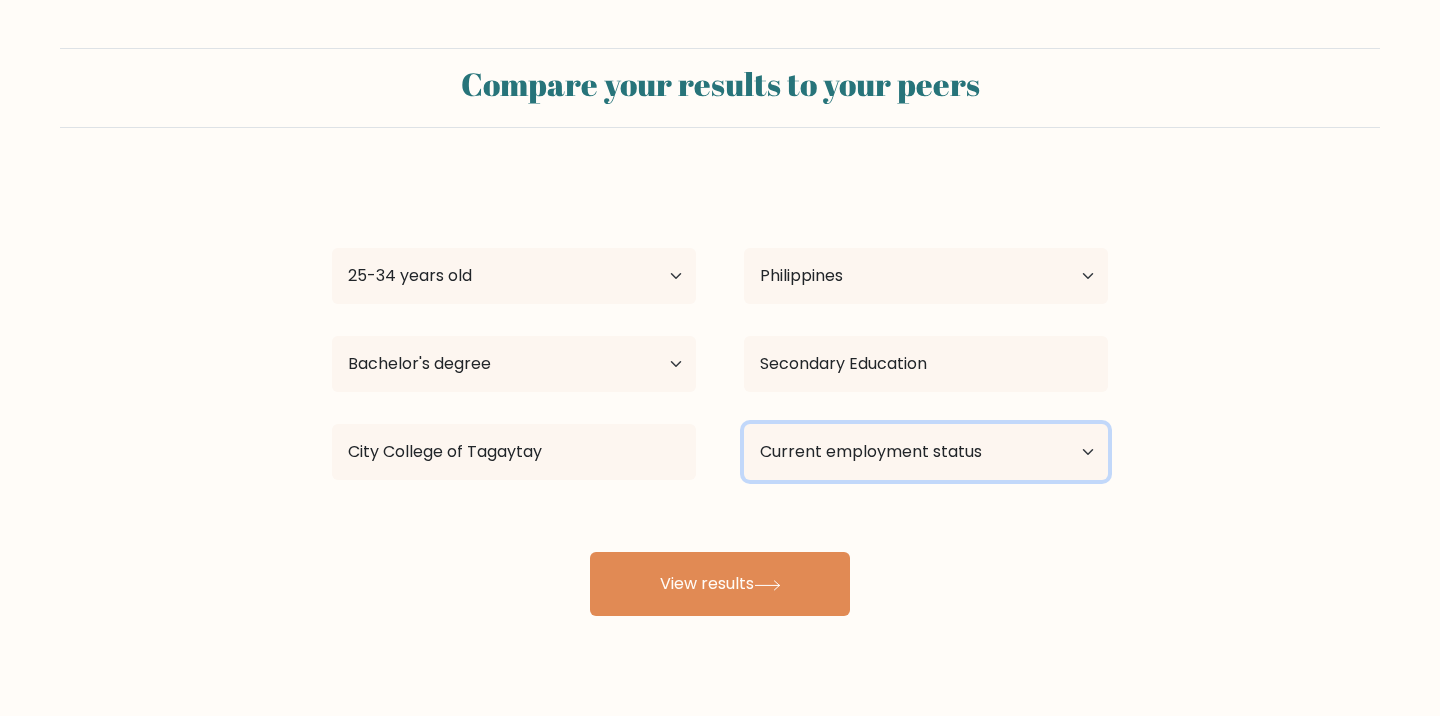 click on "Current employment status
Employed
Student
Retired
Other / prefer not to answer" at bounding box center (926, 452) 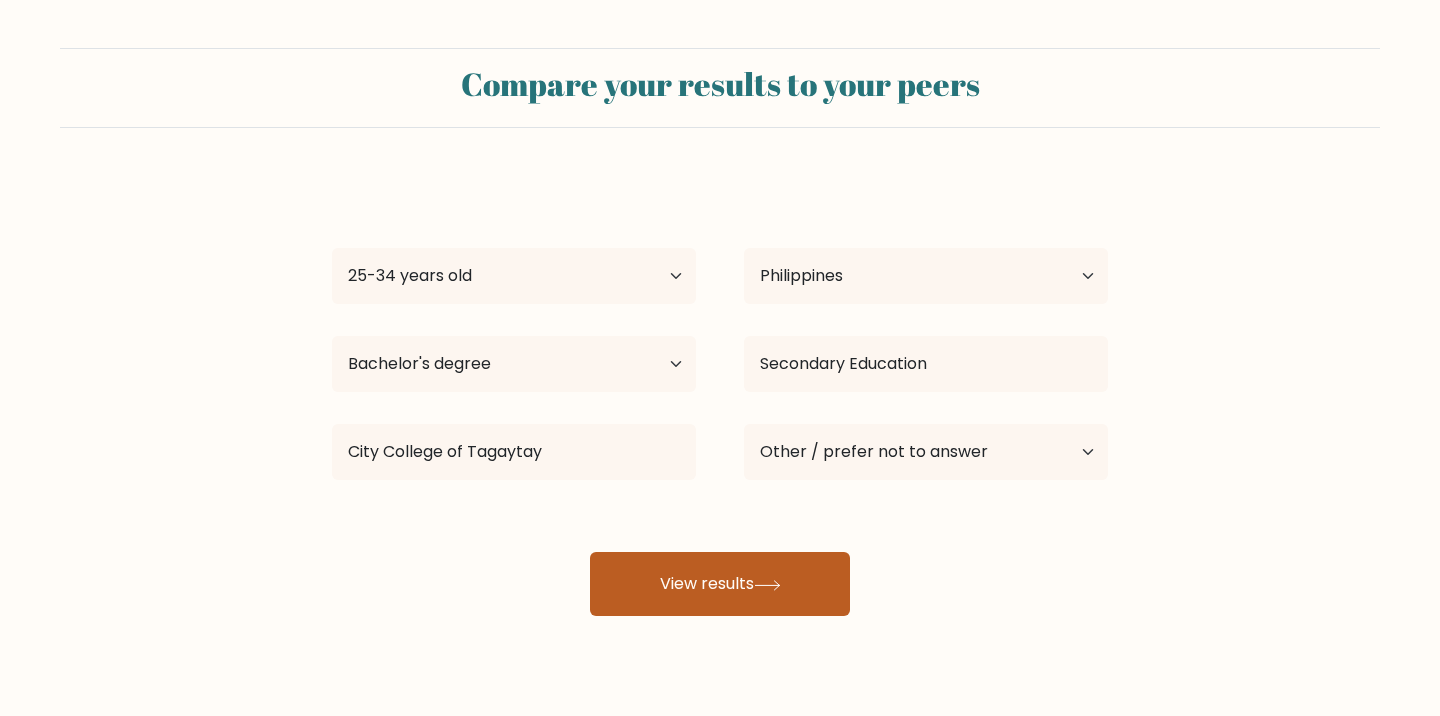 click on "View results" at bounding box center (720, 584) 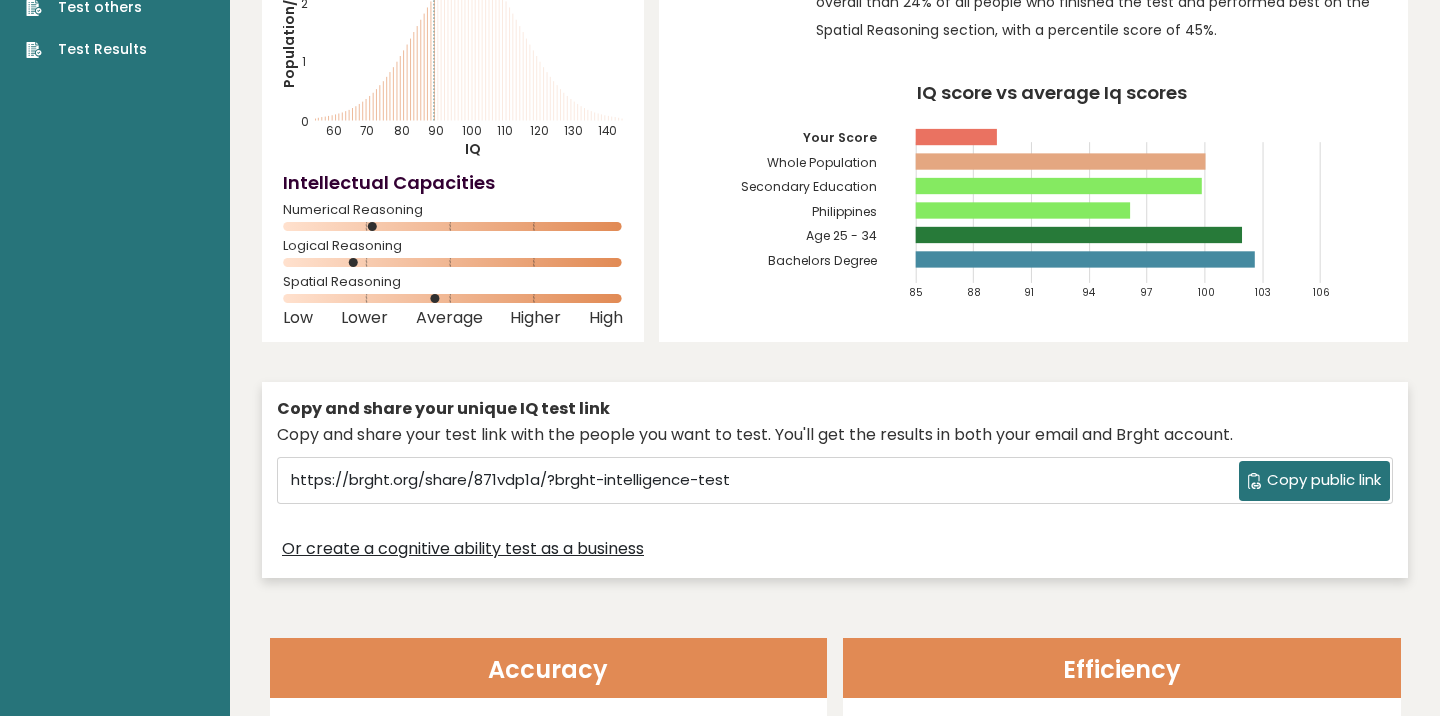 scroll, scrollTop: 220, scrollLeft: 0, axis: vertical 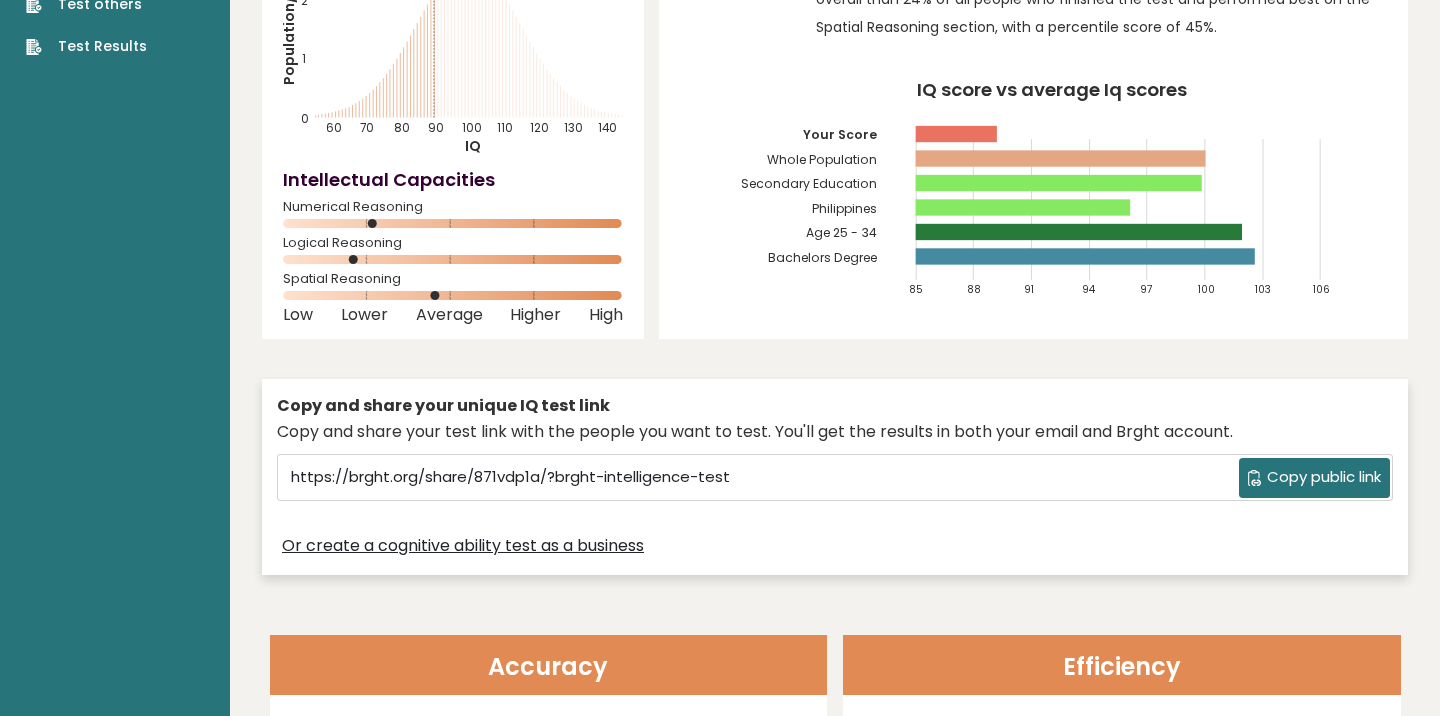 click on "Copy public link" at bounding box center [1324, 477] 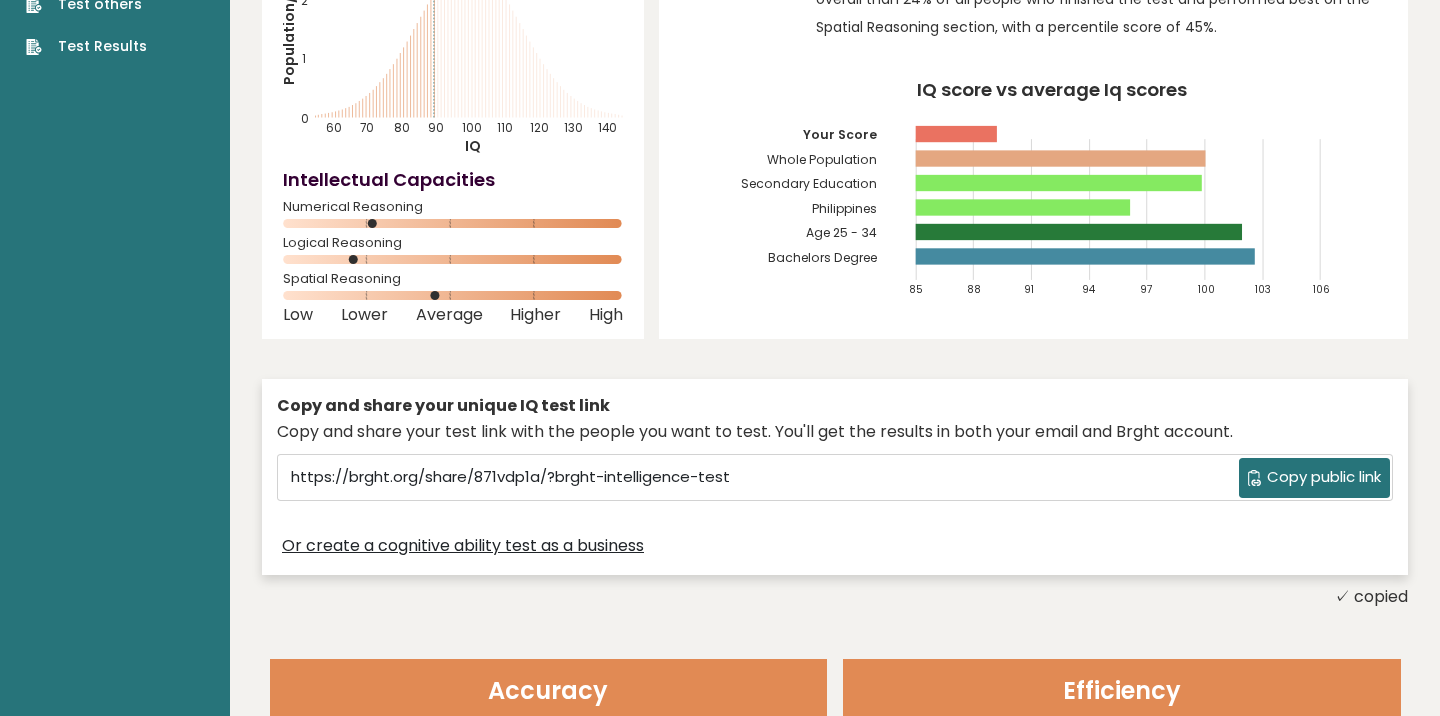 click on "Copy and share your unique IQ test link
Copy and share your test link with the people you want to test. You'll get the results in both your email and Brght account.
https://brght.org/share/871vdp1a/?brght-intelligence-test
Copy public link
Or create a cognitive ability test as a business" at bounding box center (835, 477) 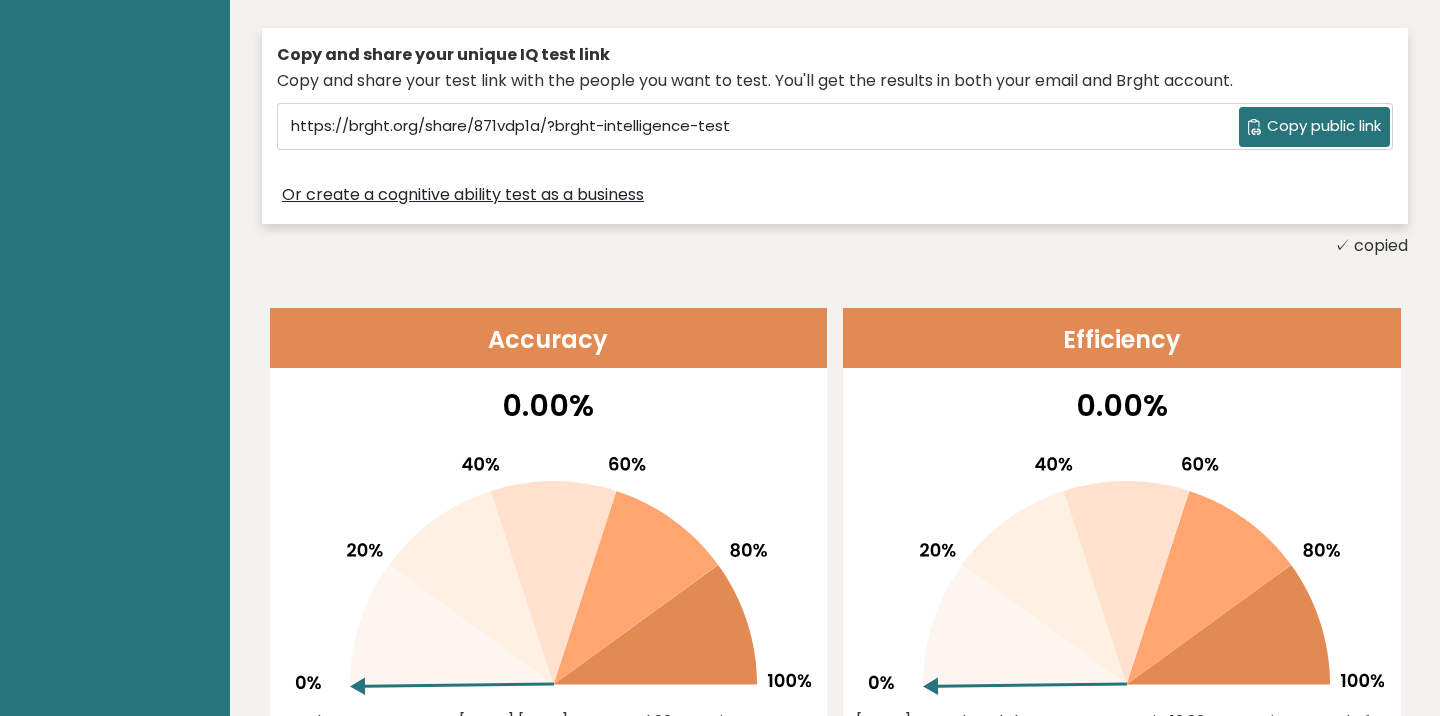 scroll, scrollTop: 0, scrollLeft: 0, axis: both 